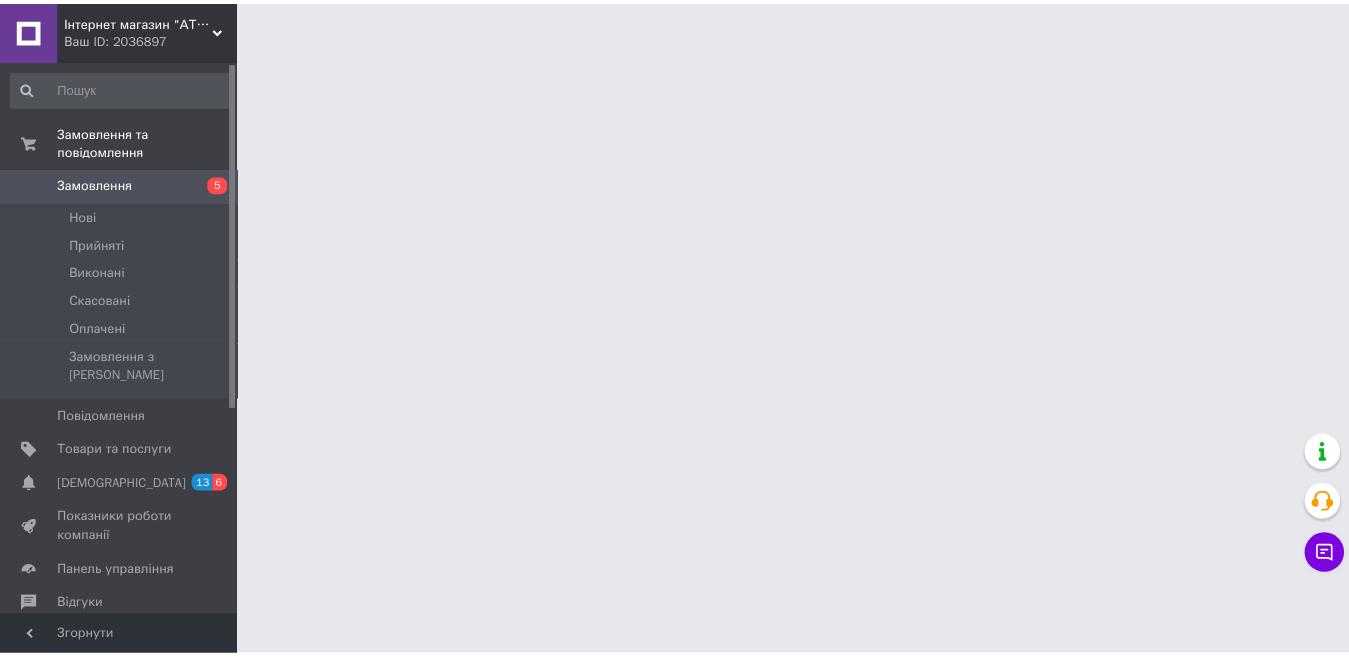 scroll, scrollTop: 0, scrollLeft: 0, axis: both 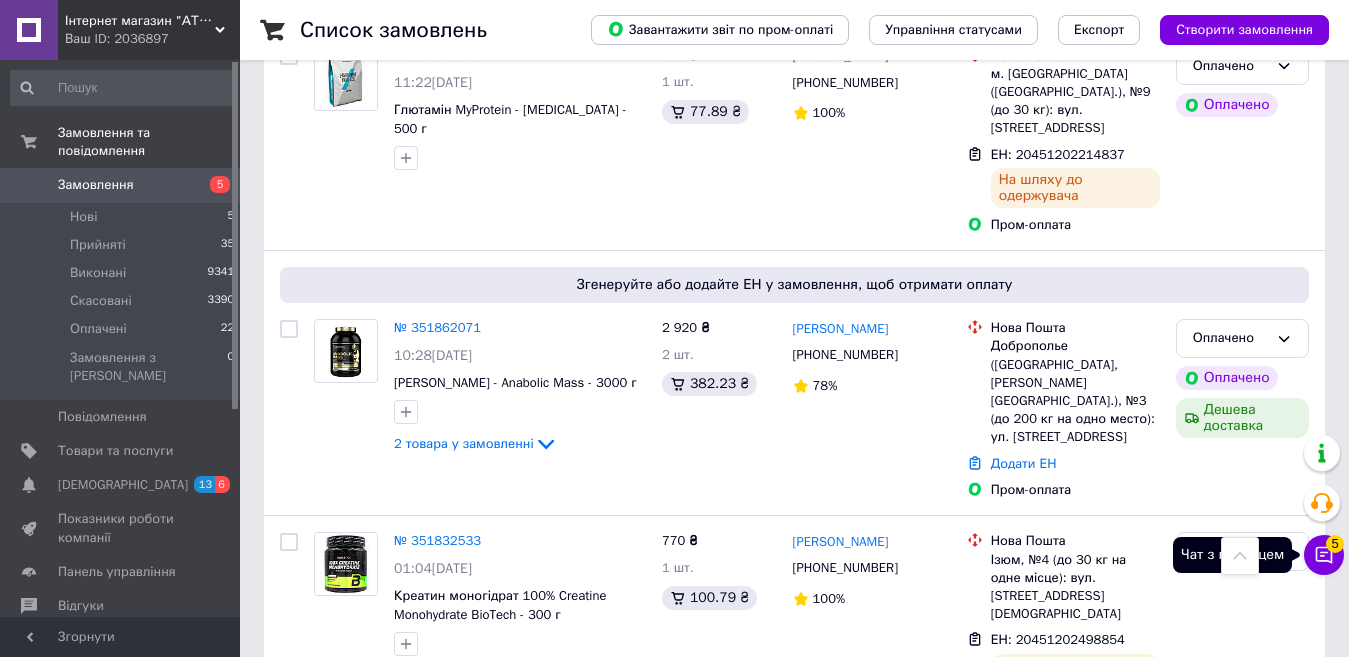 click 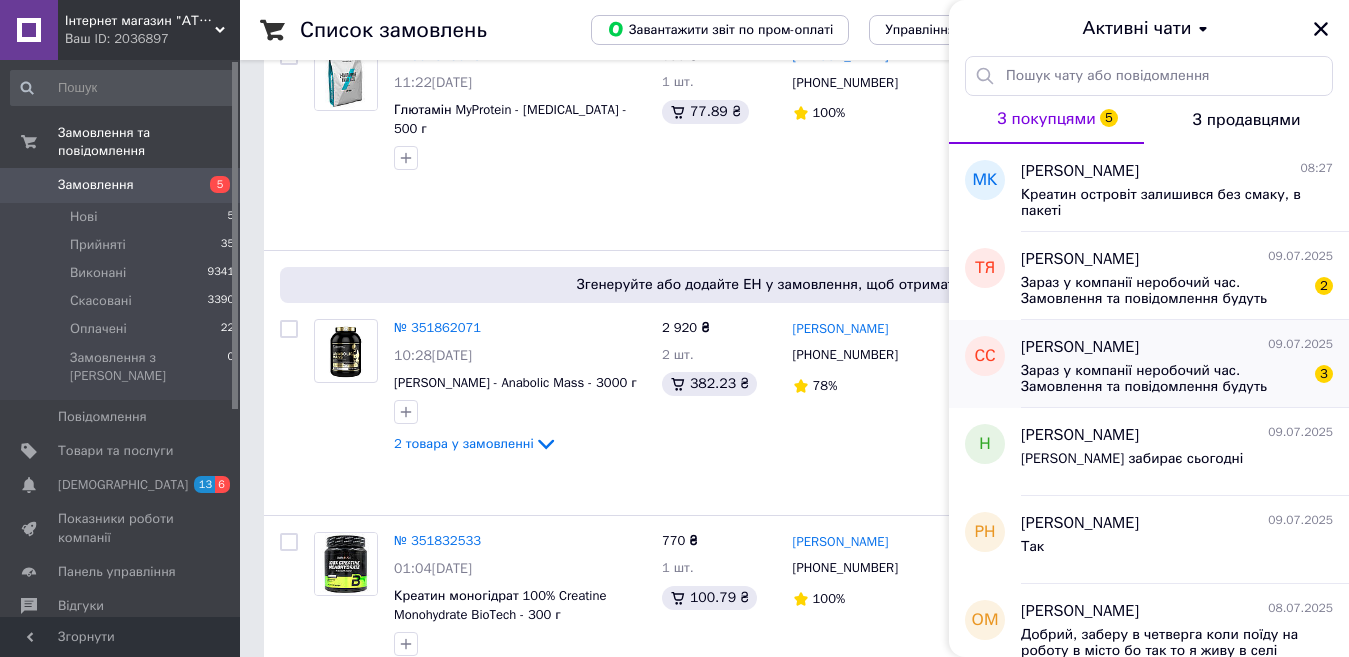 click on "Зараз у компанії неробочий час. Замовлення та повідомлення будуть оброблені з 11:00 найближчого робочого дня (завтра, 10.07)" at bounding box center (1163, 379) 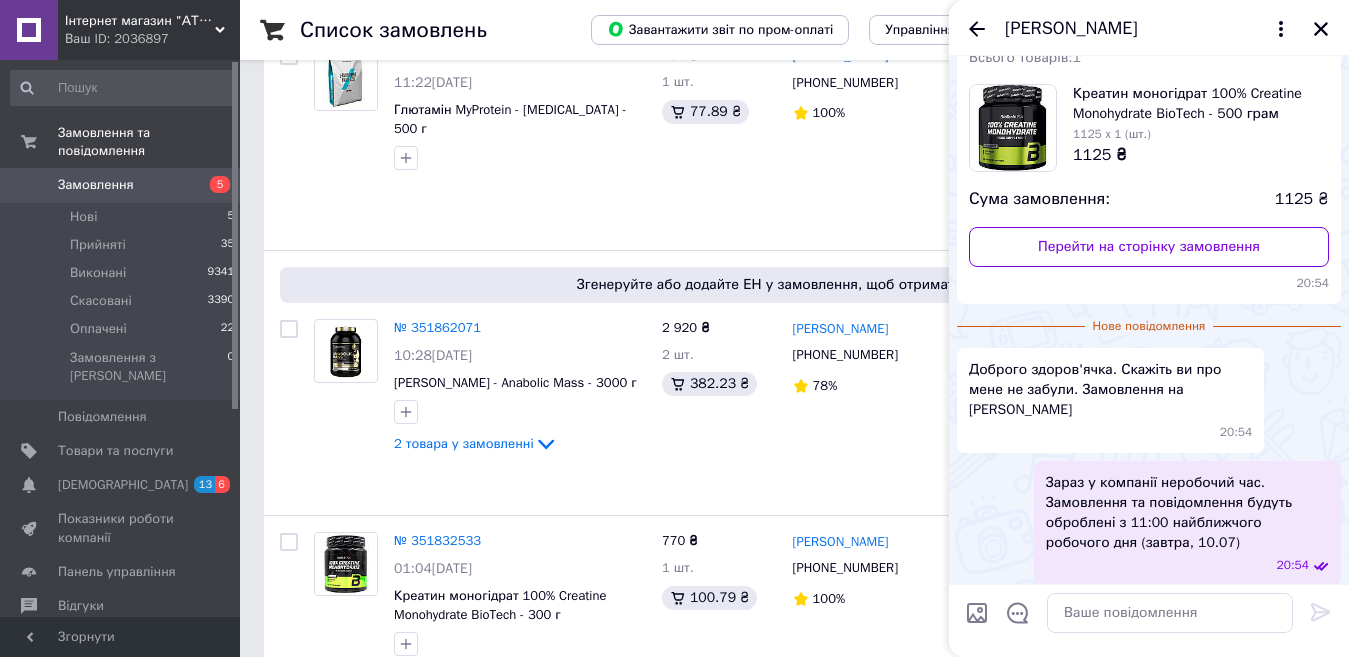 scroll, scrollTop: 162, scrollLeft: 0, axis: vertical 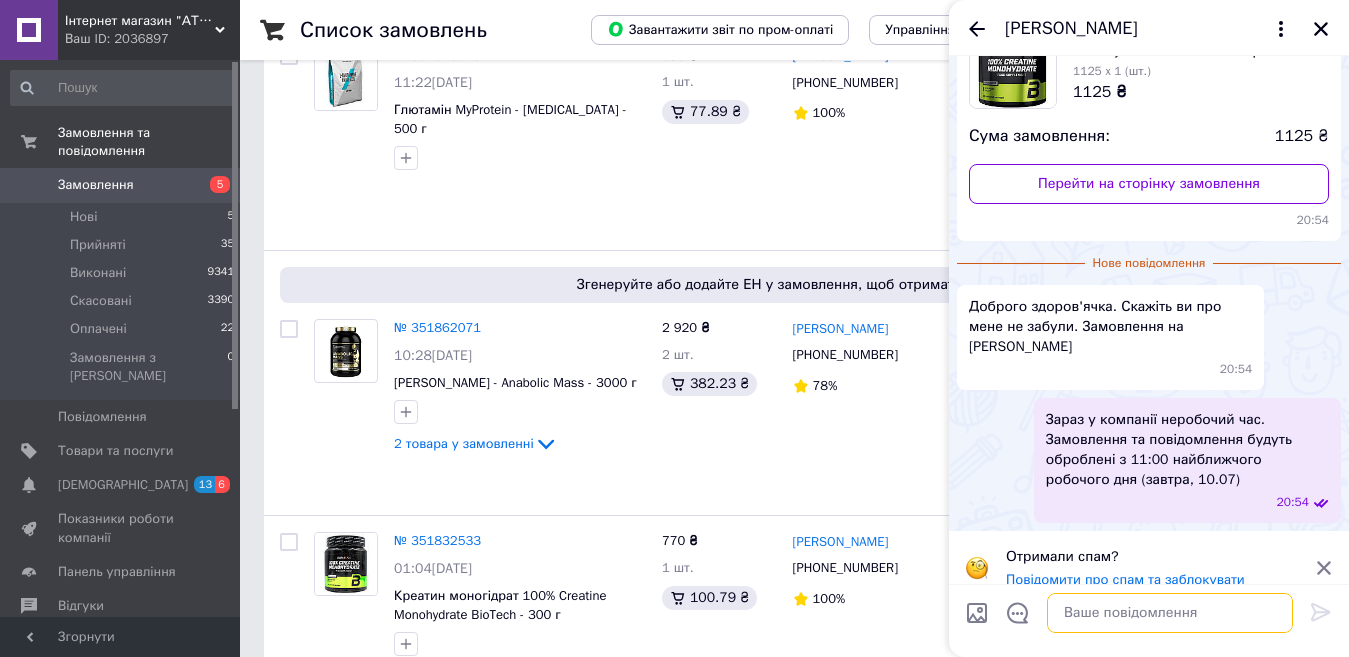 click at bounding box center (1170, 613) 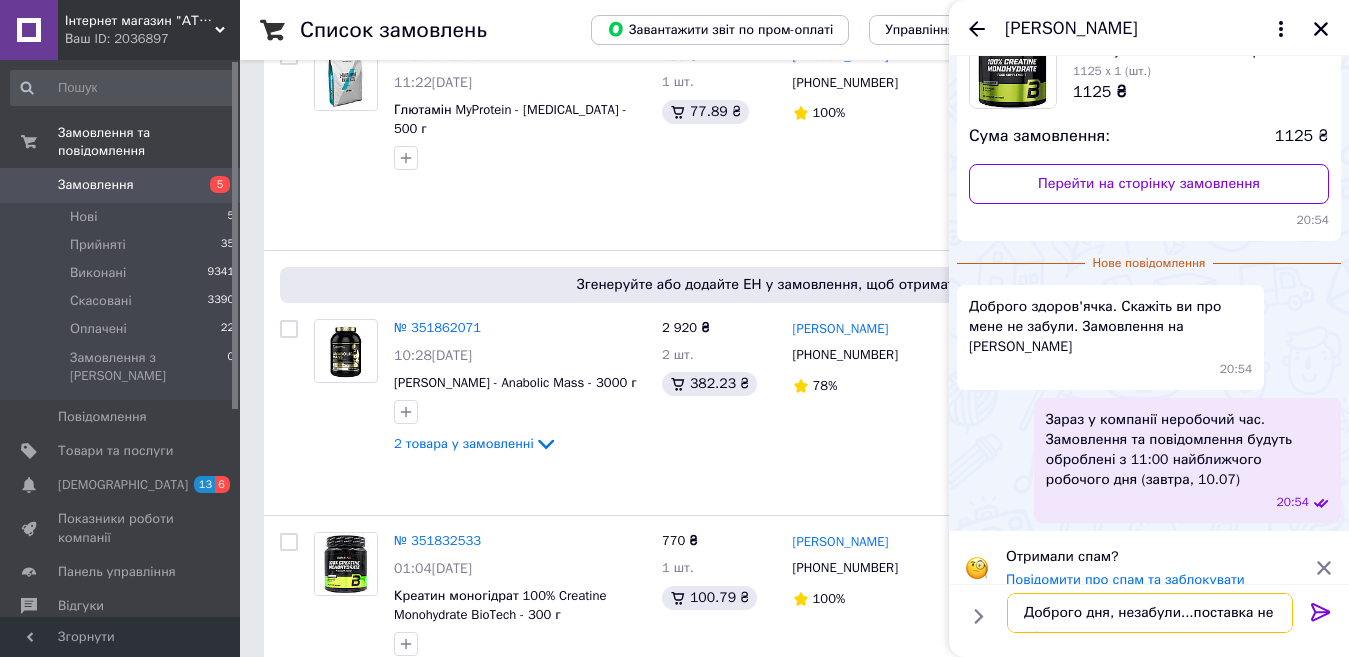 scroll, scrollTop: 2, scrollLeft: 0, axis: vertical 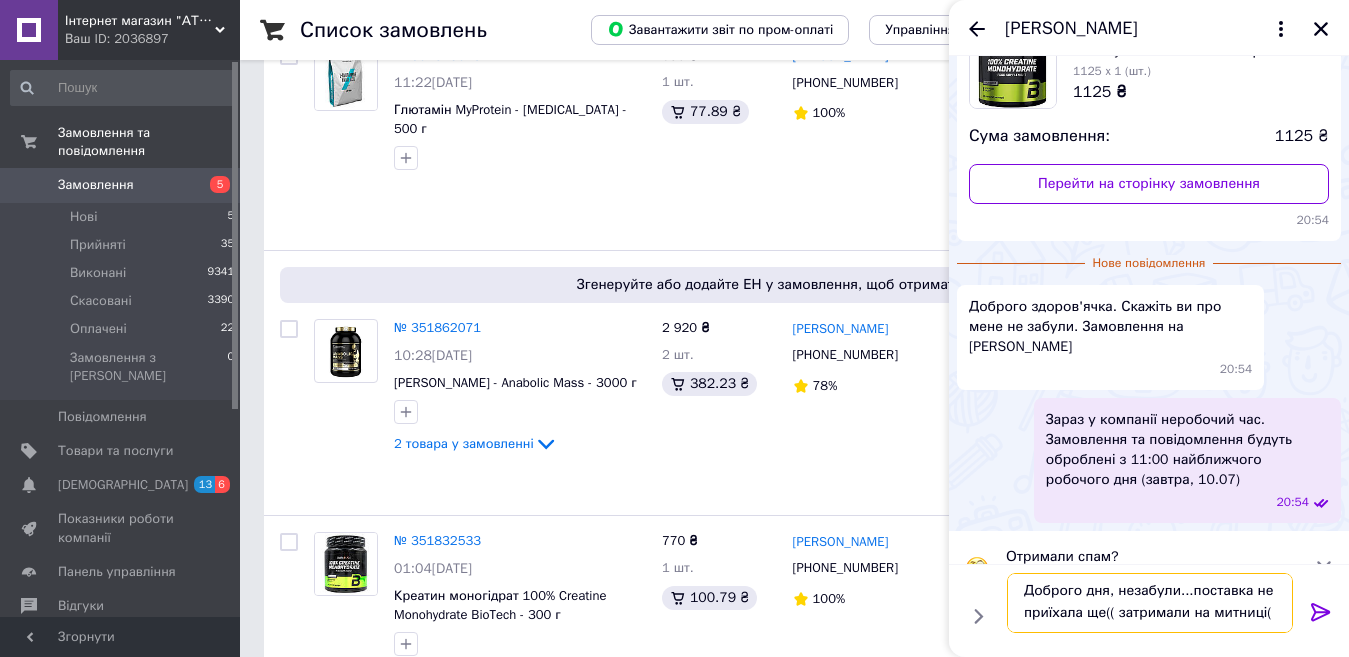 type on "Доброго дня, незабули...поставка не приїхала ще(( затримали на митниці((" 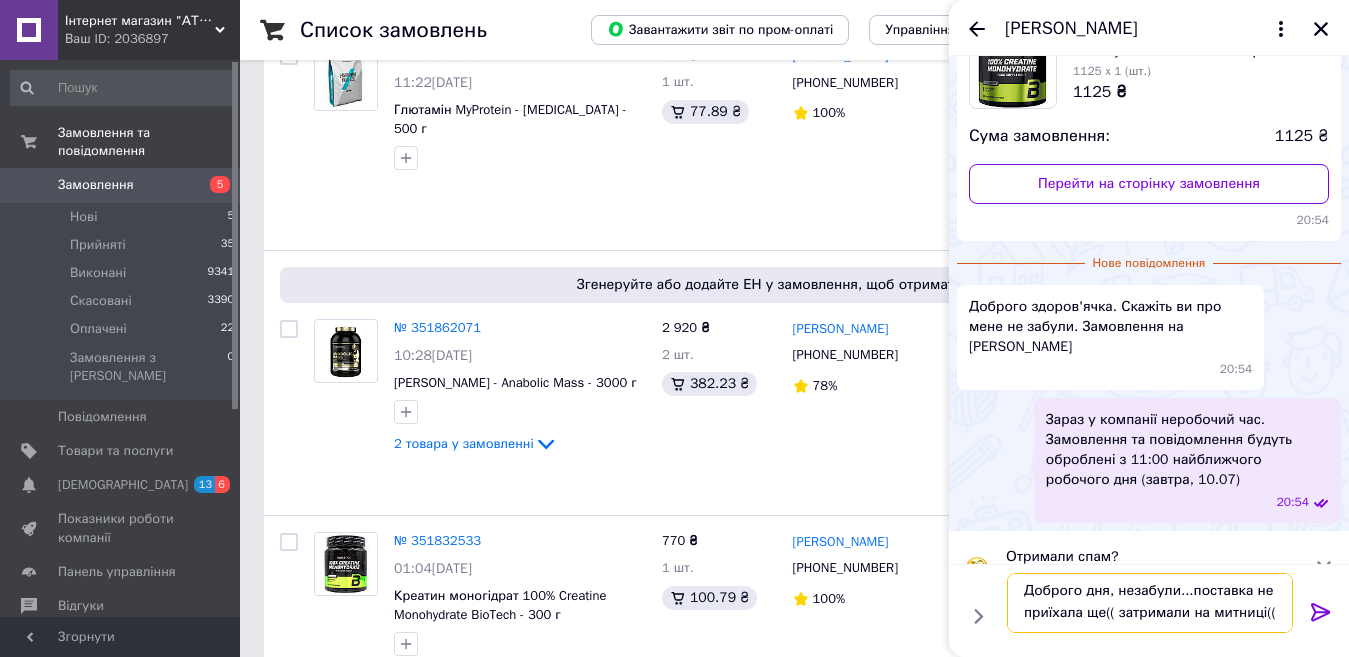 type 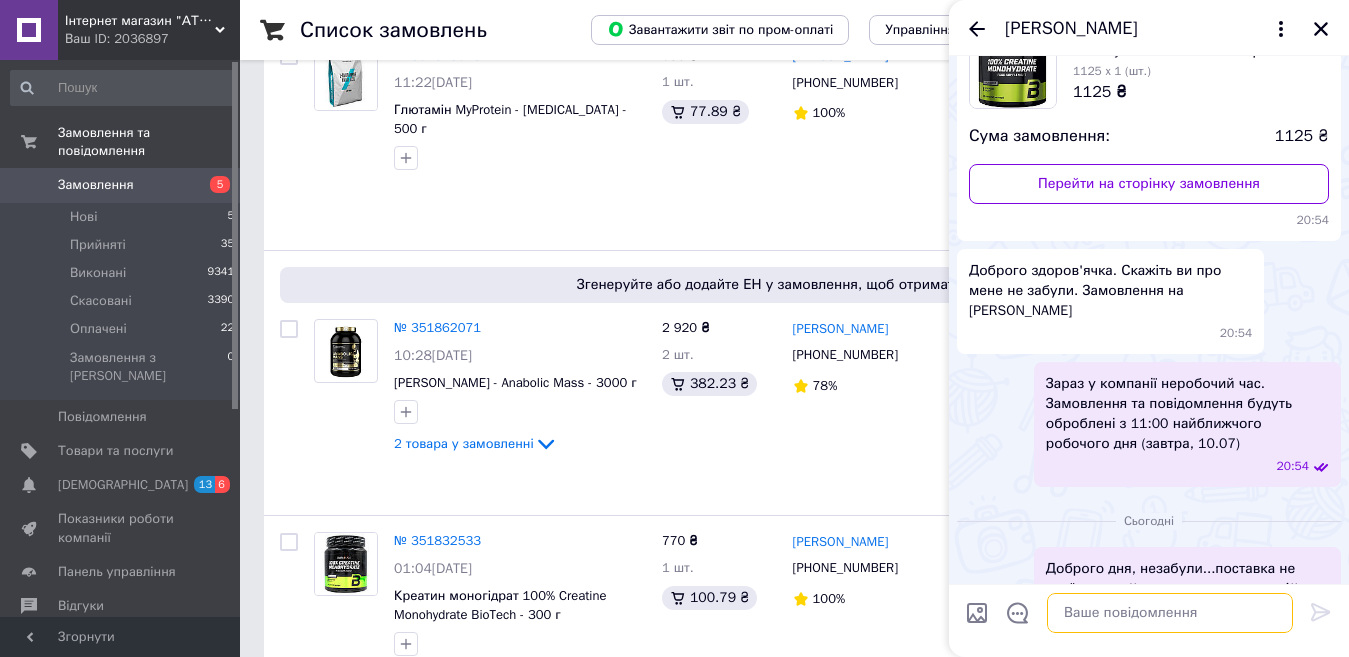 scroll, scrollTop: 0, scrollLeft: 0, axis: both 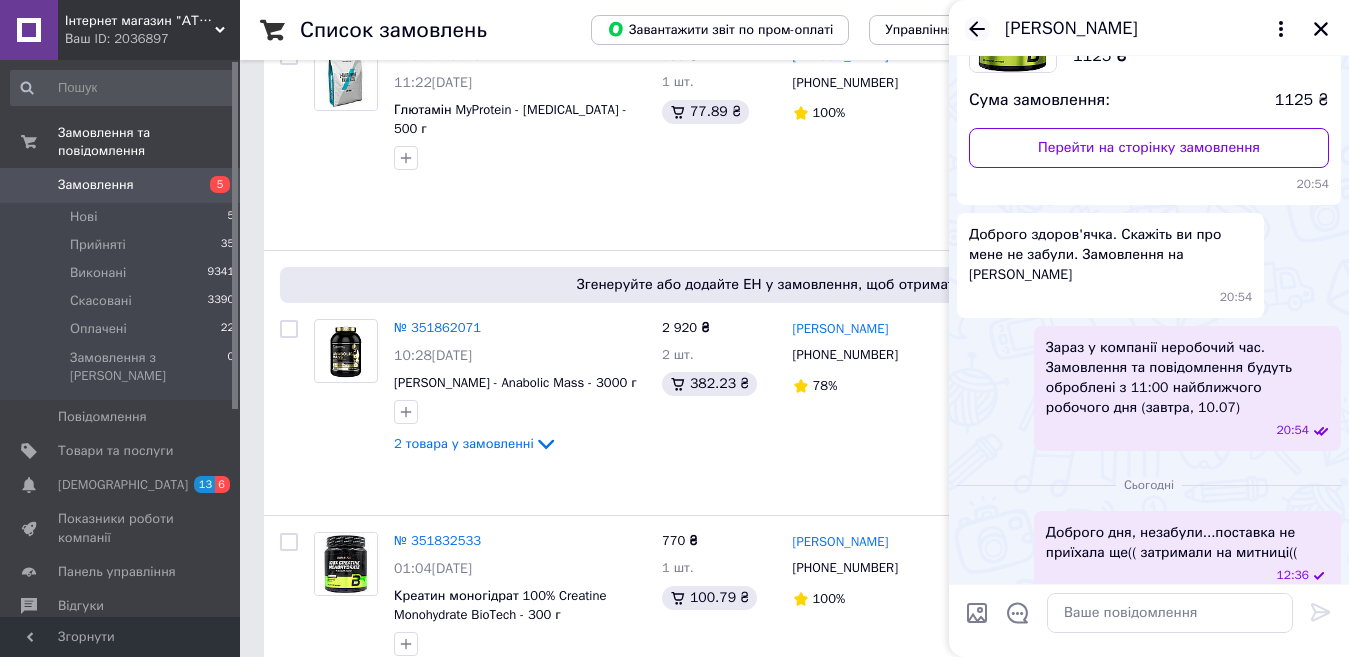 click 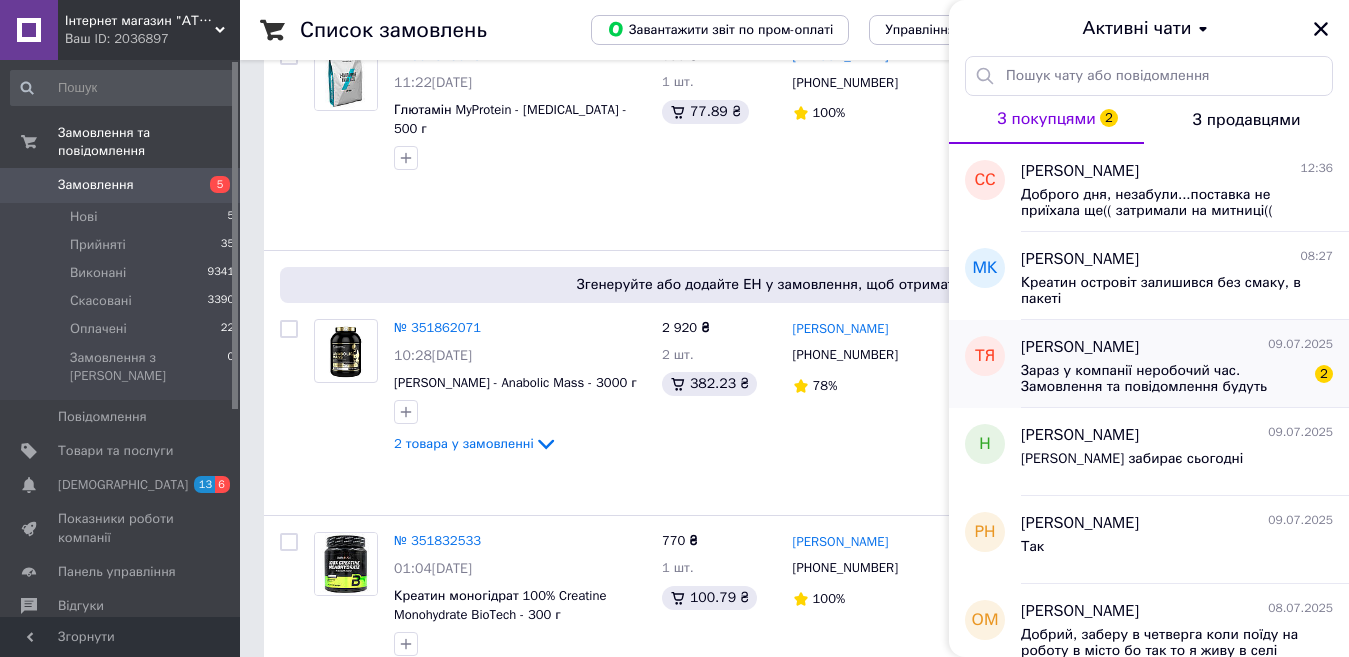 click on "Зараз у компанії неробочий час. Замовлення та повідомлення будуть оброблені з 11:00 найближчого робочого дня (завтра, 10.07)" at bounding box center (1163, 379) 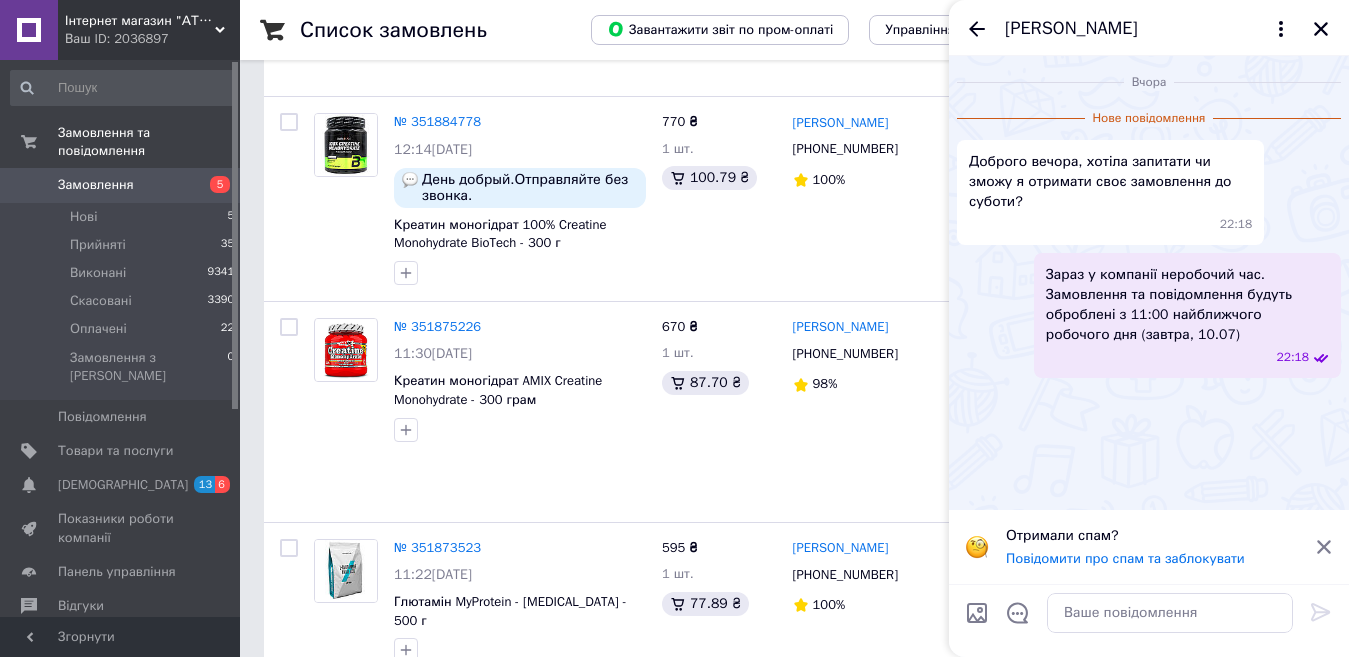 scroll, scrollTop: 2693, scrollLeft: 0, axis: vertical 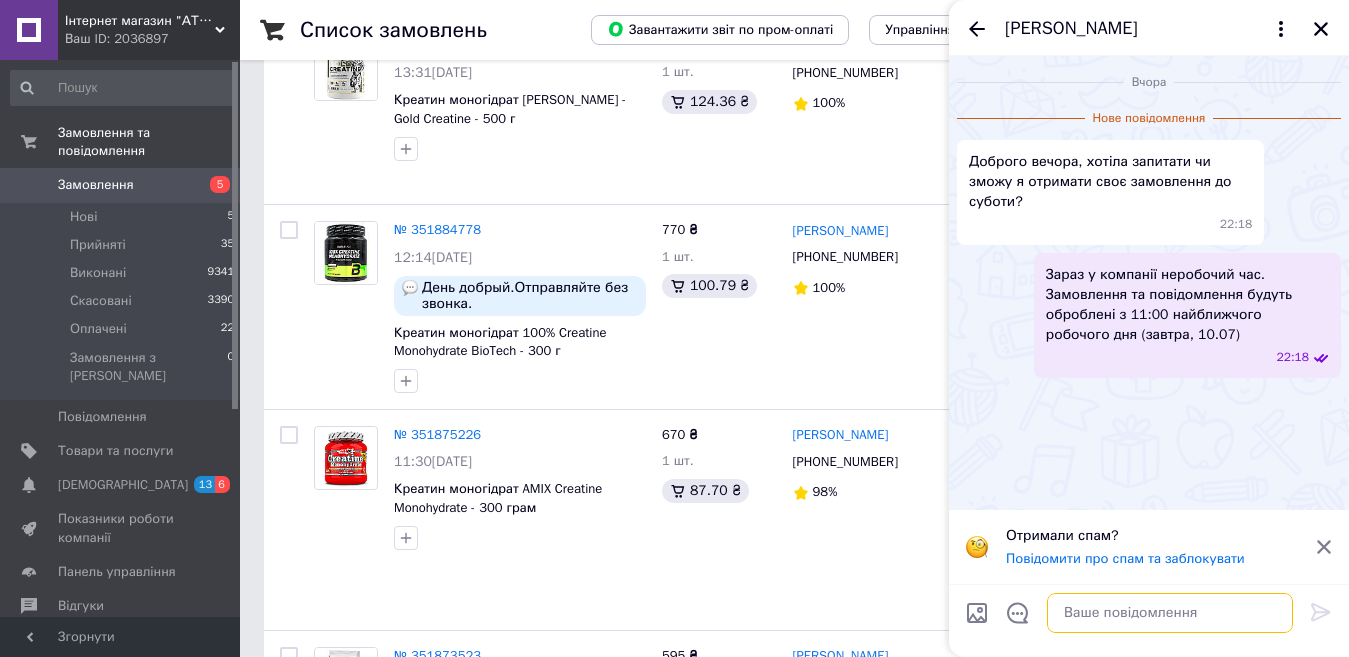 click at bounding box center [1170, 613] 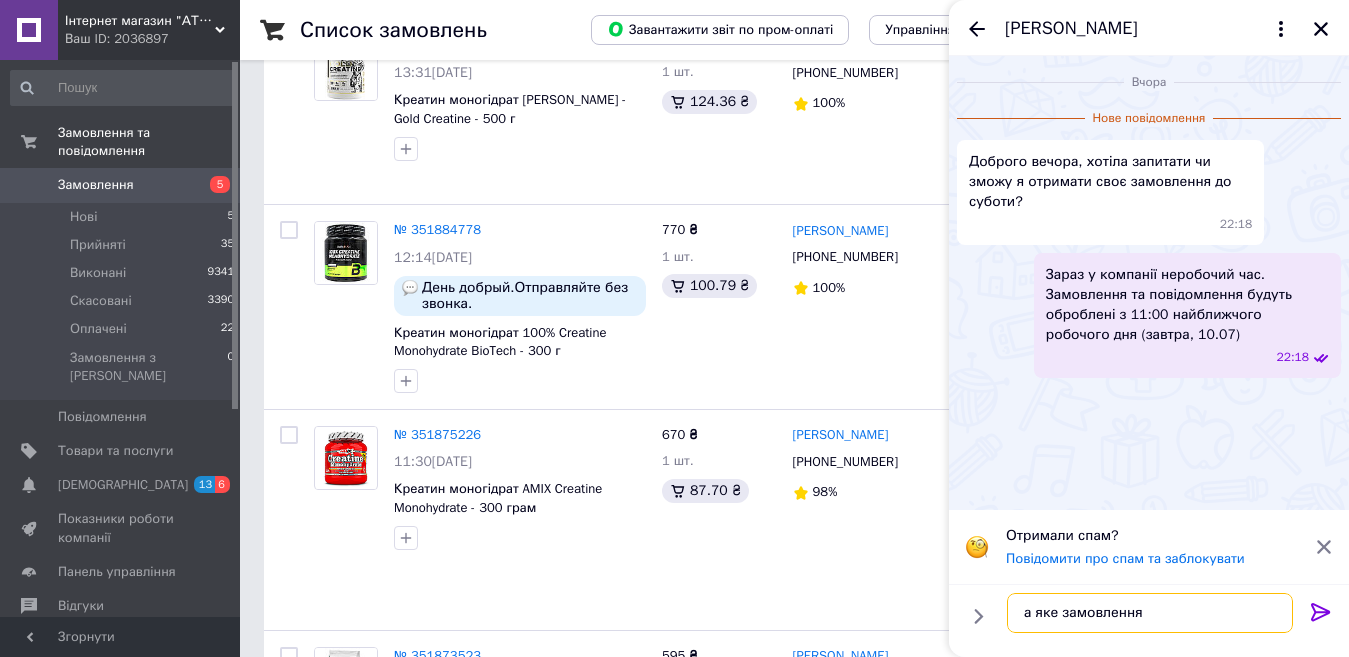 type on "а яке замовлення?" 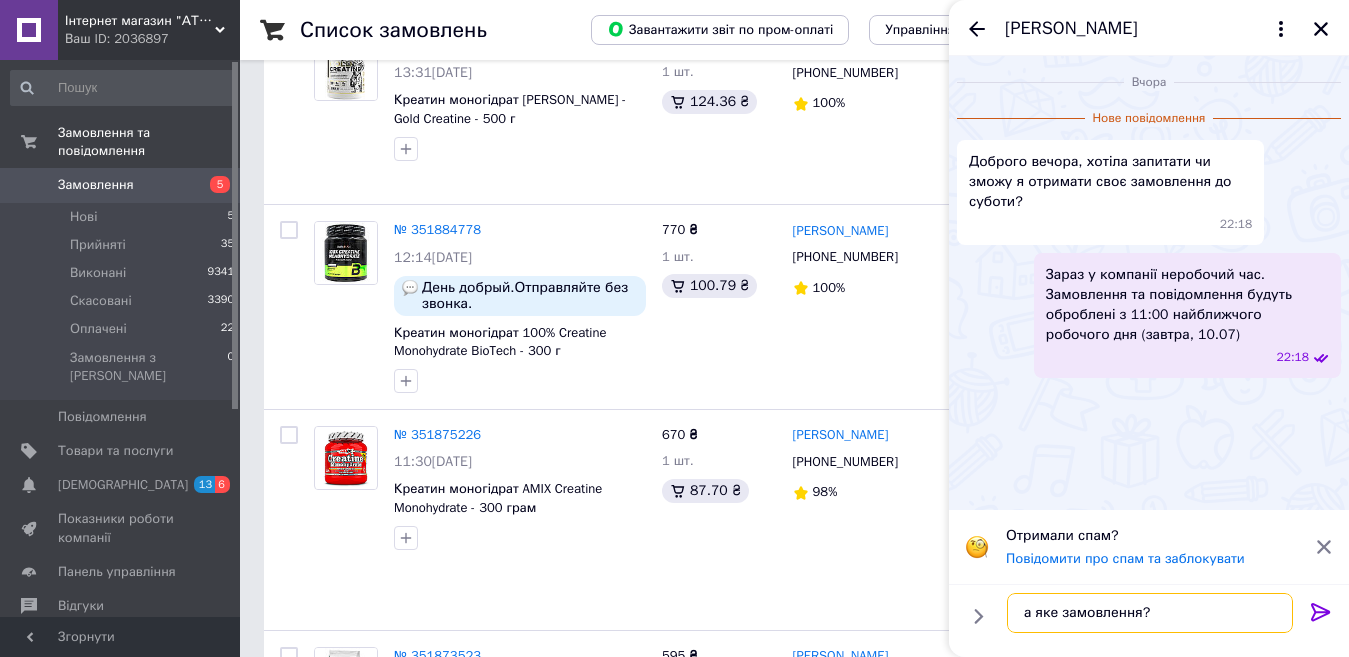 type 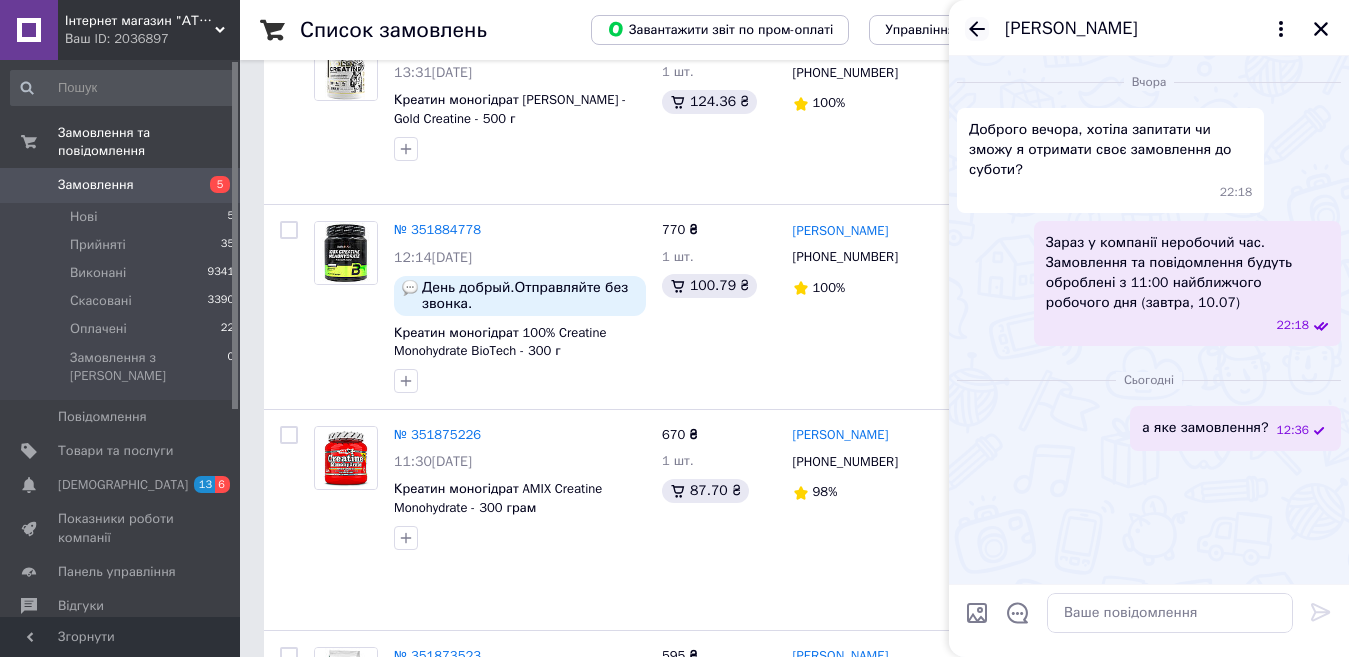 click 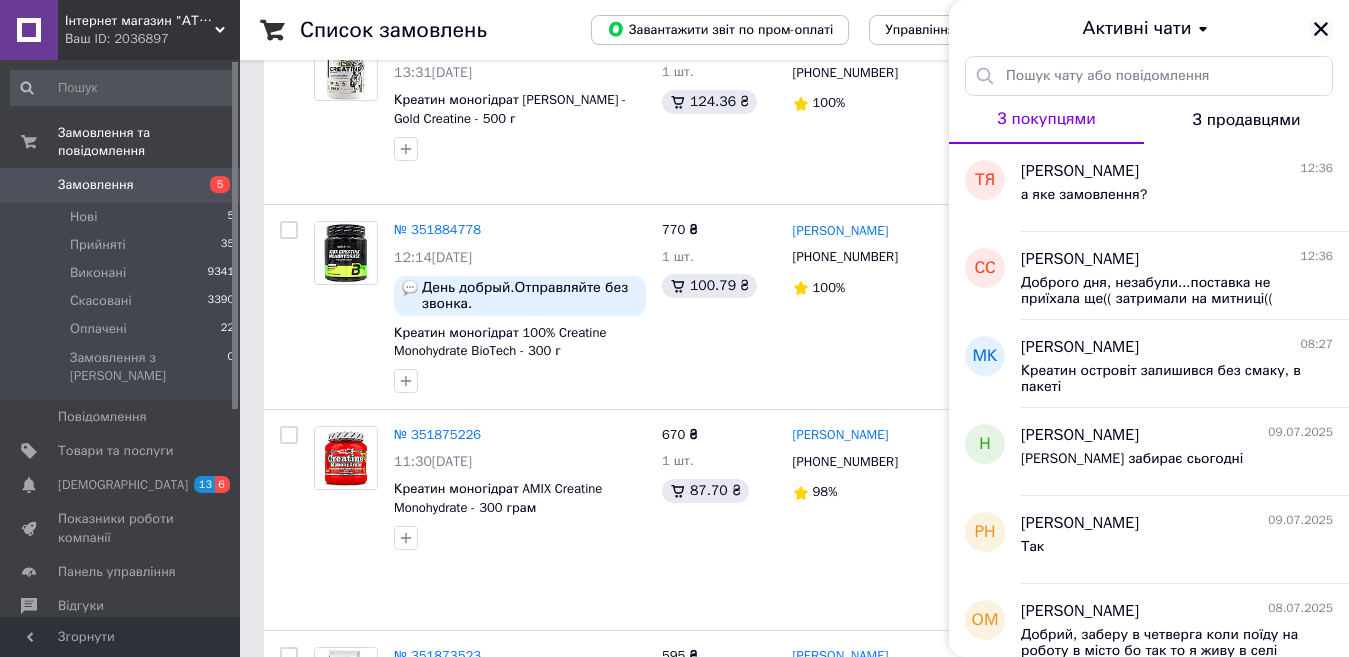 click 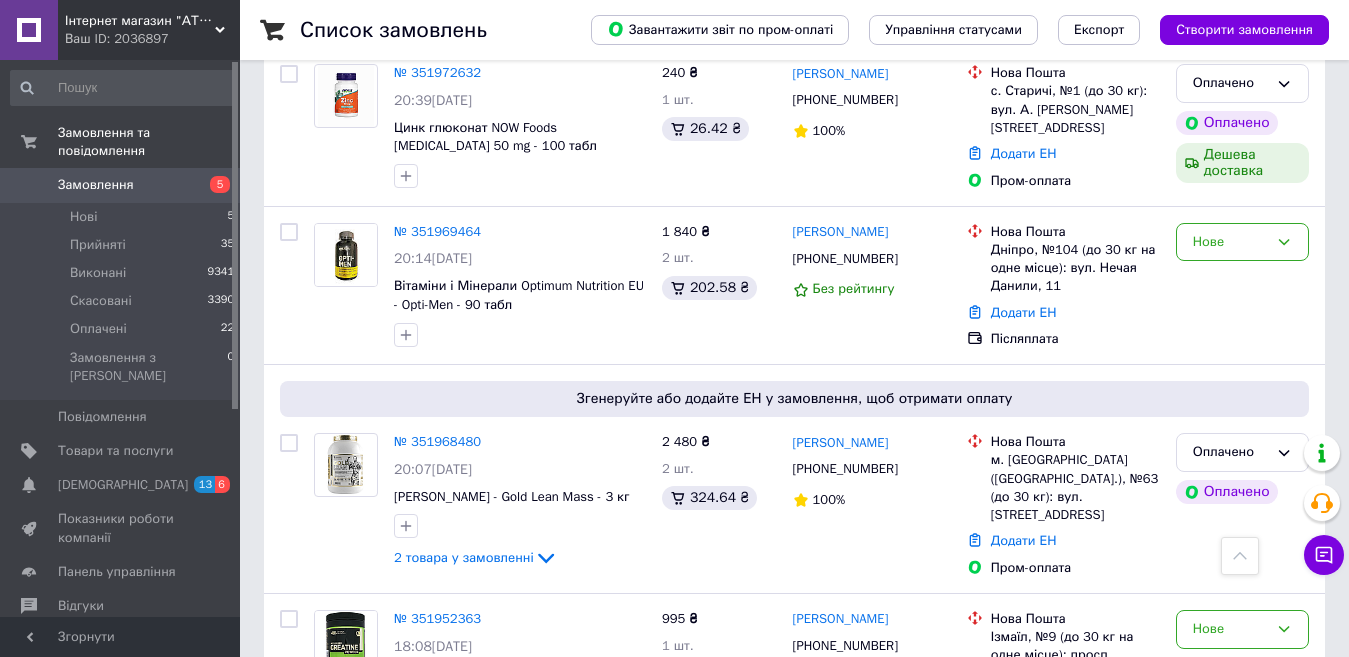 scroll, scrollTop: 1893, scrollLeft: 0, axis: vertical 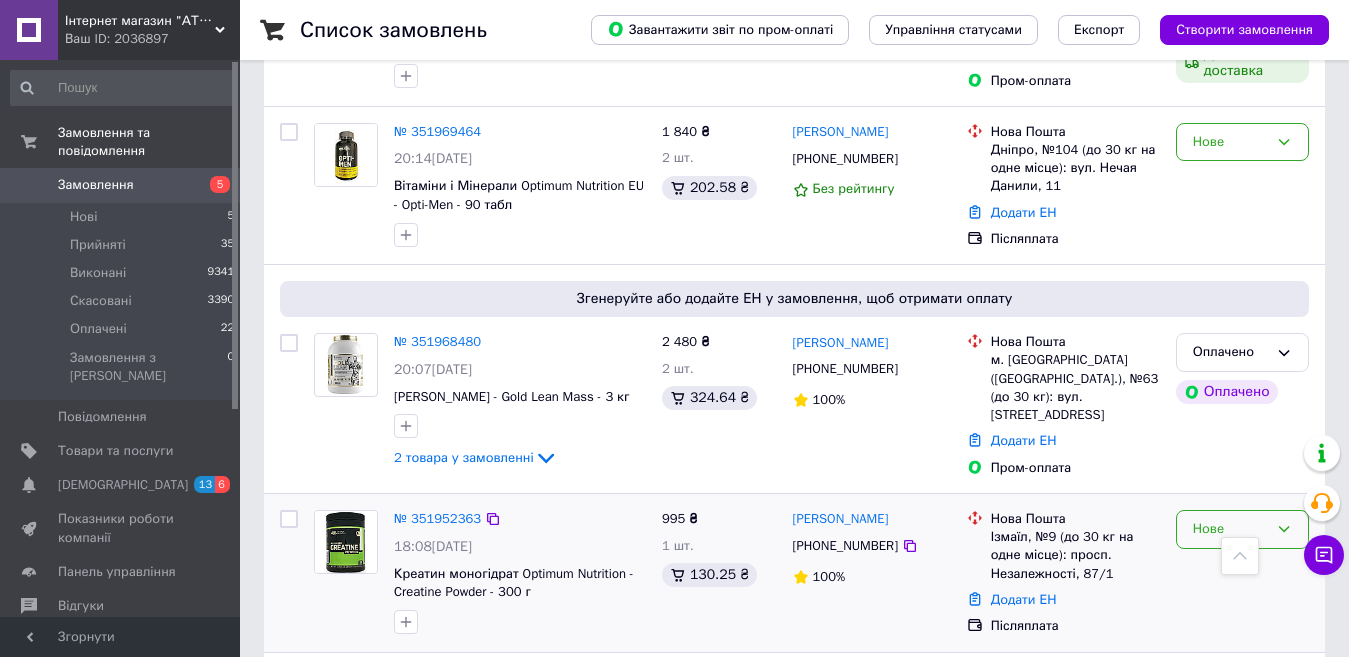 click on "Нове" at bounding box center [1230, 529] 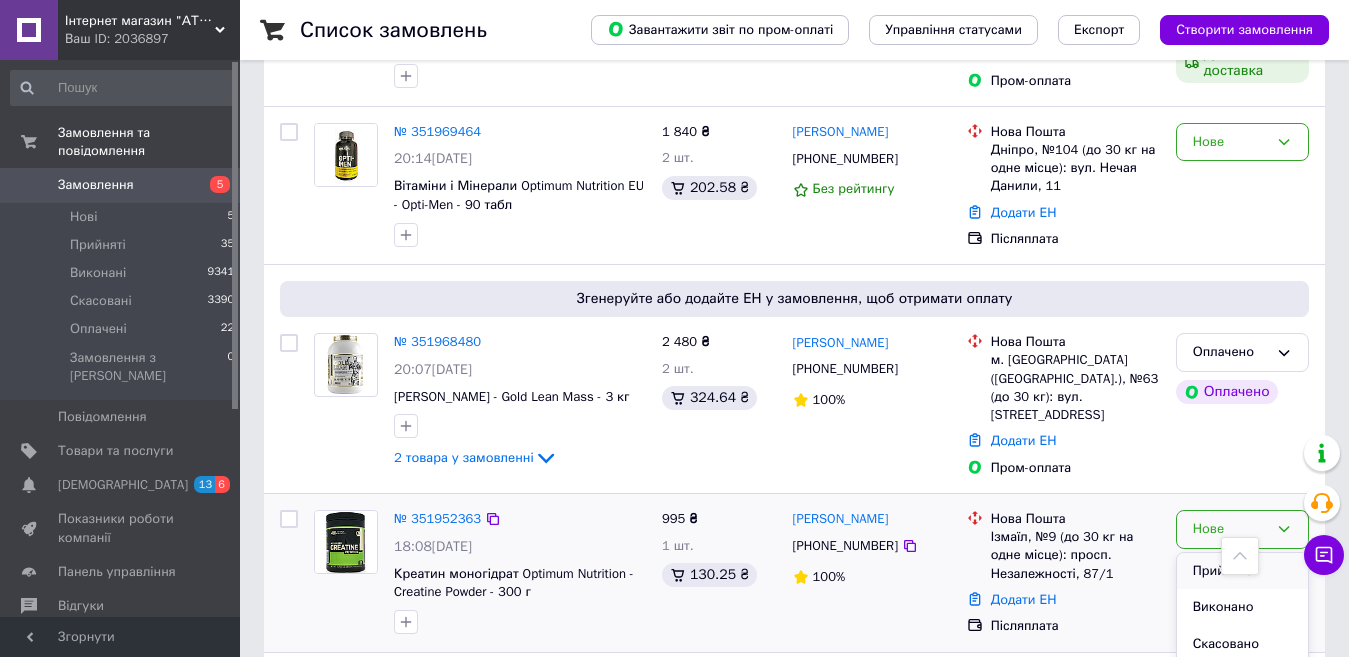 click on "Прийнято" at bounding box center (1242, 571) 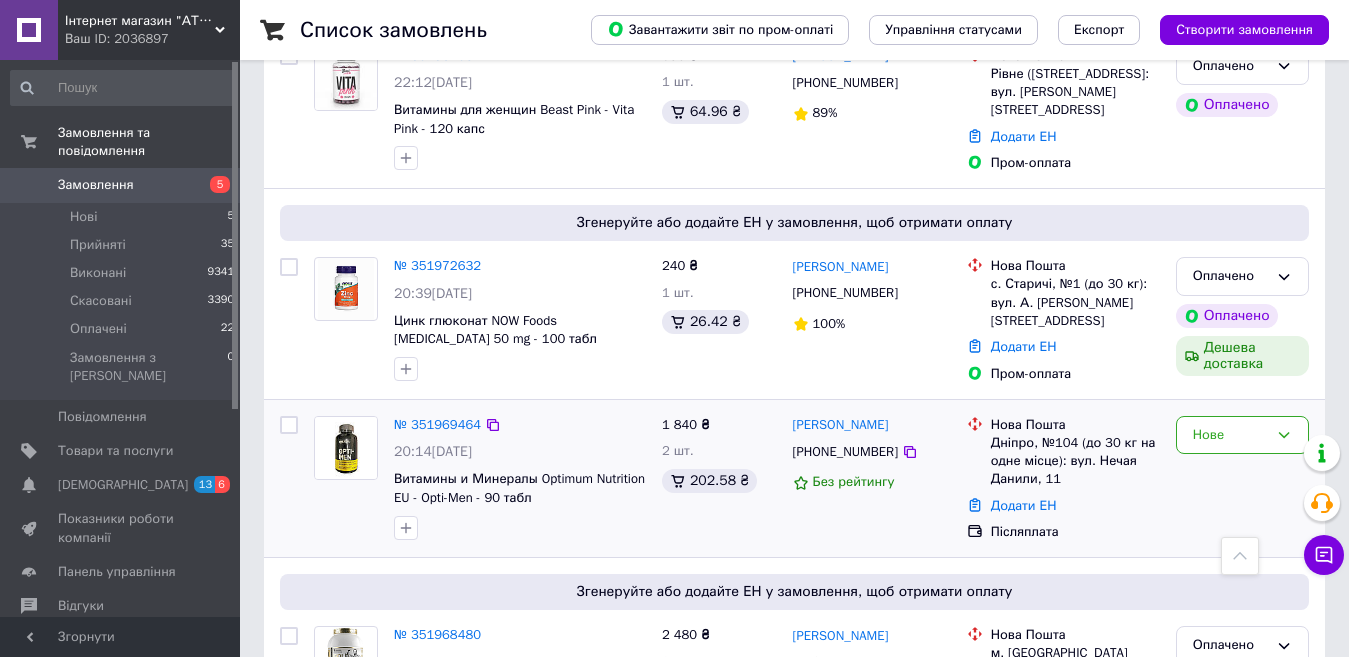 scroll, scrollTop: 1593, scrollLeft: 0, axis: vertical 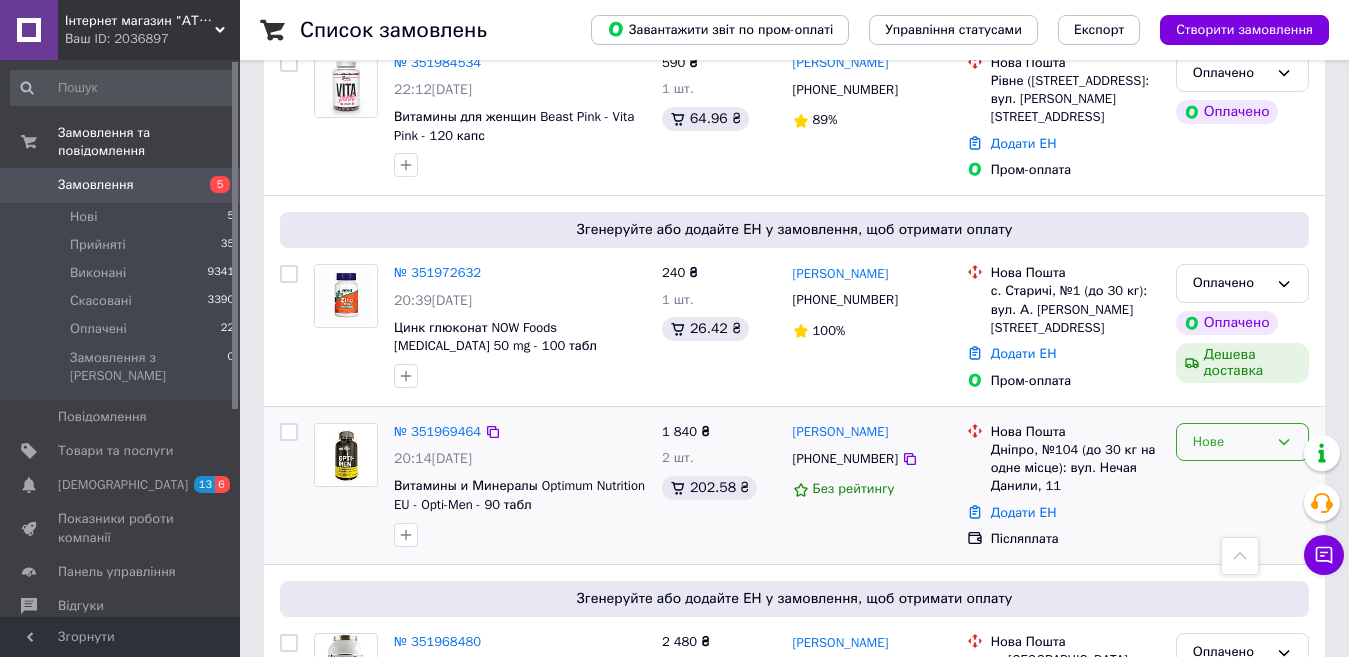 click on "Нове" at bounding box center [1230, 442] 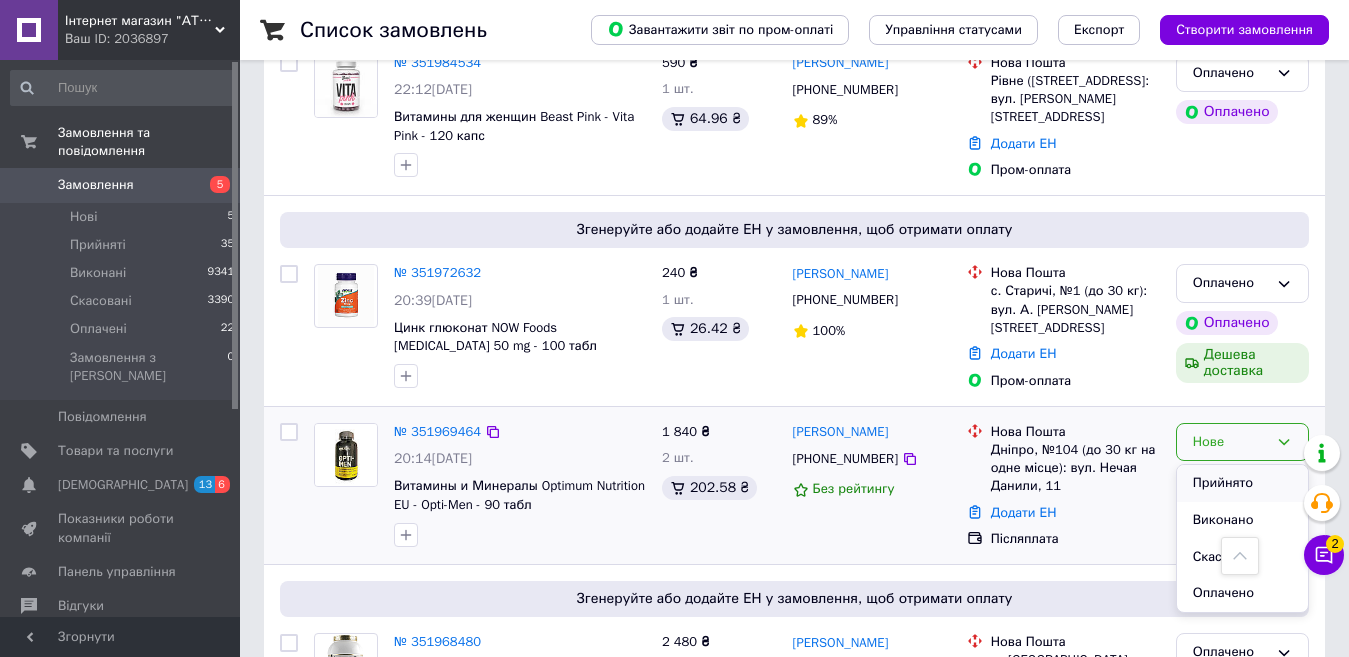 click on "Прийнято" at bounding box center (1242, 483) 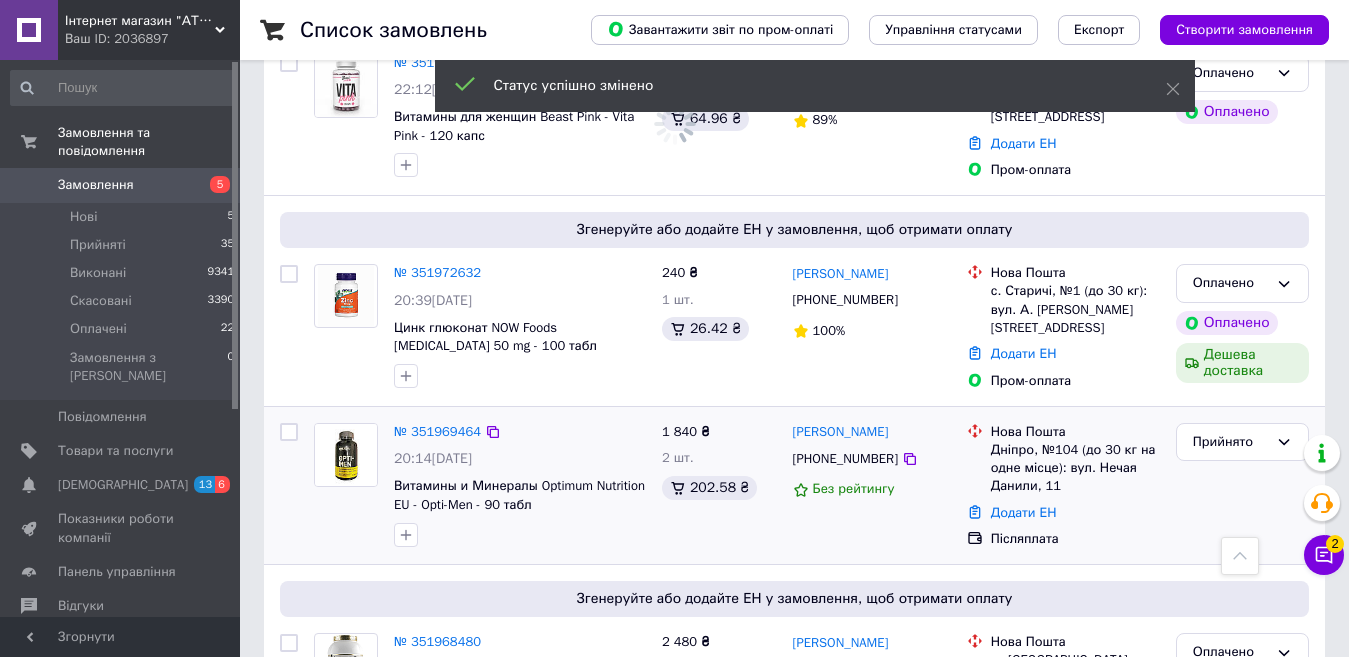 click on "Дмитро Косієнчук +380503411722 Без рейтингу" at bounding box center (872, 486) 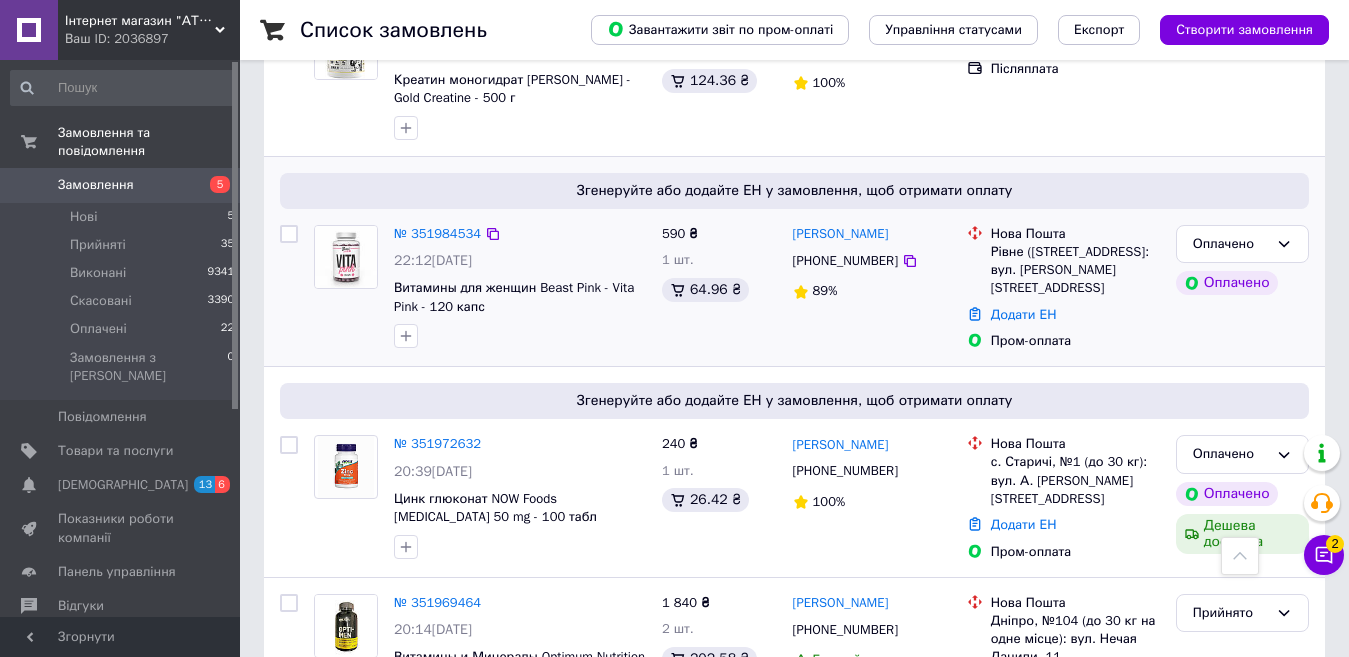 scroll, scrollTop: 1393, scrollLeft: 0, axis: vertical 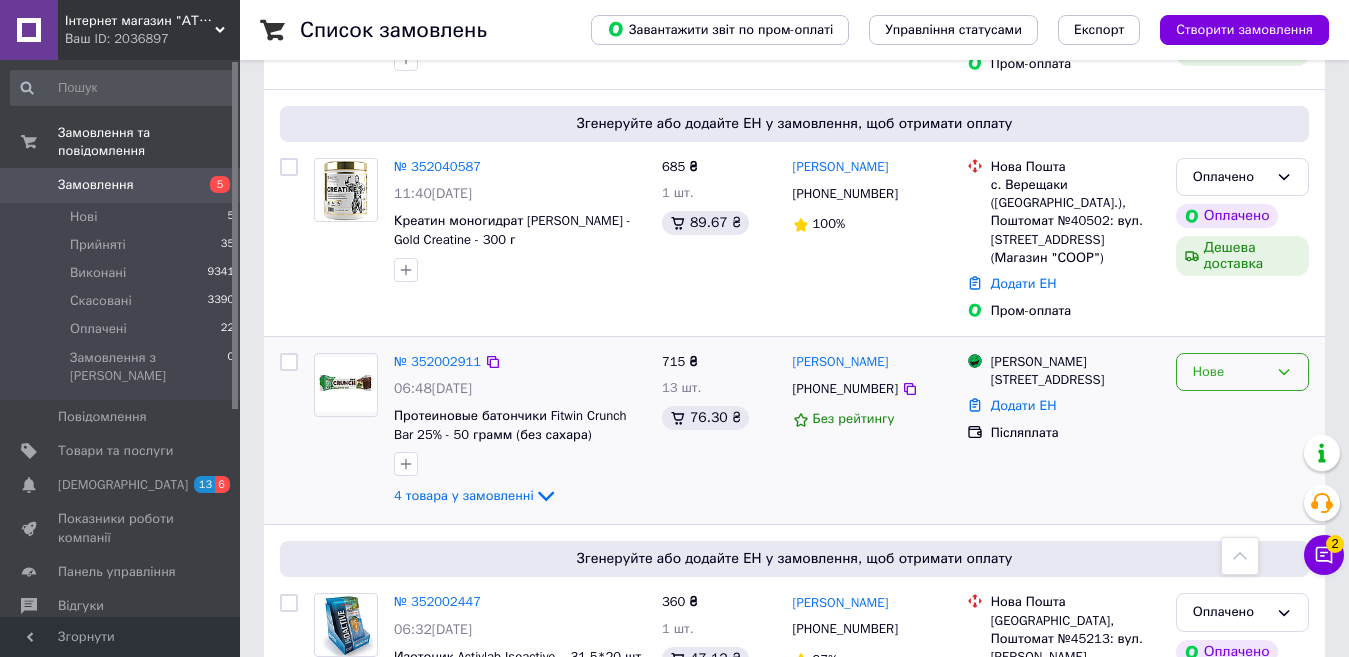 click on "Нове" at bounding box center (1230, 372) 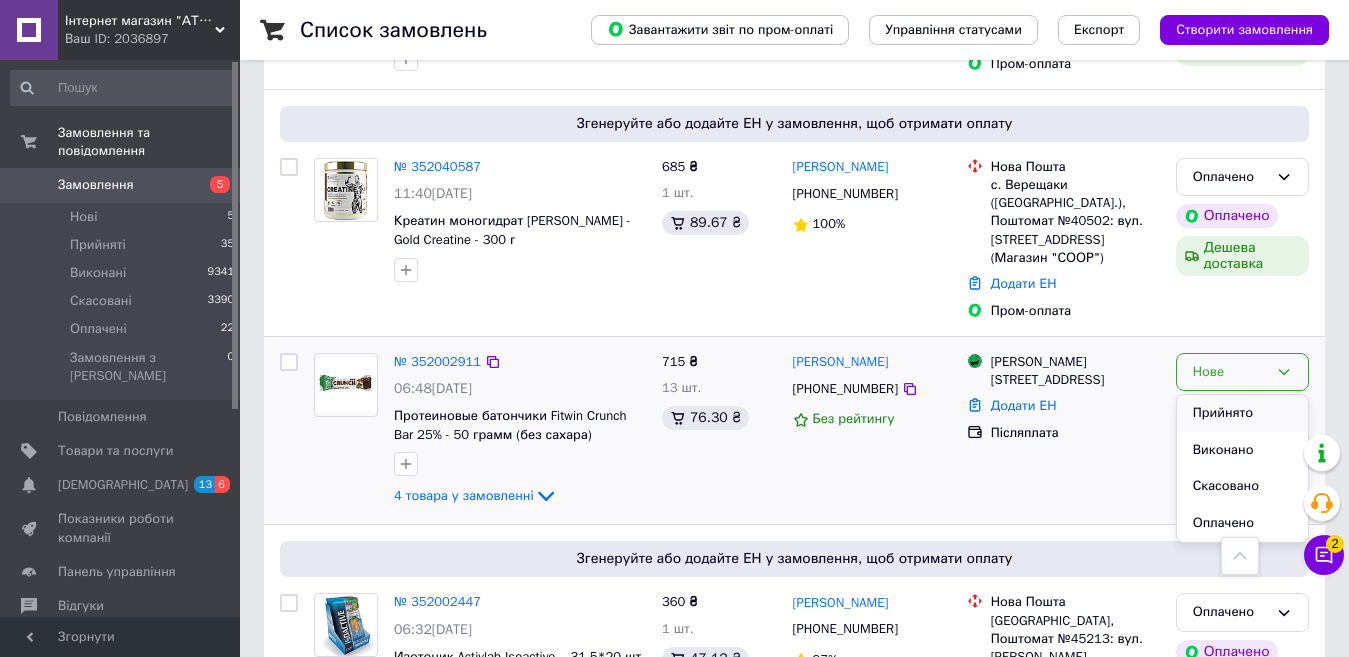 click on "Прийнято" at bounding box center (1242, 413) 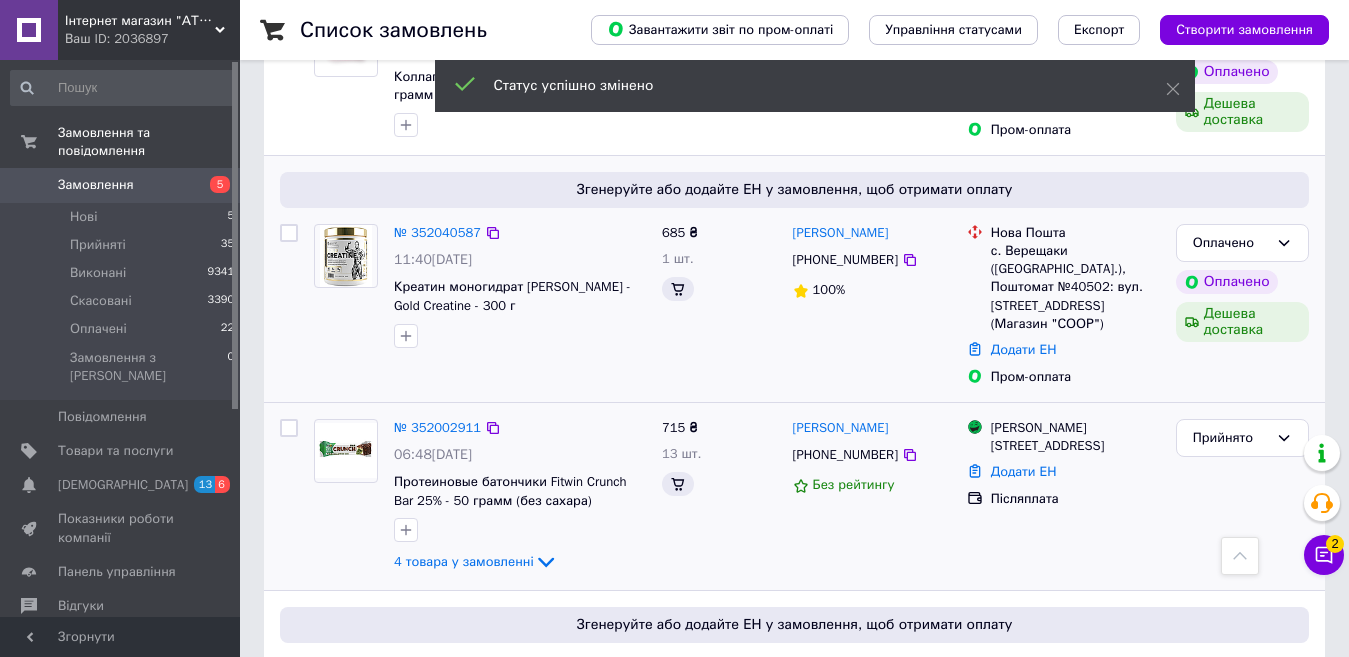 scroll, scrollTop: 393, scrollLeft: 0, axis: vertical 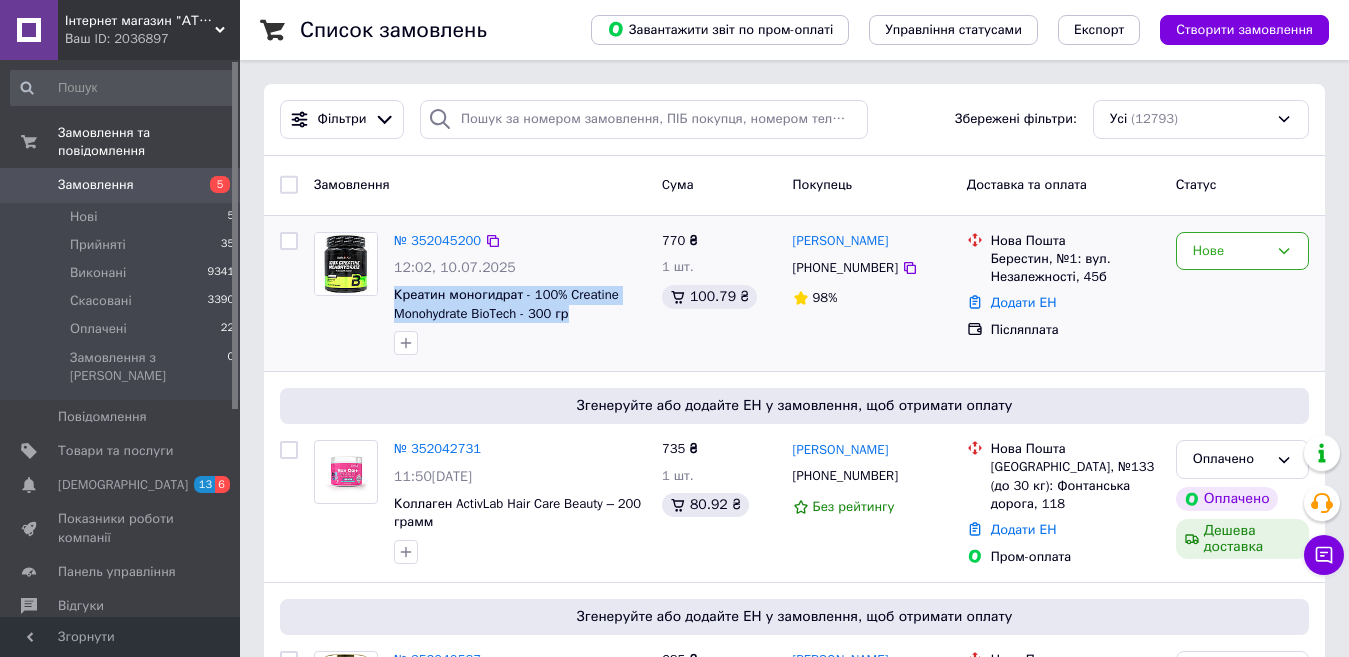 drag, startPoint x: 578, startPoint y: 317, endPoint x: 392, endPoint y: 300, distance: 186.77527 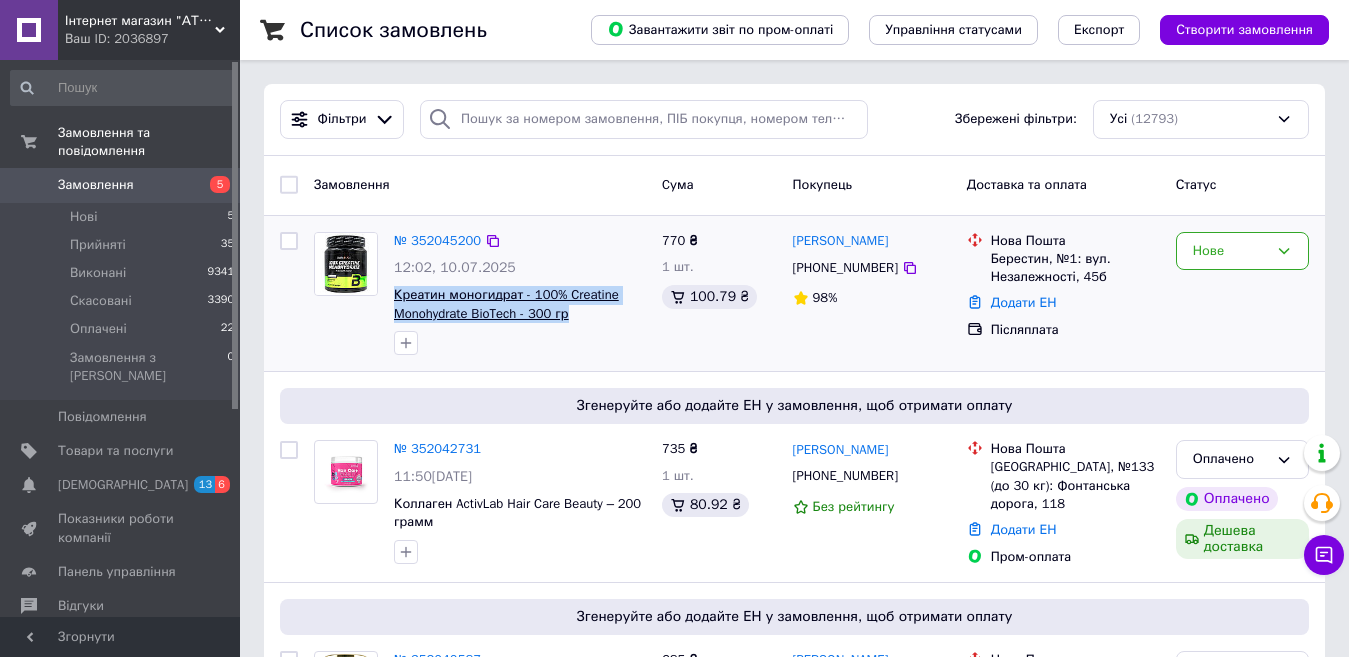 copy on "Креатин моногидрат - 100% Creatine Monohydrate BioTech - 300 гр" 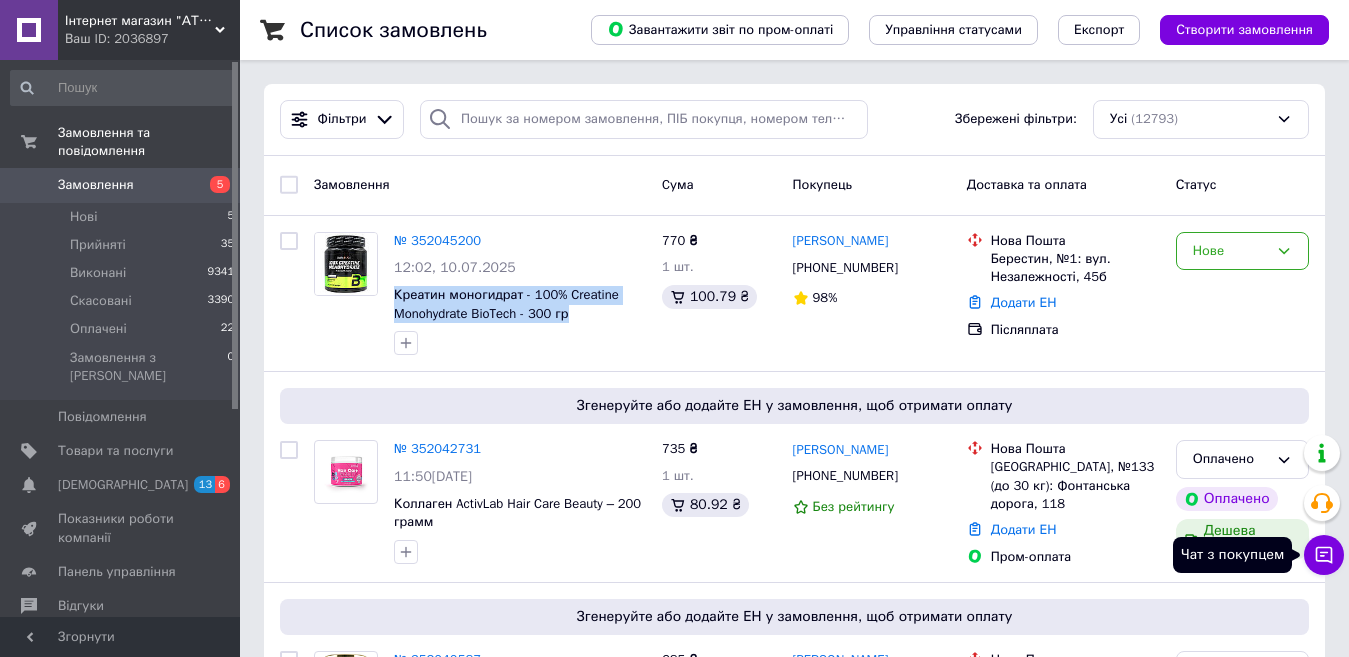 click on "Чат з покупцем" at bounding box center (1324, 555) 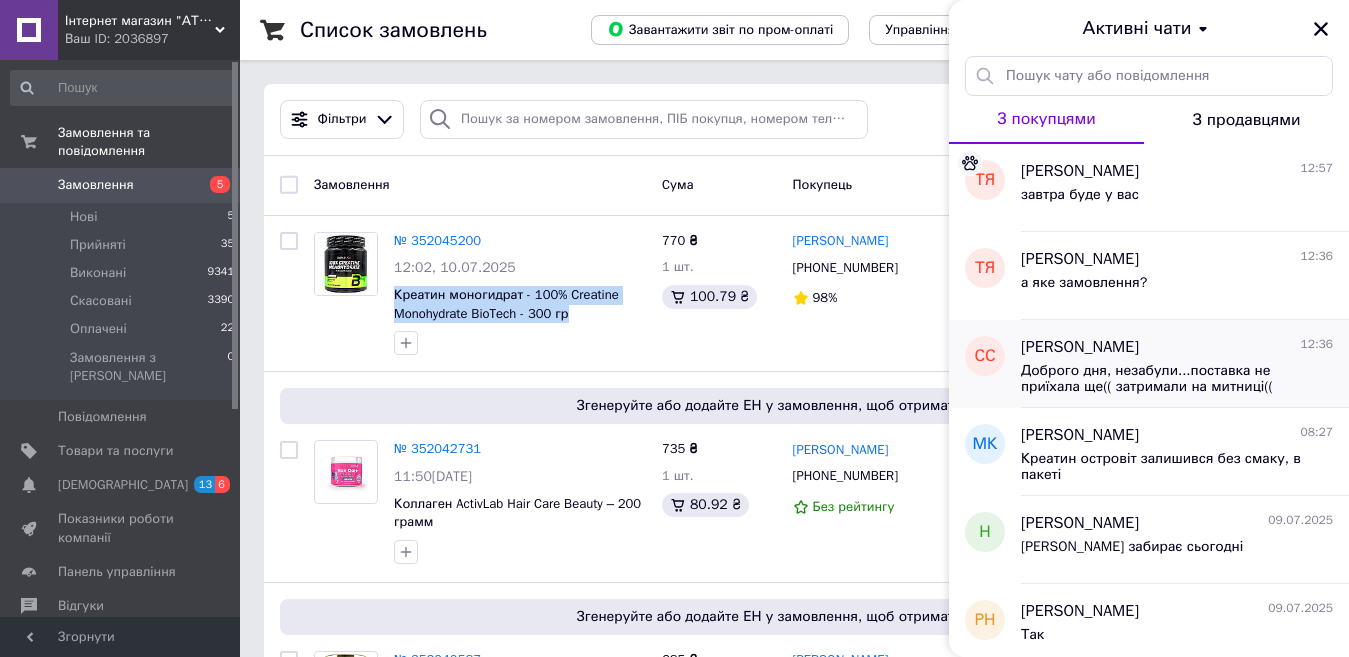 click on "Доброго дня, незабули...поставка не приїхала ще(( затримали на митниці((" at bounding box center [1163, 379] 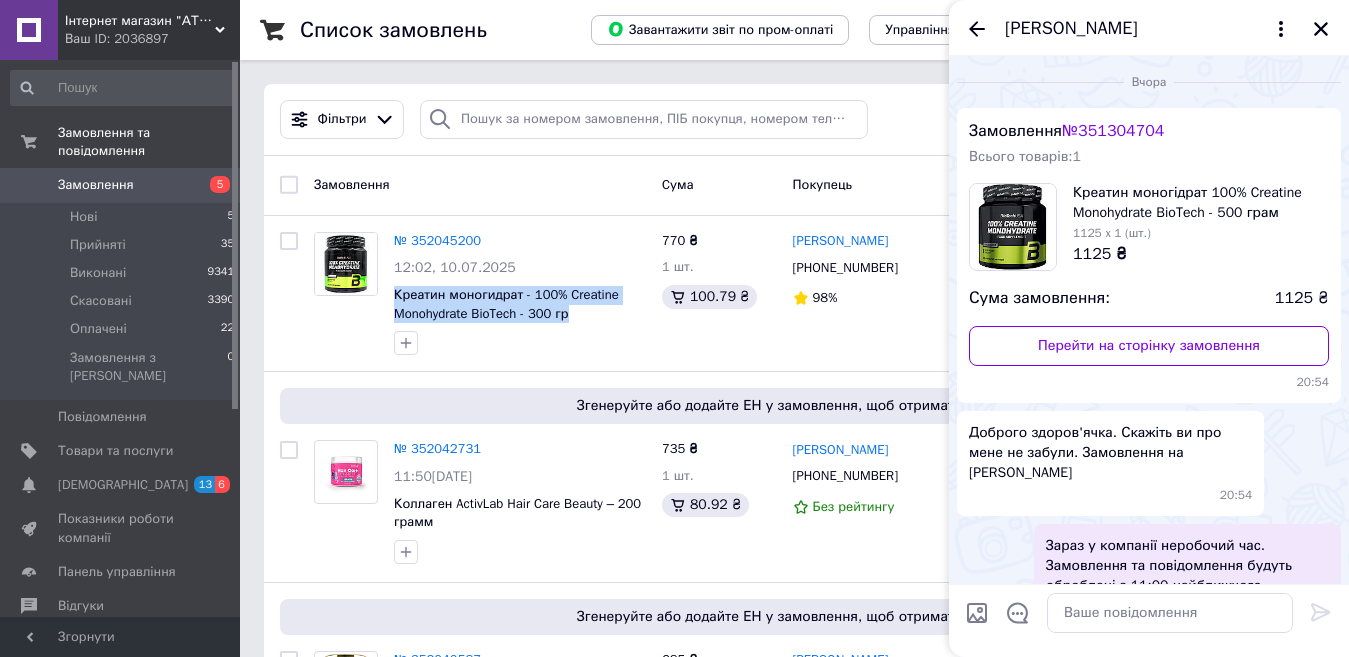 scroll, scrollTop: 198, scrollLeft: 0, axis: vertical 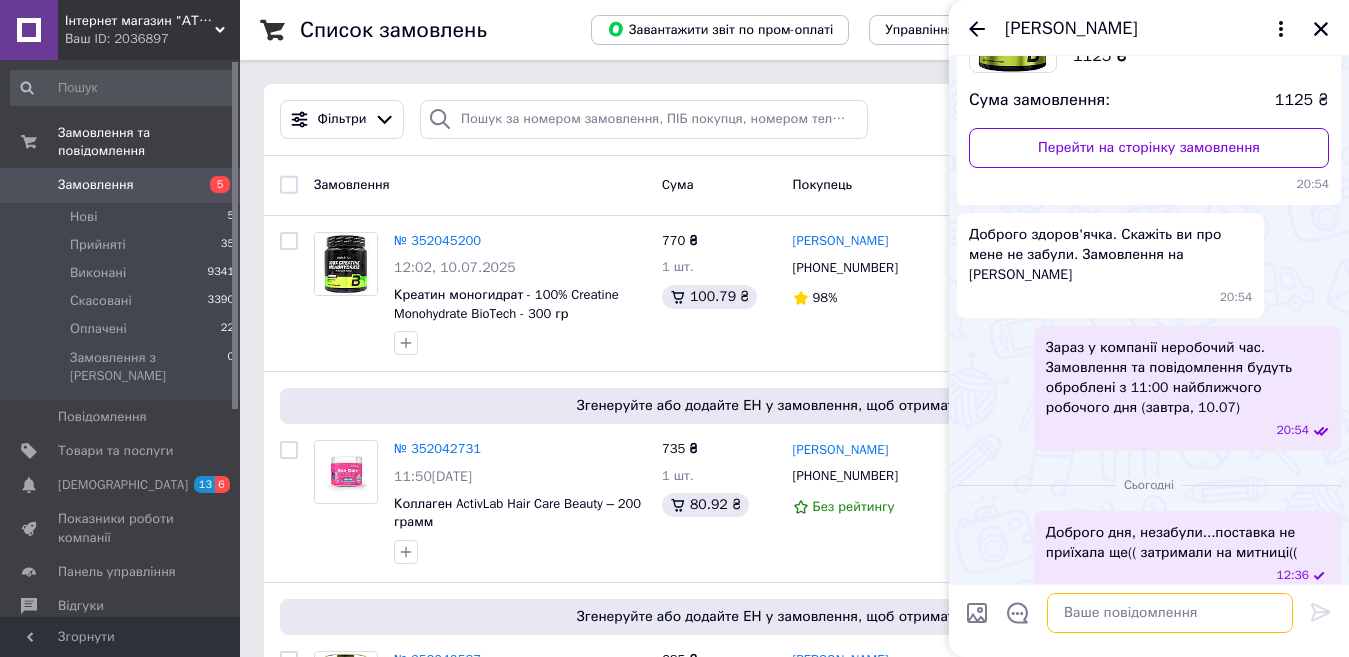 click at bounding box center [1170, 613] 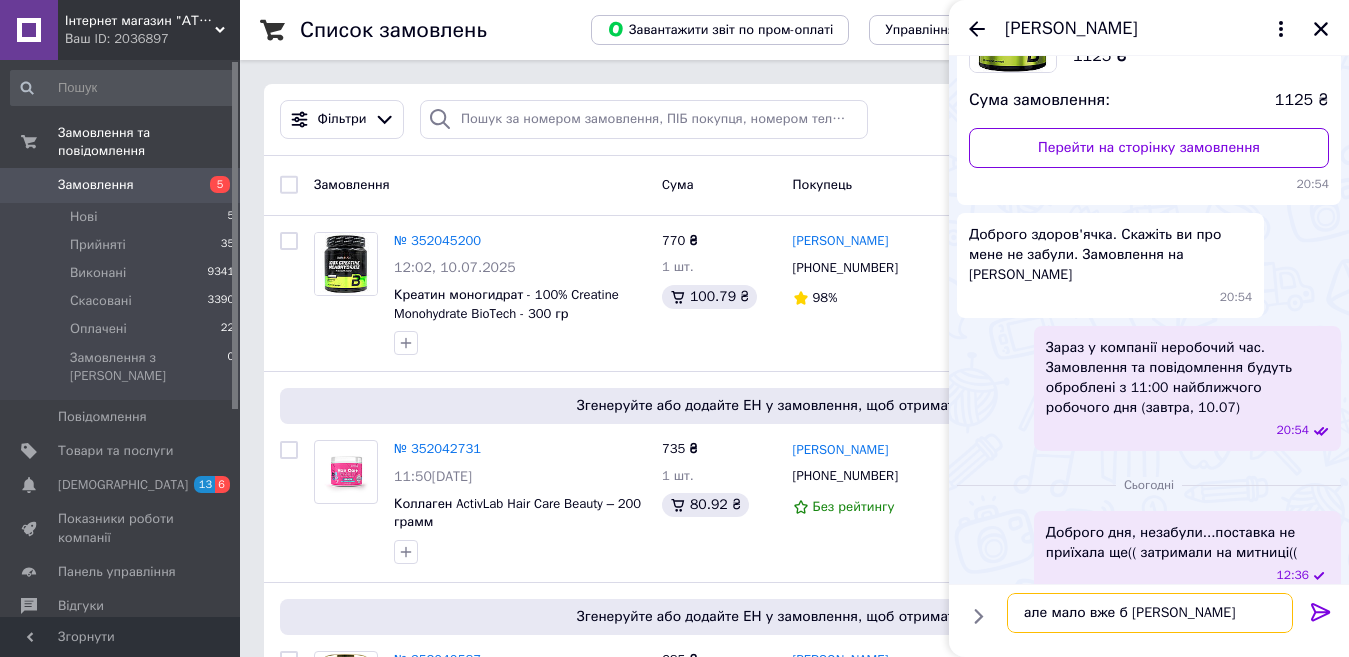type on "але мало вже б бути" 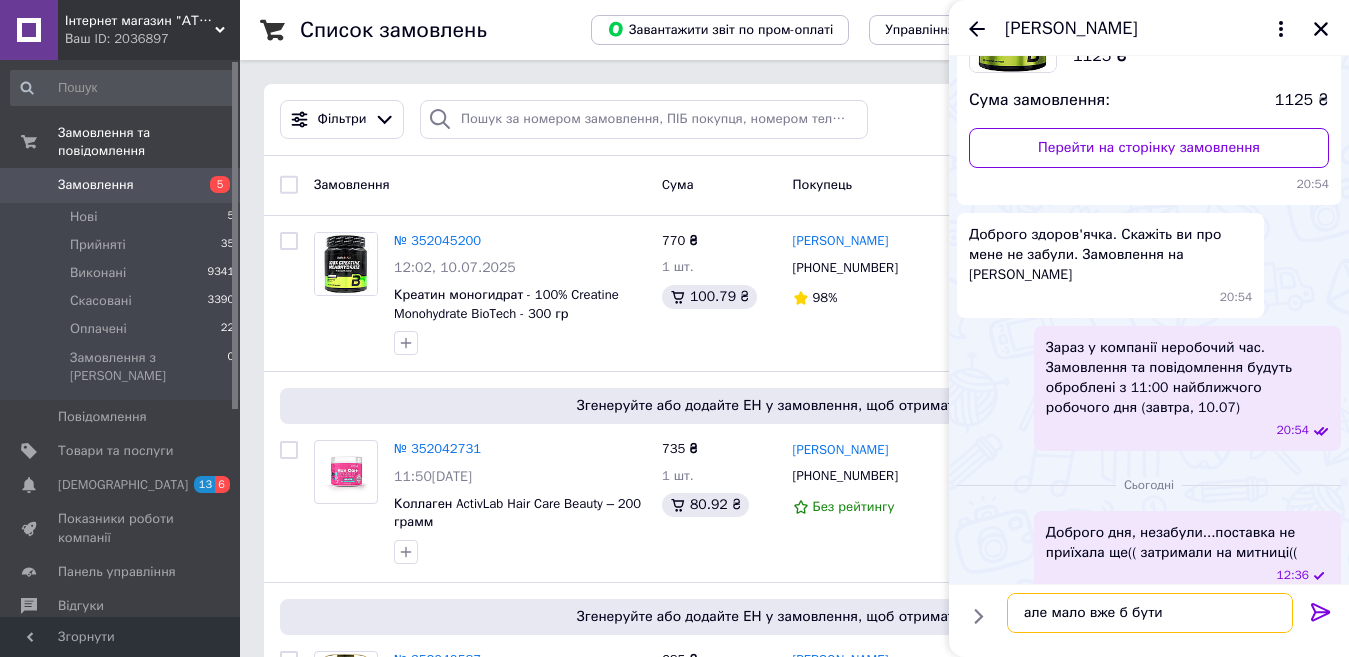type 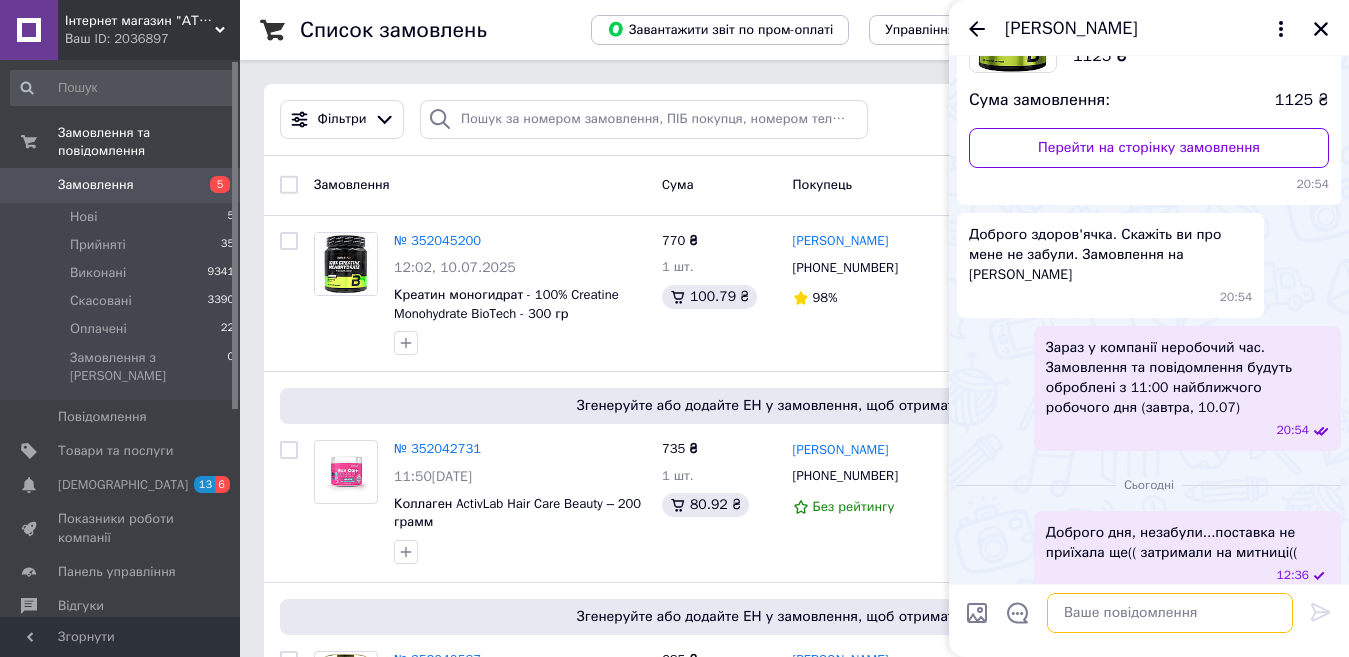 scroll, scrollTop: 251, scrollLeft: 0, axis: vertical 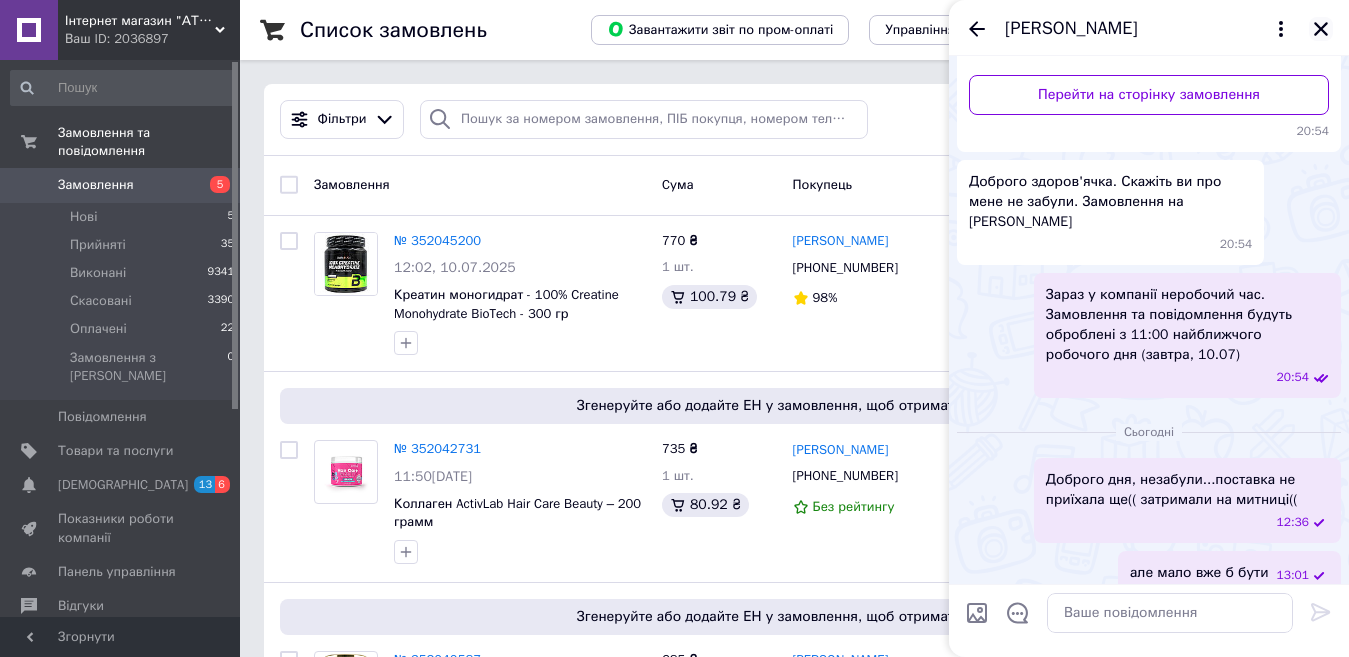 click 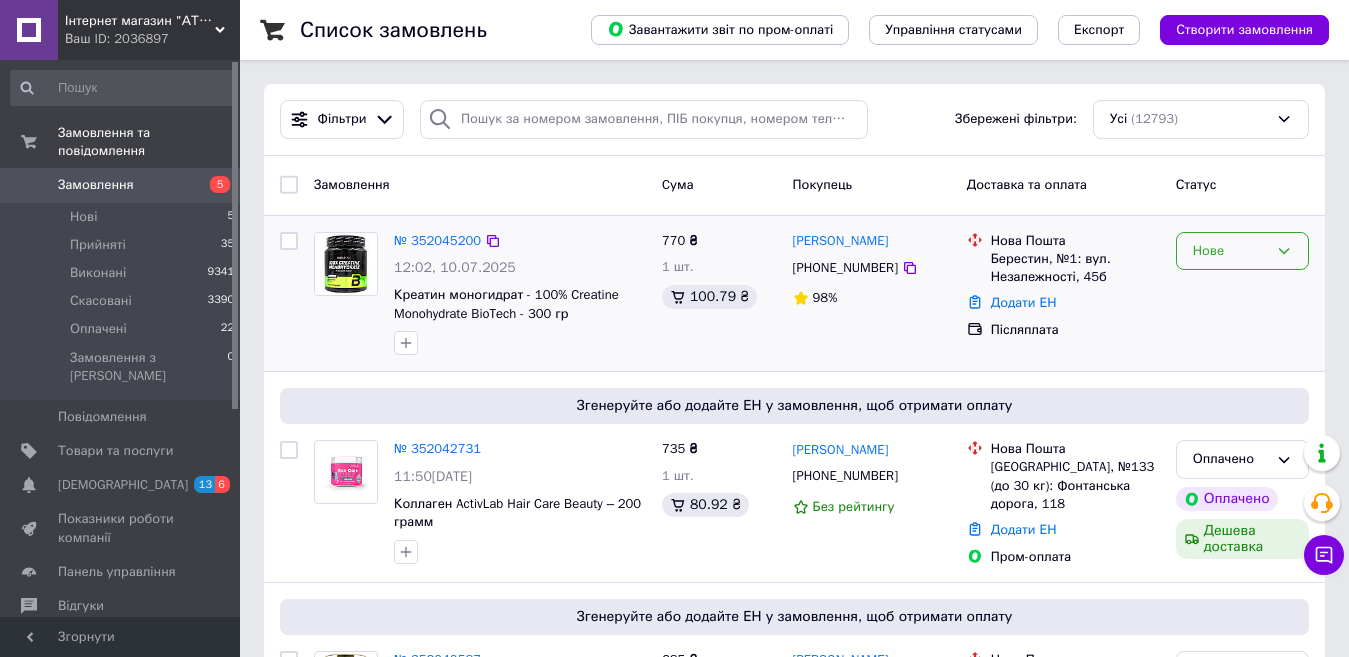 click on "Нове" at bounding box center [1230, 251] 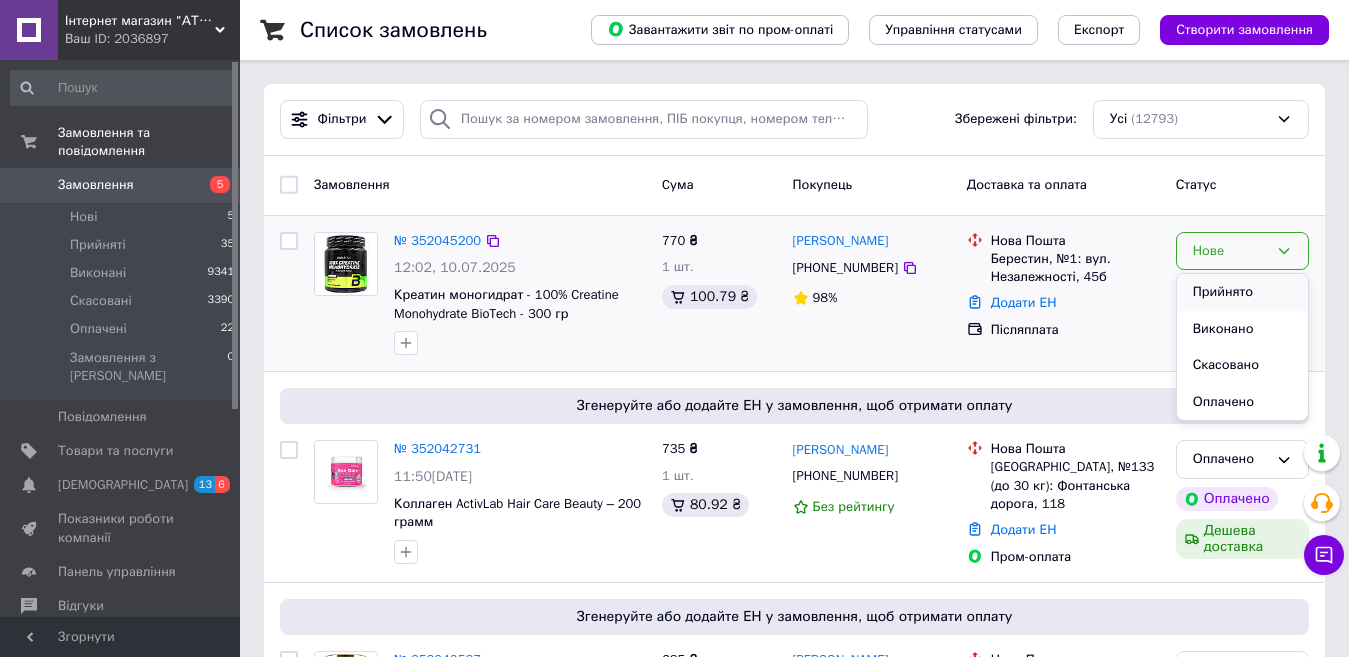 click on "Прийнято" at bounding box center [1242, 292] 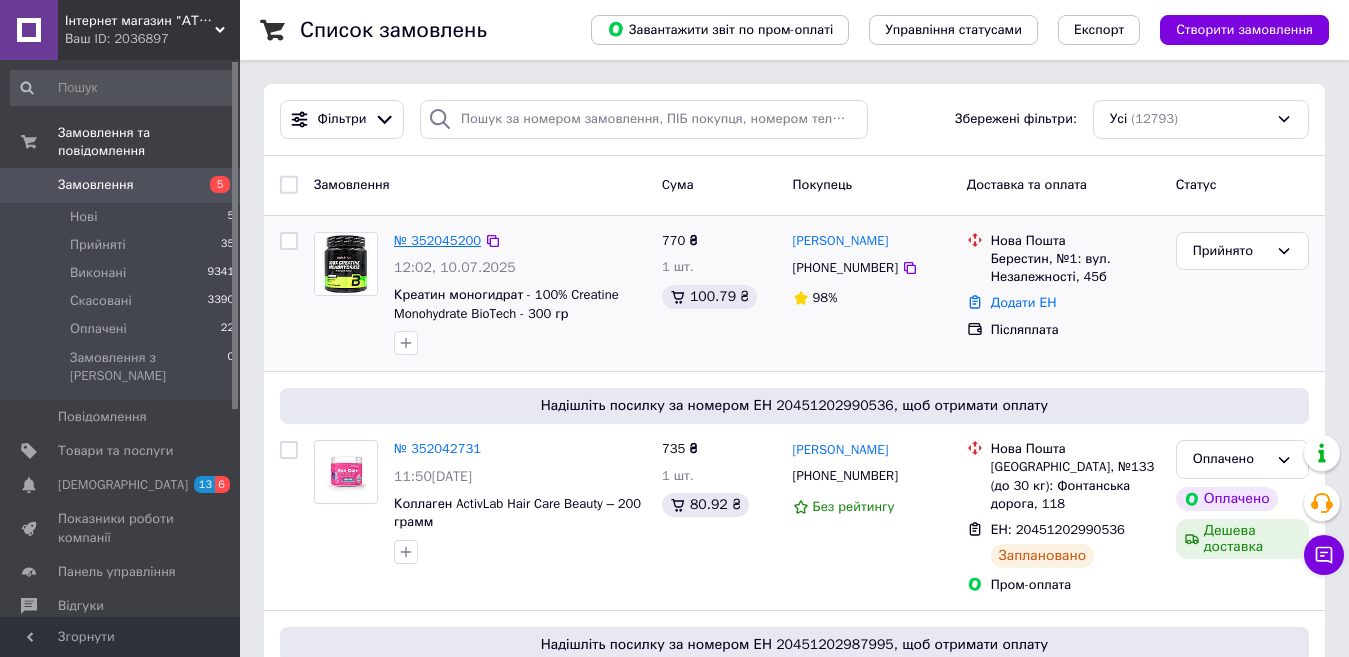 click on "№ 352045200" at bounding box center (437, 240) 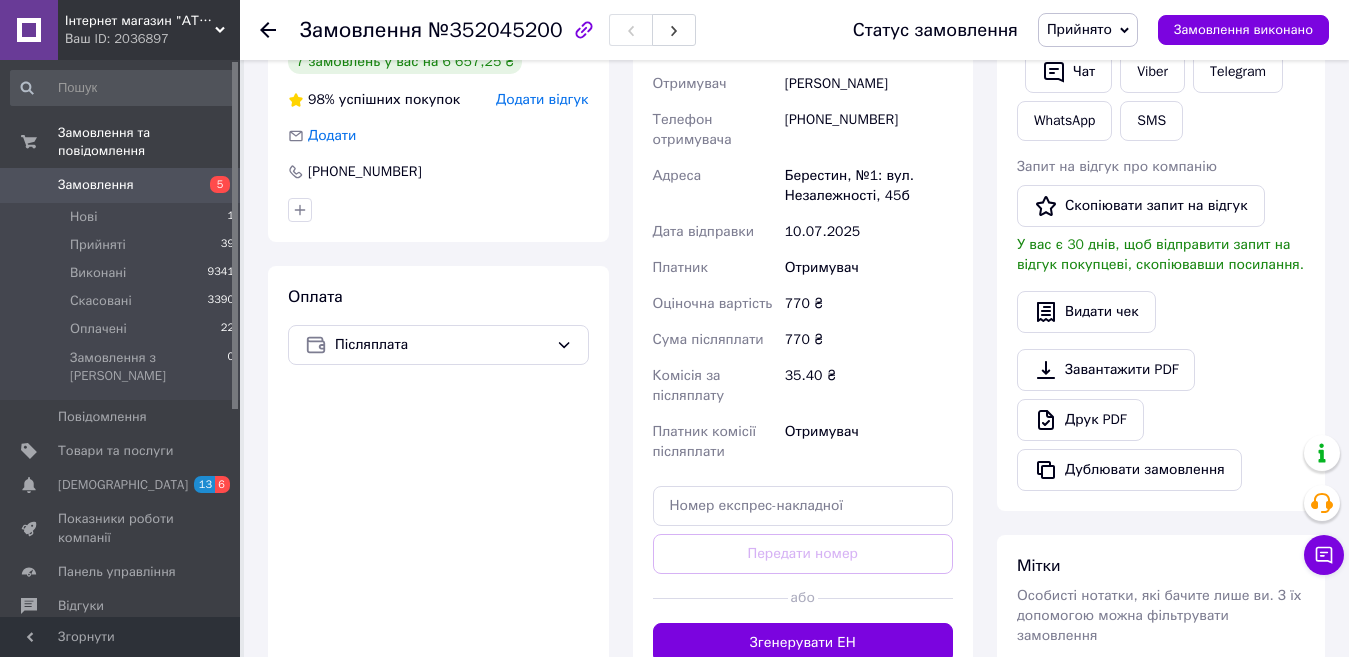 scroll, scrollTop: 616, scrollLeft: 0, axis: vertical 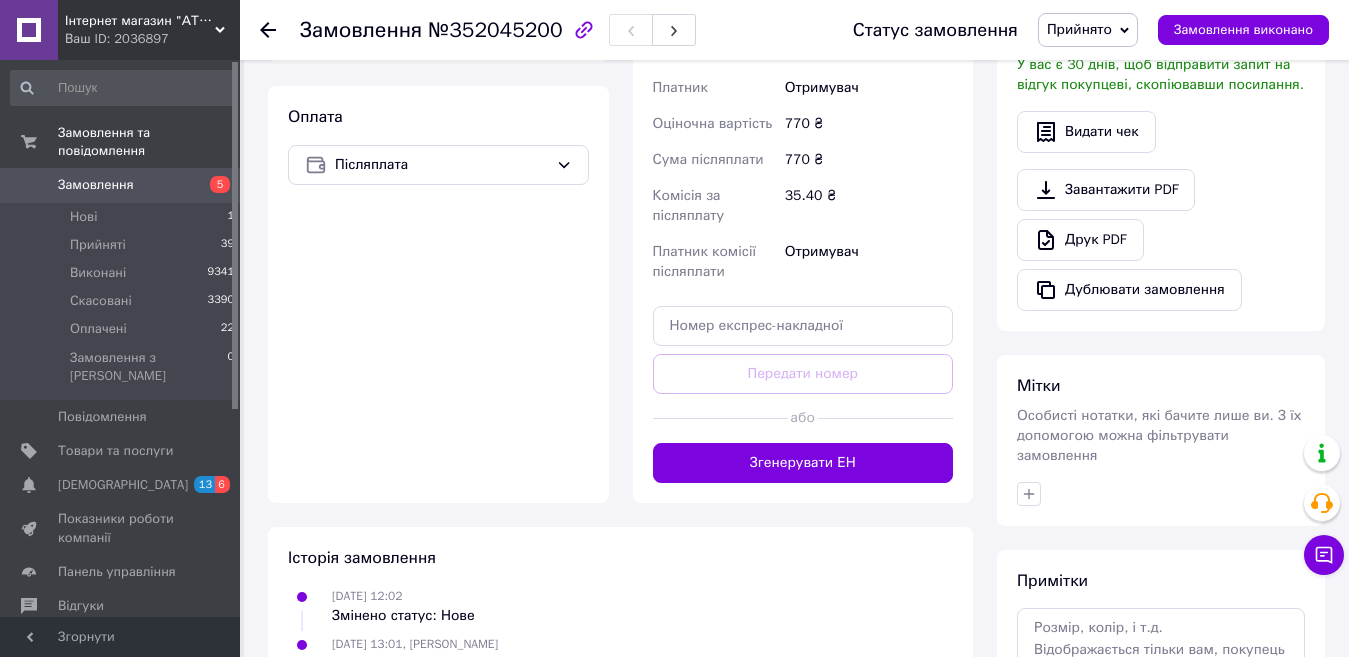 click at bounding box center (885, 418) 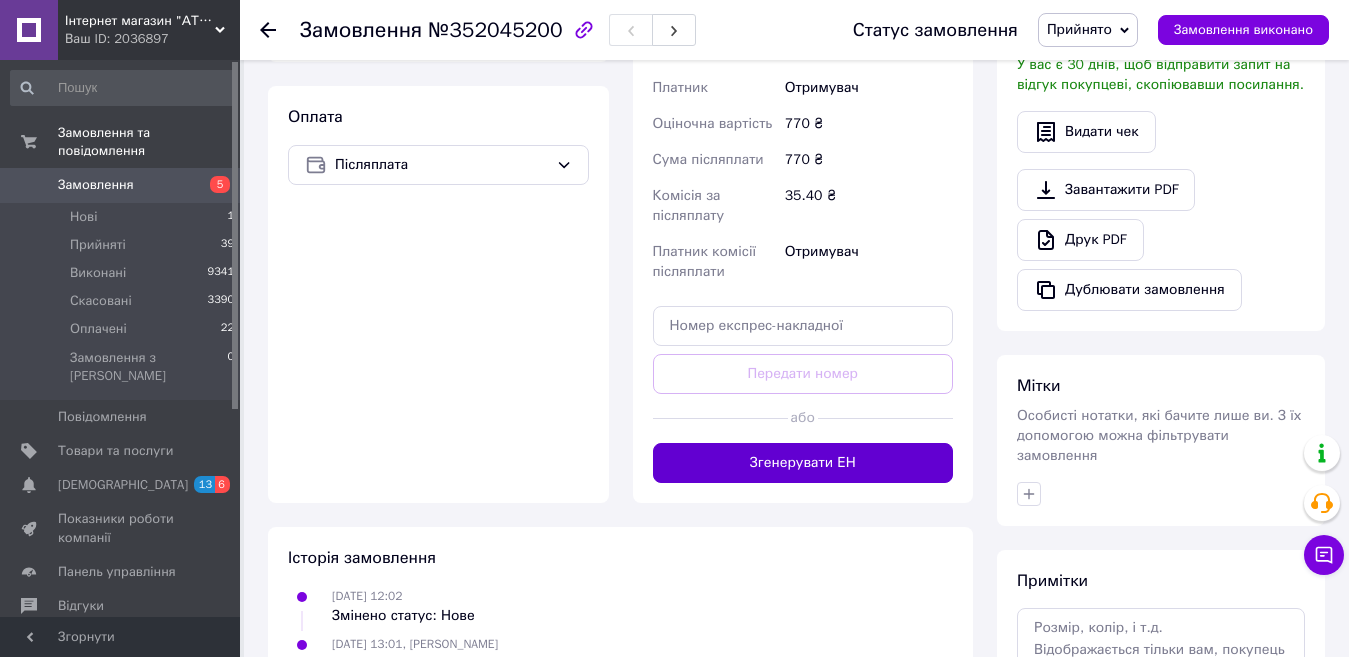 click on "Згенерувати ЕН" at bounding box center (803, 463) 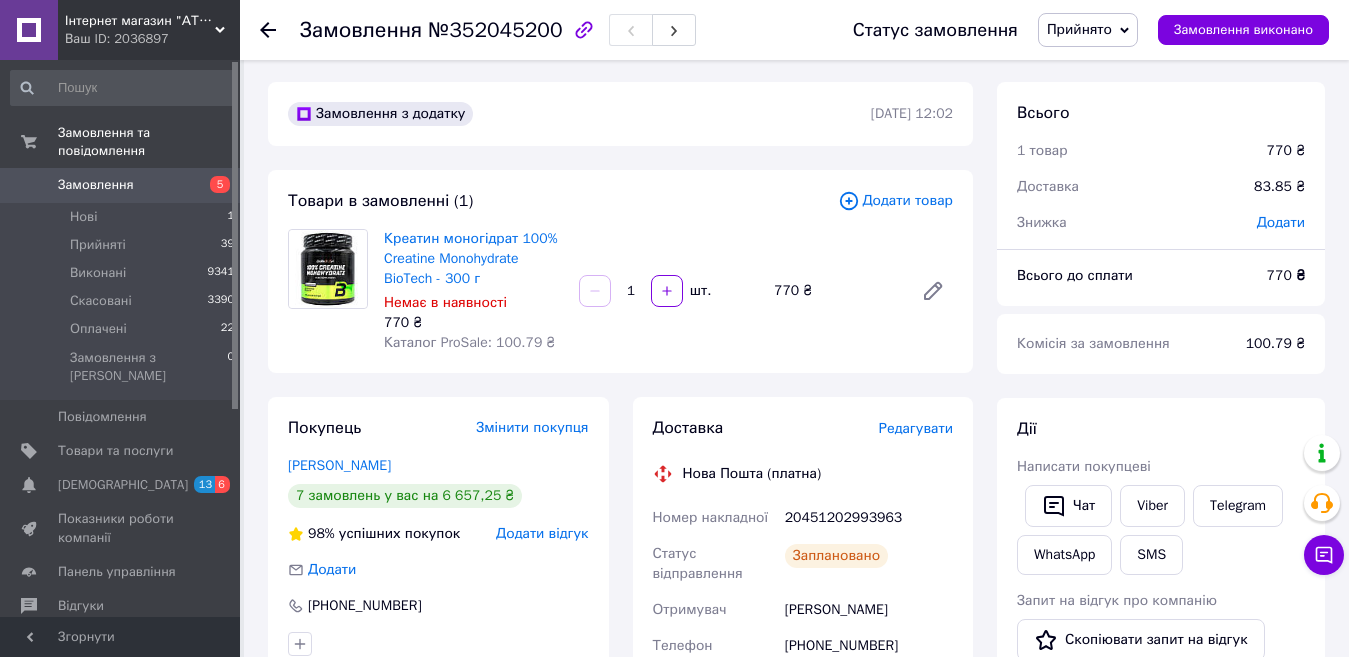 scroll, scrollTop: 0, scrollLeft: 0, axis: both 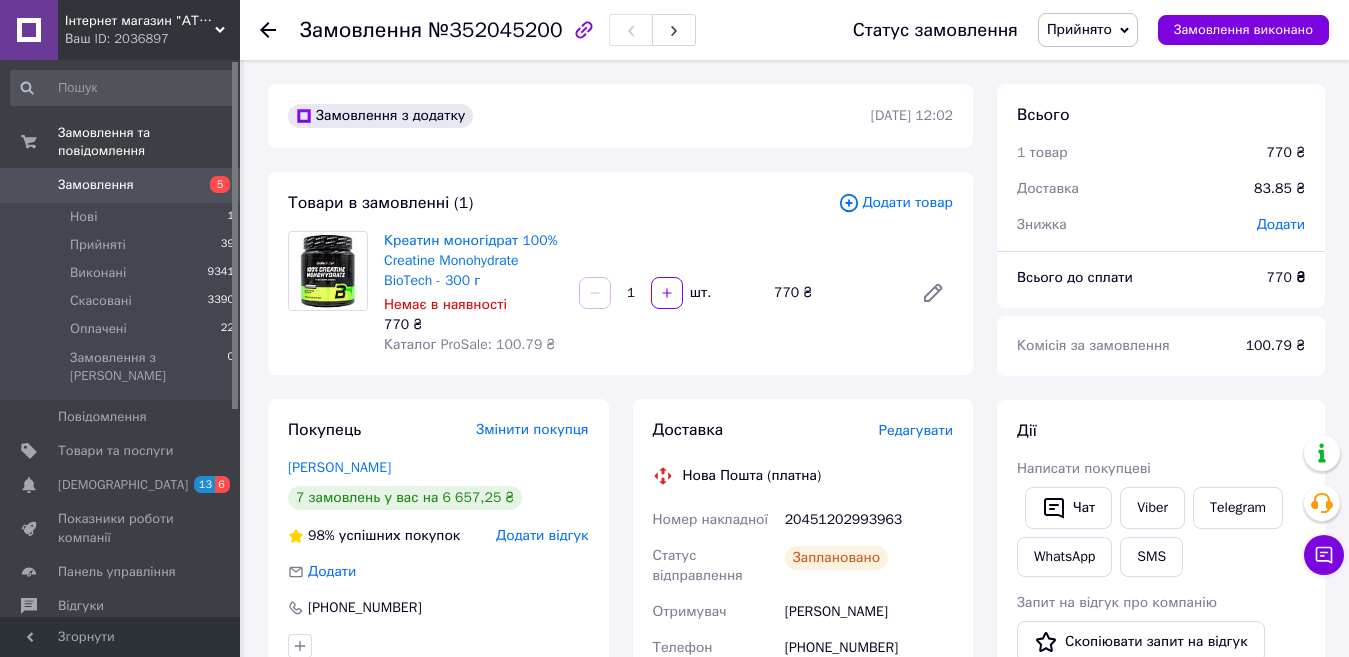 click on "Замовлення" at bounding box center (96, 185) 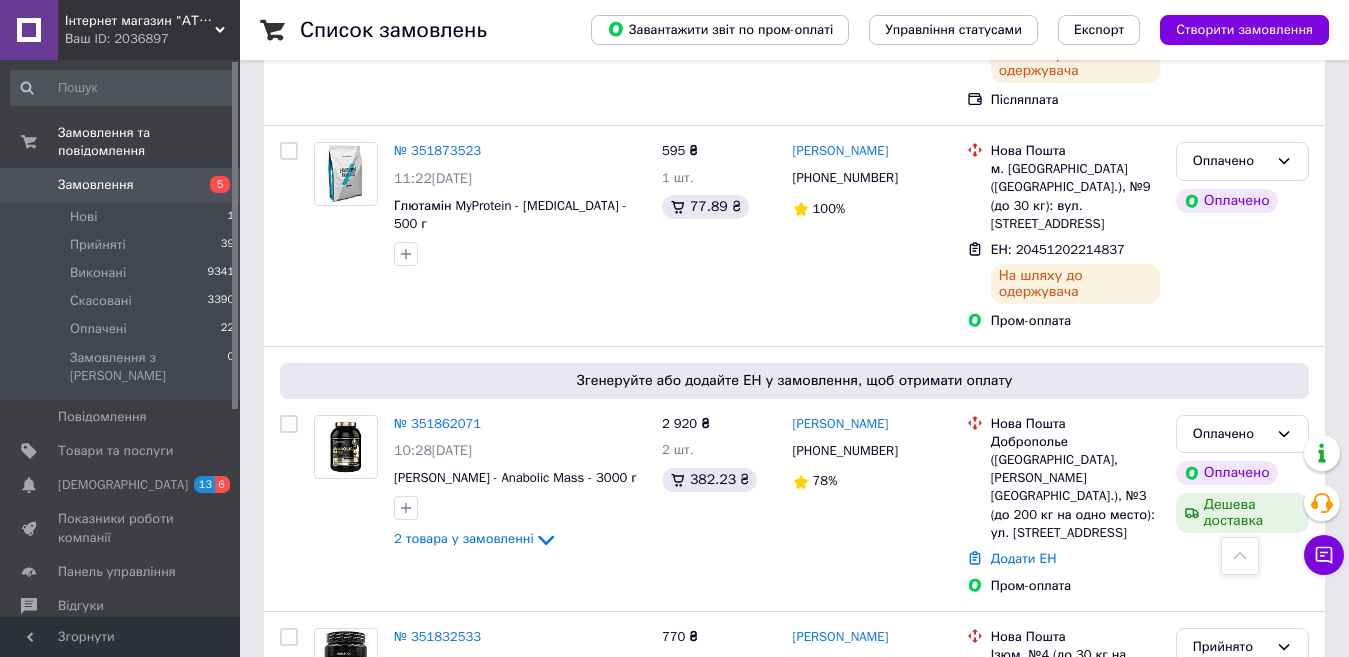 scroll, scrollTop: 3500, scrollLeft: 0, axis: vertical 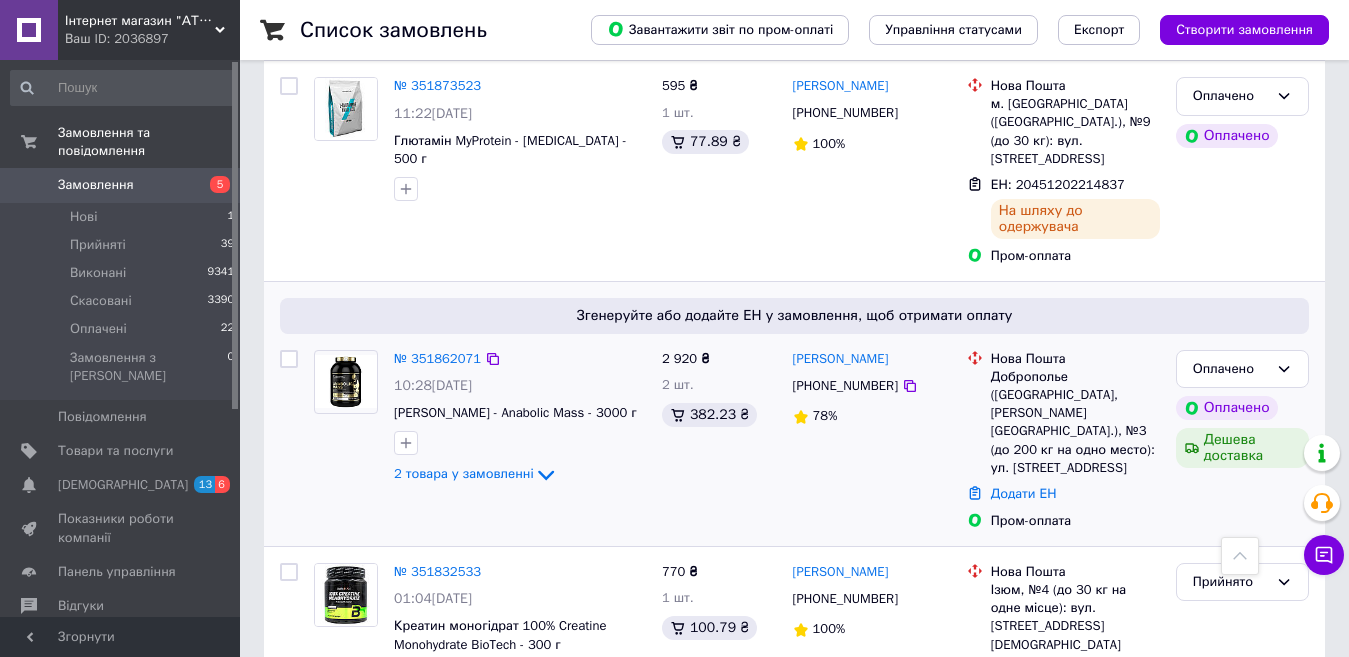drag, startPoint x: 540, startPoint y: 319, endPoint x: 577, endPoint y: 301, distance: 41.14608 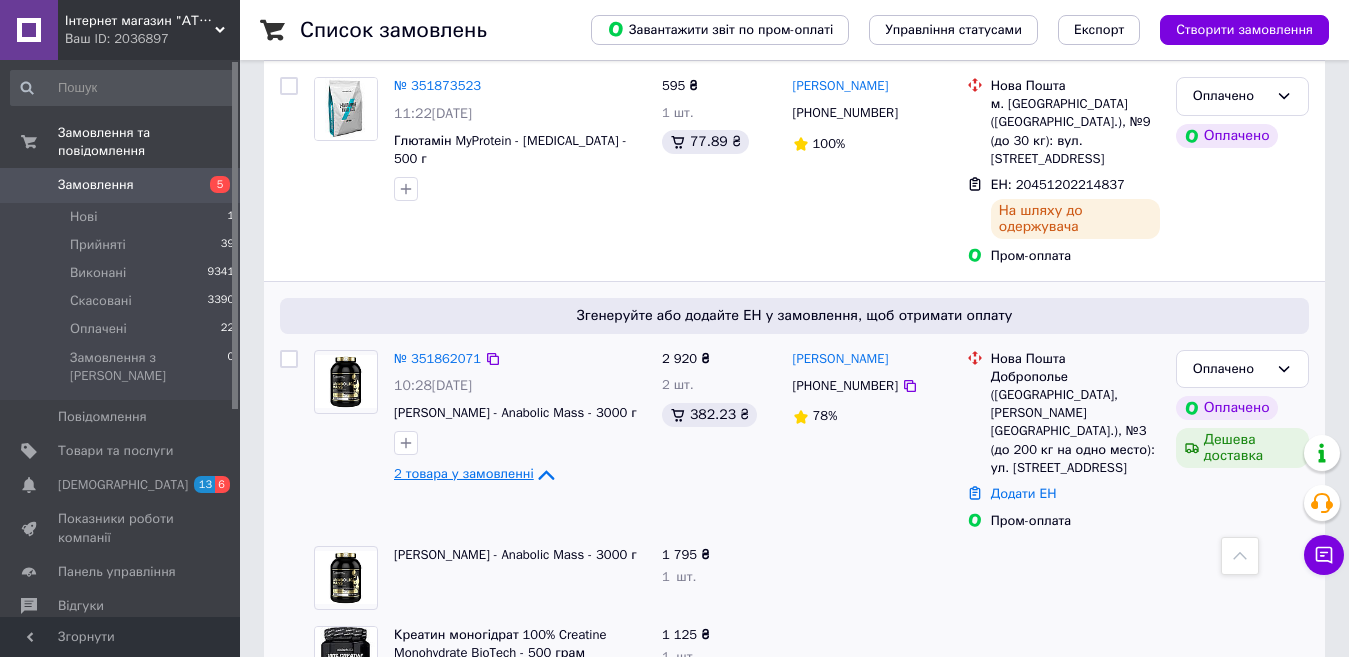 click 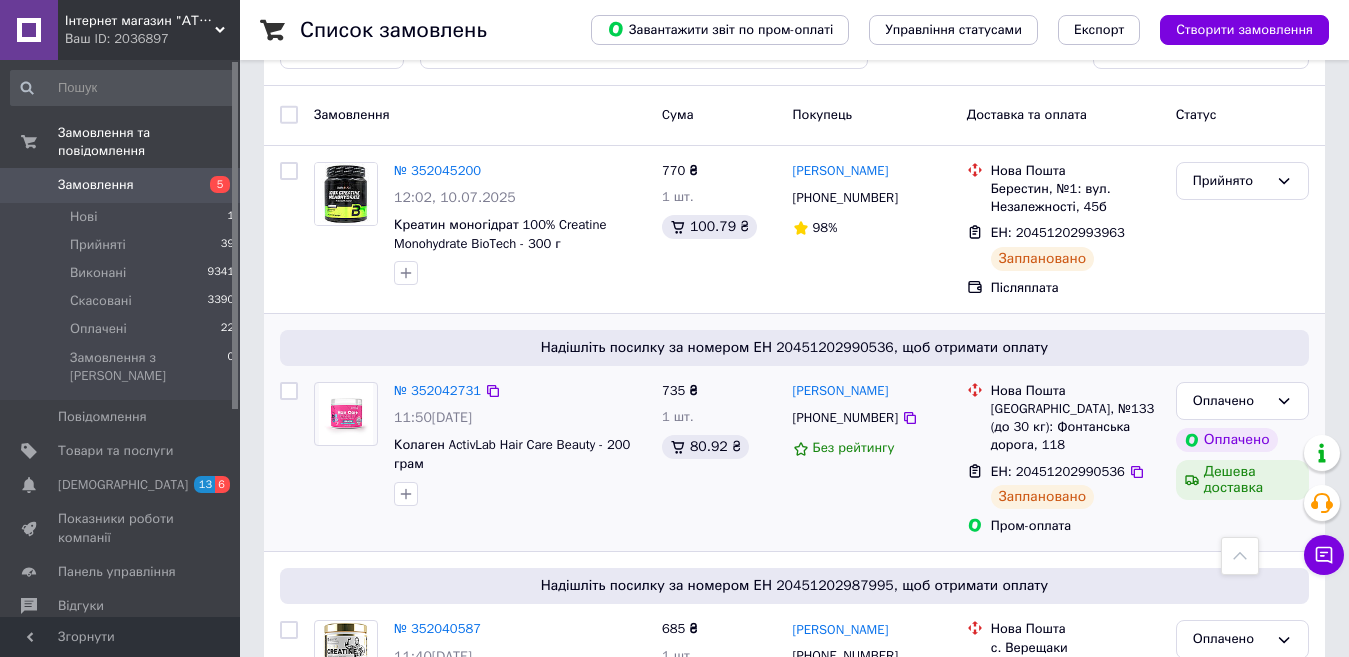 scroll, scrollTop: 0, scrollLeft: 0, axis: both 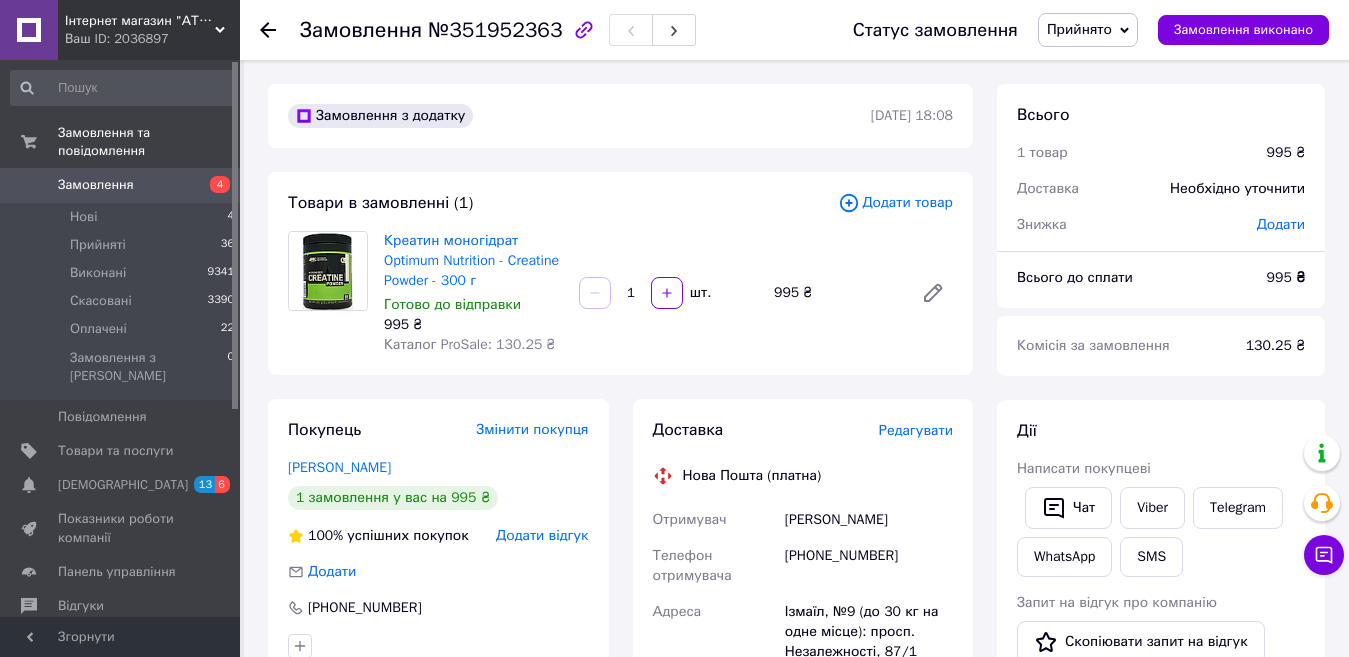 click on "Редагувати" at bounding box center [916, 430] 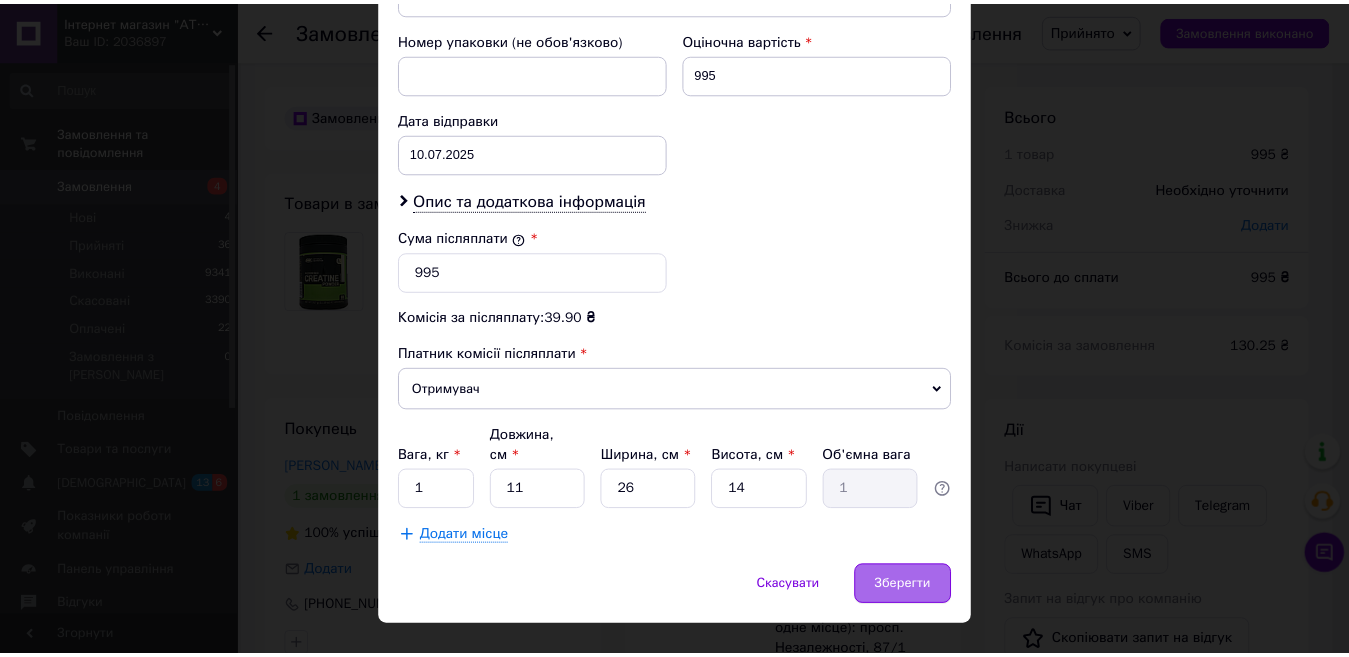 scroll, scrollTop: 869, scrollLeft: 0, axis: vertical 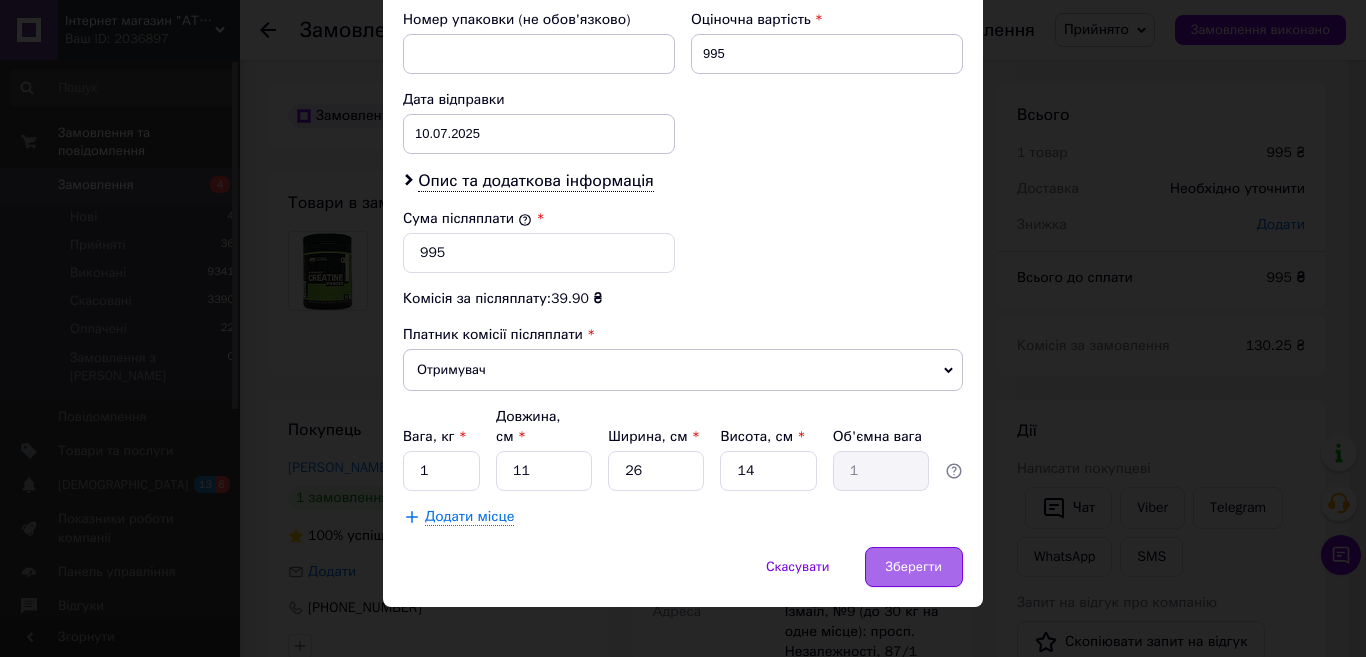 click on "Зберегти" at bounding box center [914, 567] 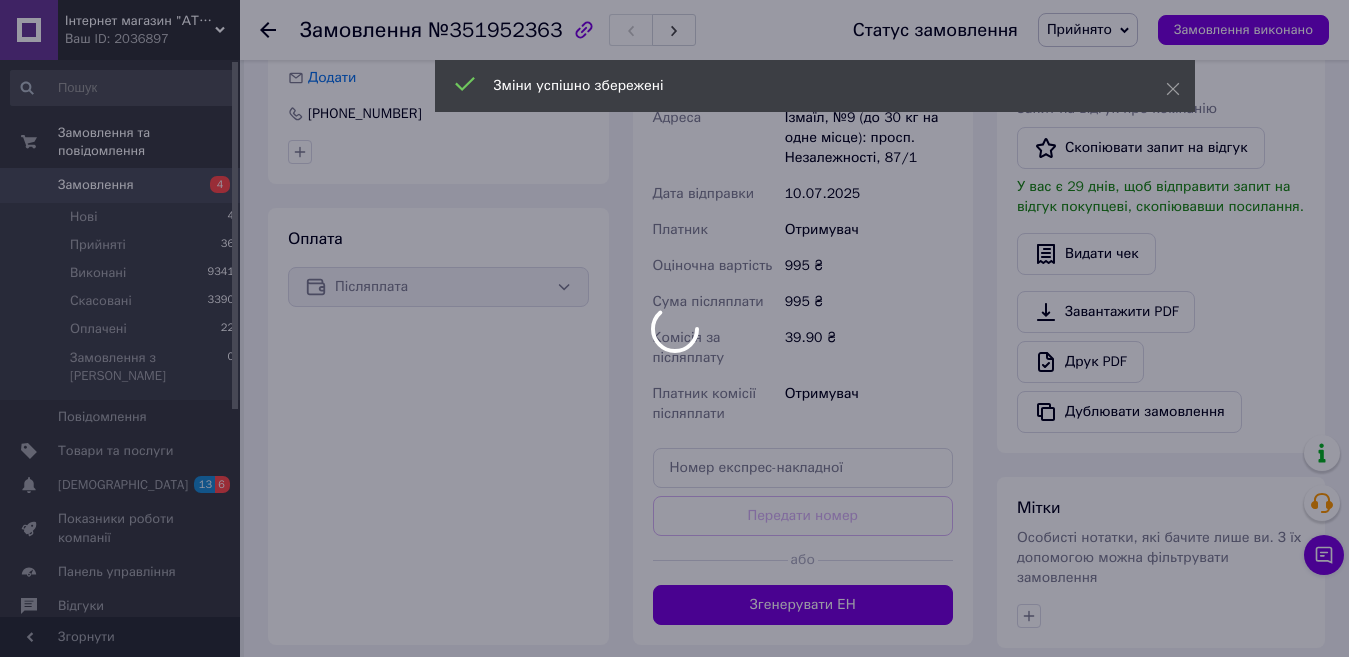 scroll, scrollTop: 500, scrollLeft: 0, axis: vertical 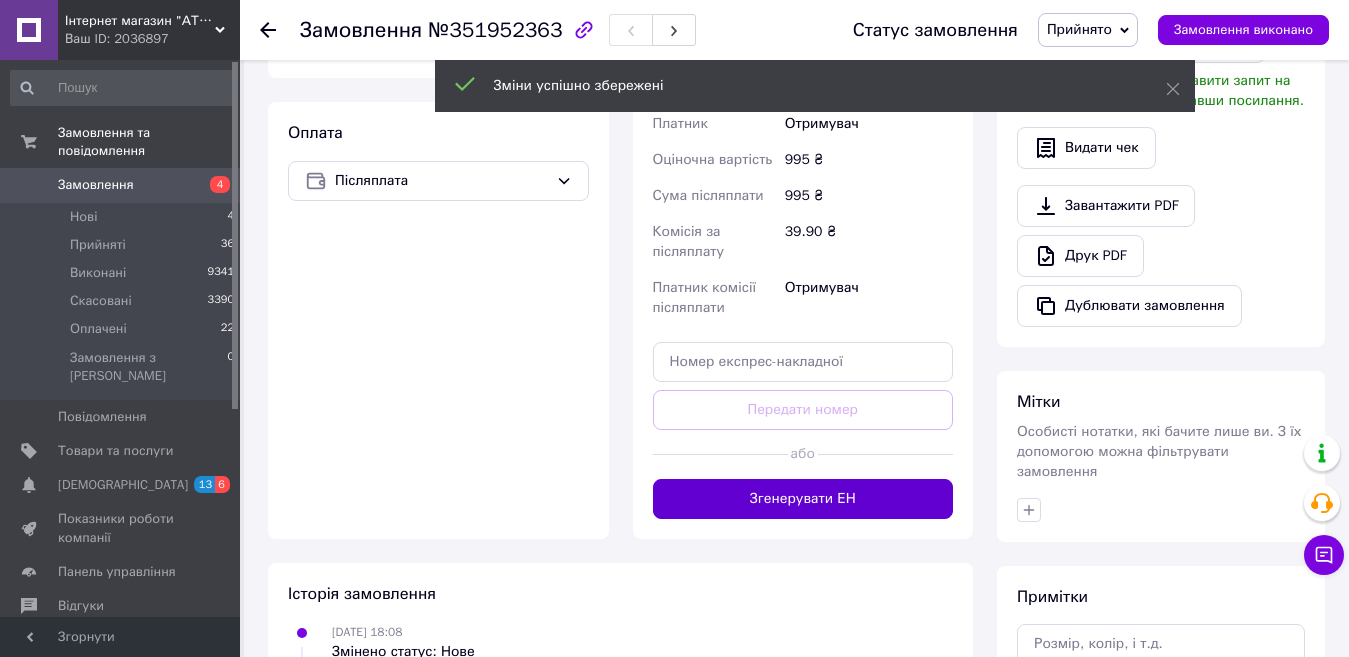 click on "Згенерувати ЕН" at bounding box center (803, 499) 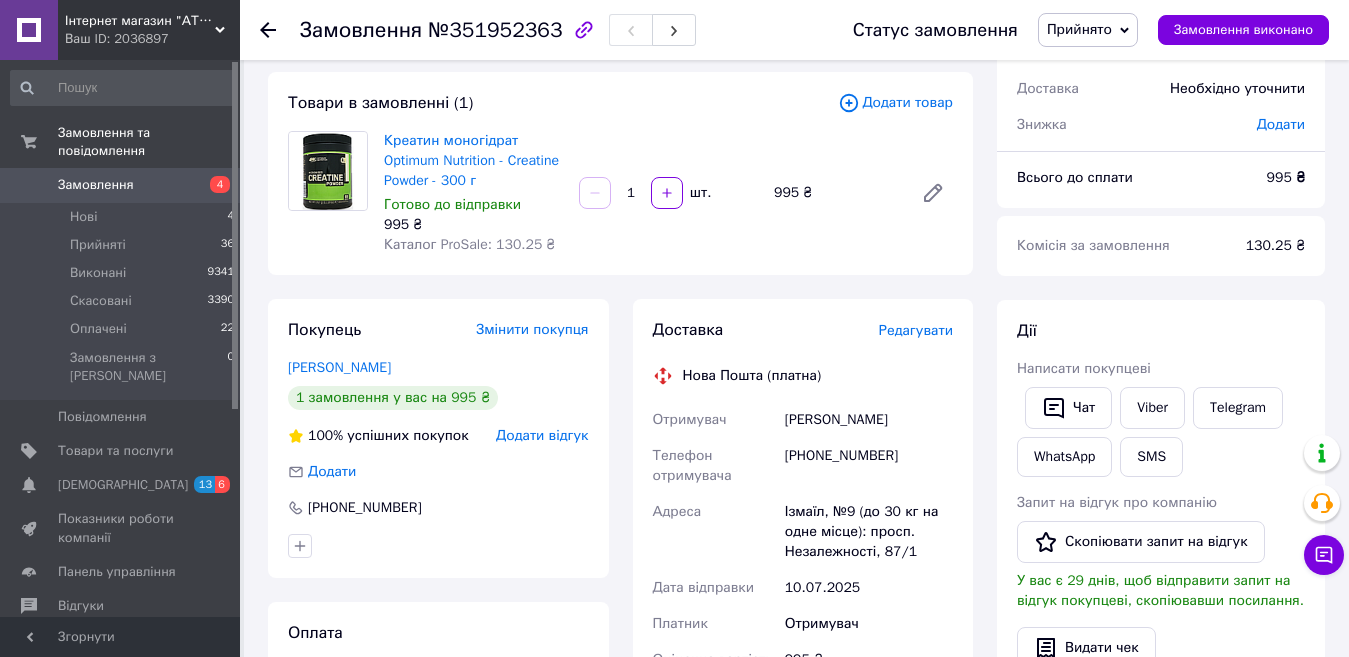 scroll, scrollTop: 0, scrollLeft: 0, axis: both 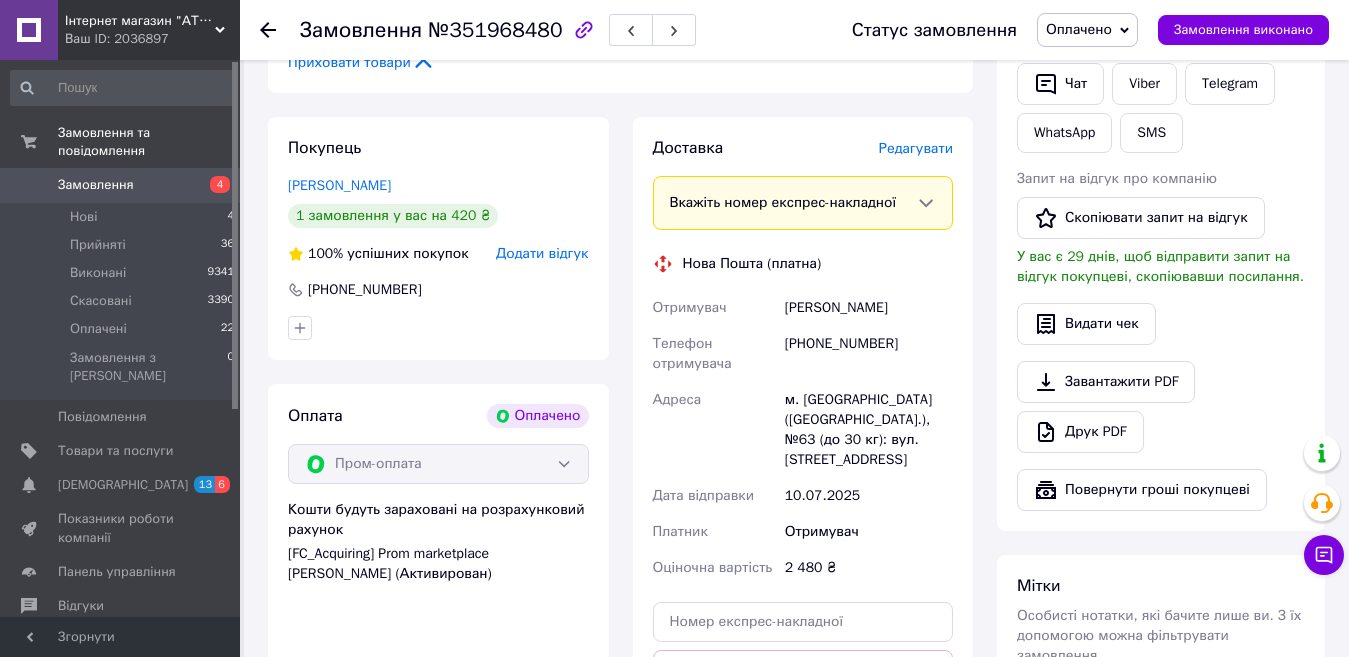 click on "Редагувати" at bounding box center [916, 148] 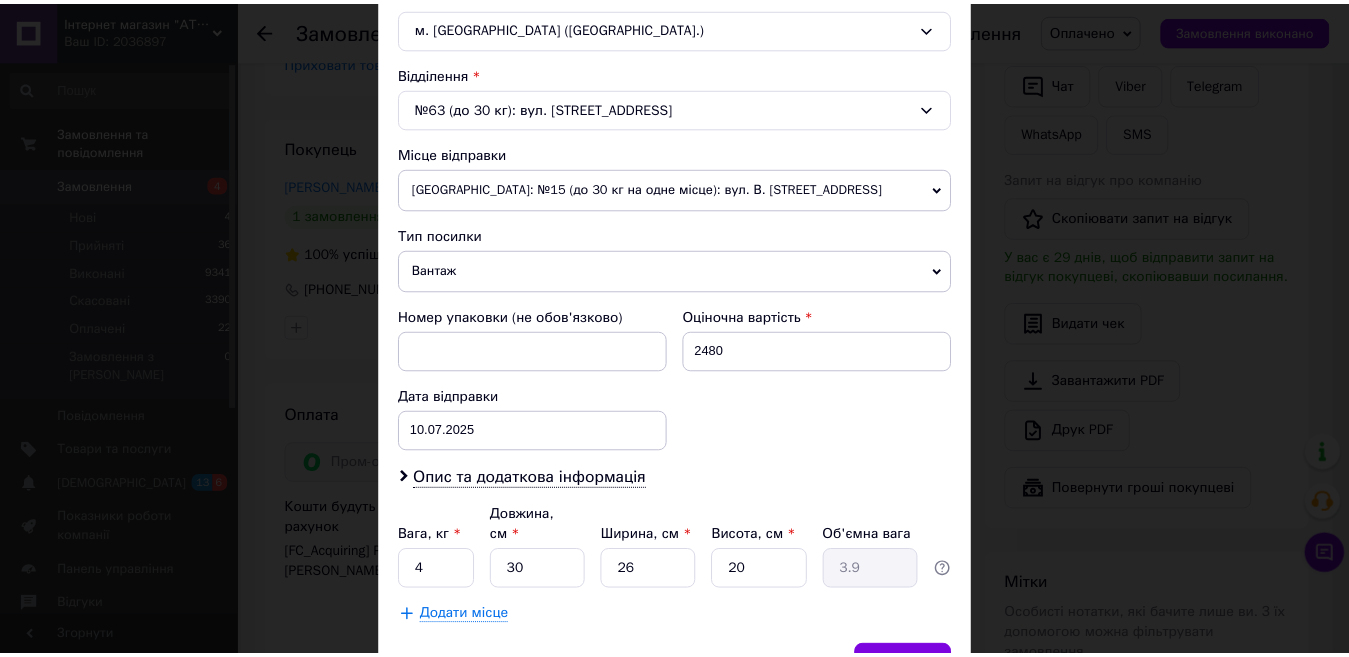 scroll, scrollTop: 671, scrollLeft: 0, axis: vertical 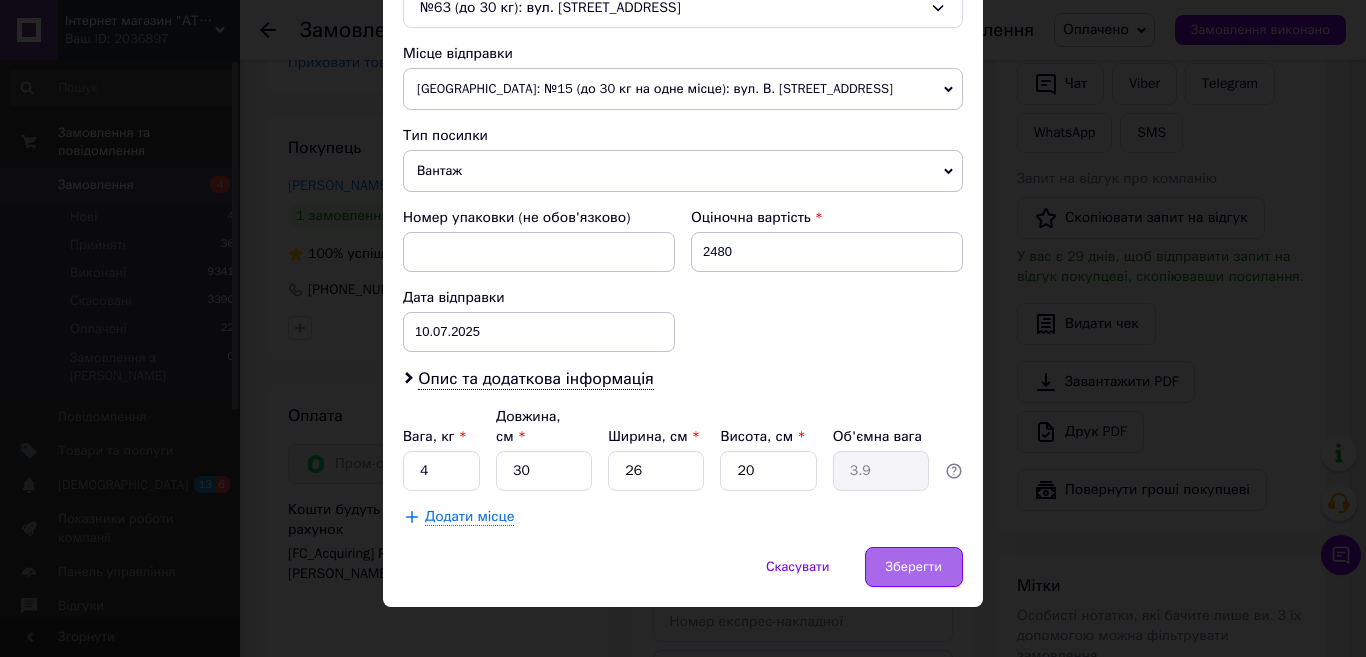 click on "Зберегти" at bounding box center (914, 567) 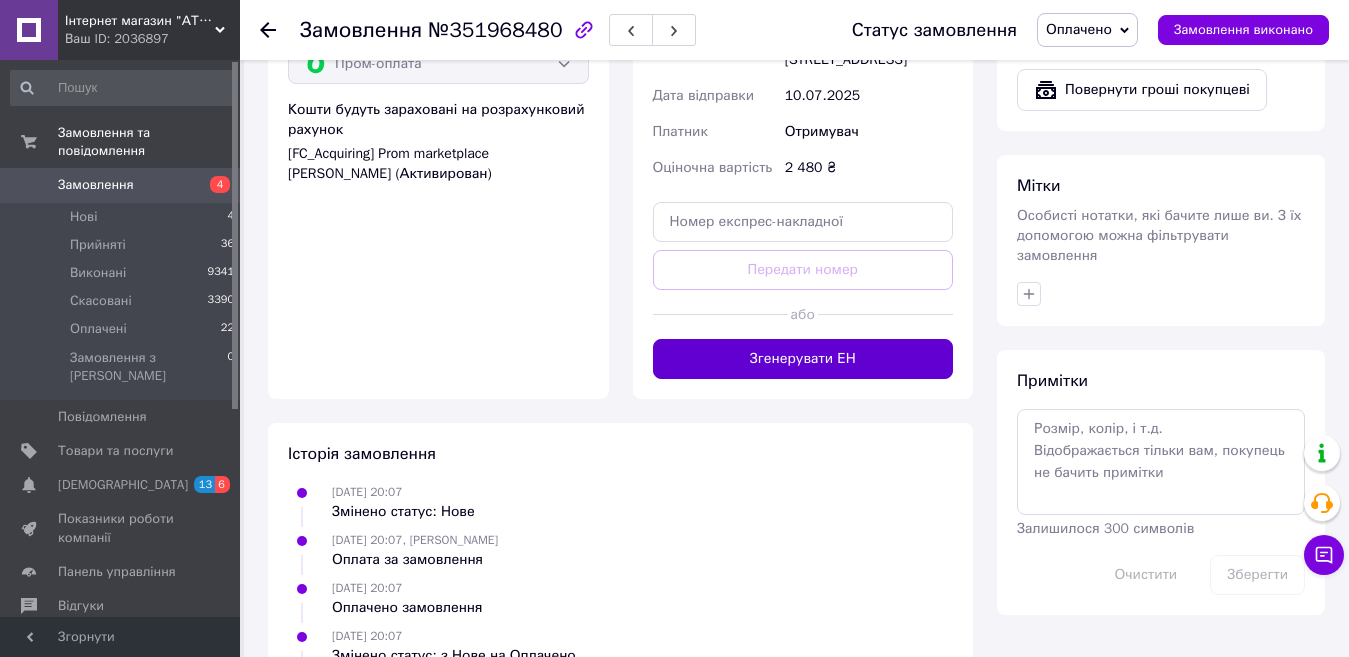 click on "Згенерувати ЕН" at bounding box center [803, 359] 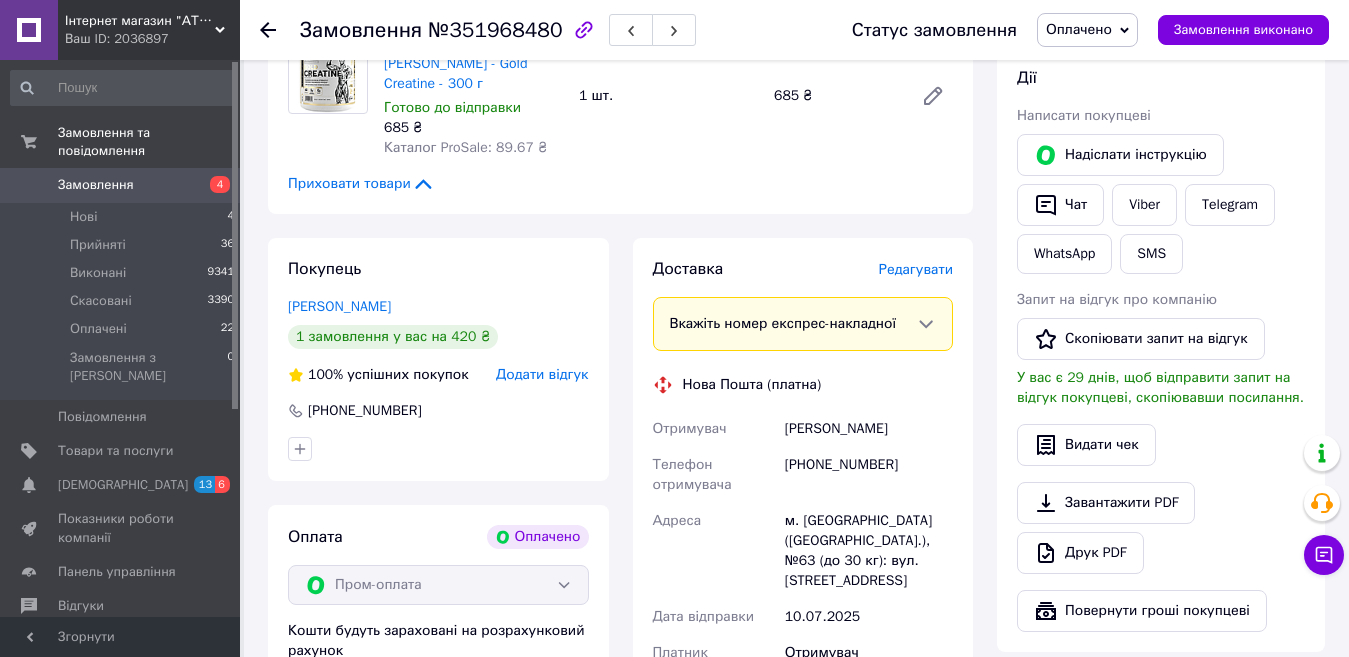 scroll, scrollTop: 200, scrollLeft: 0, axis: vertical 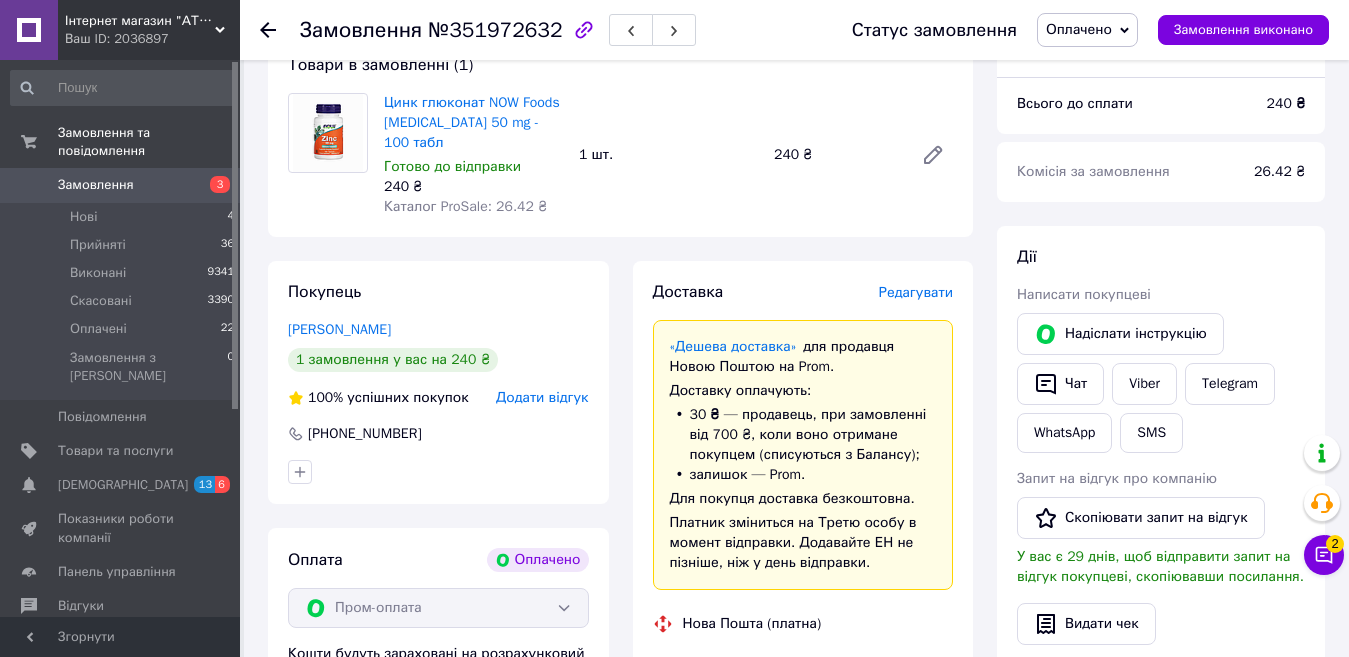 click on "Редагувати" at bounding box center (916, 292) 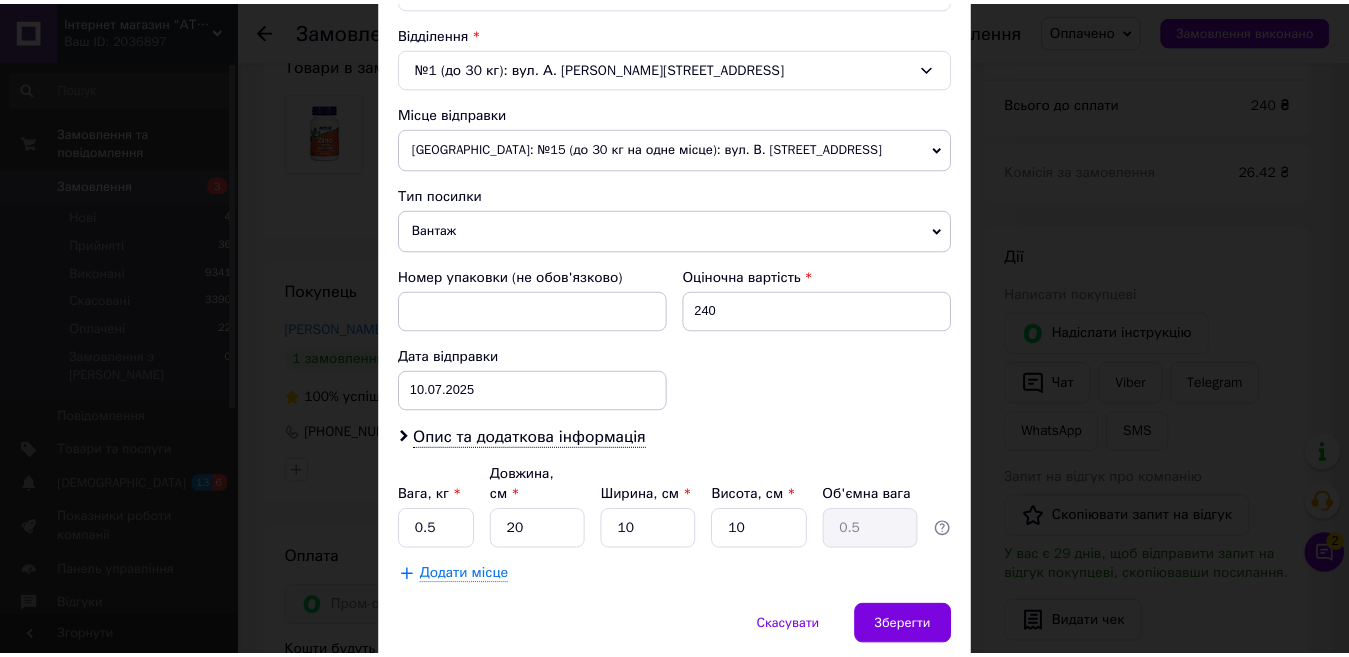scroll, scrollTop: 671, scrollLeft: 0, axis: vertical 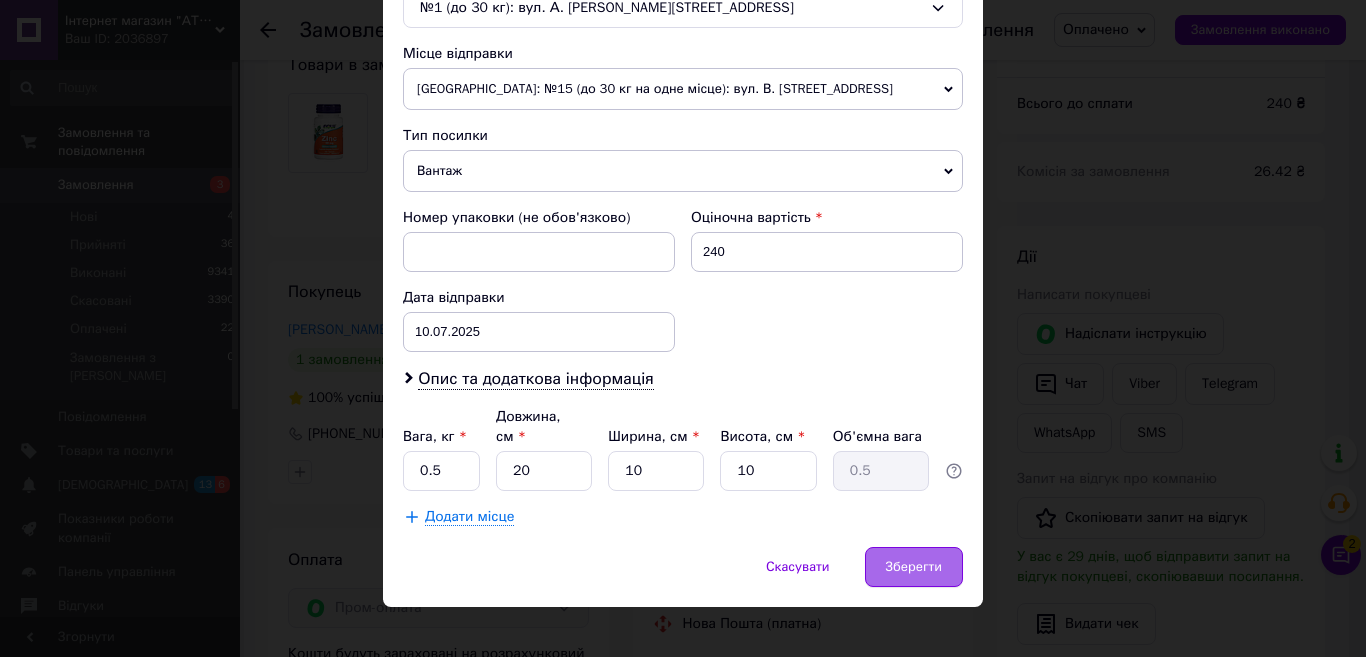 click on "Зберегти" at bounding box center [914, 567] 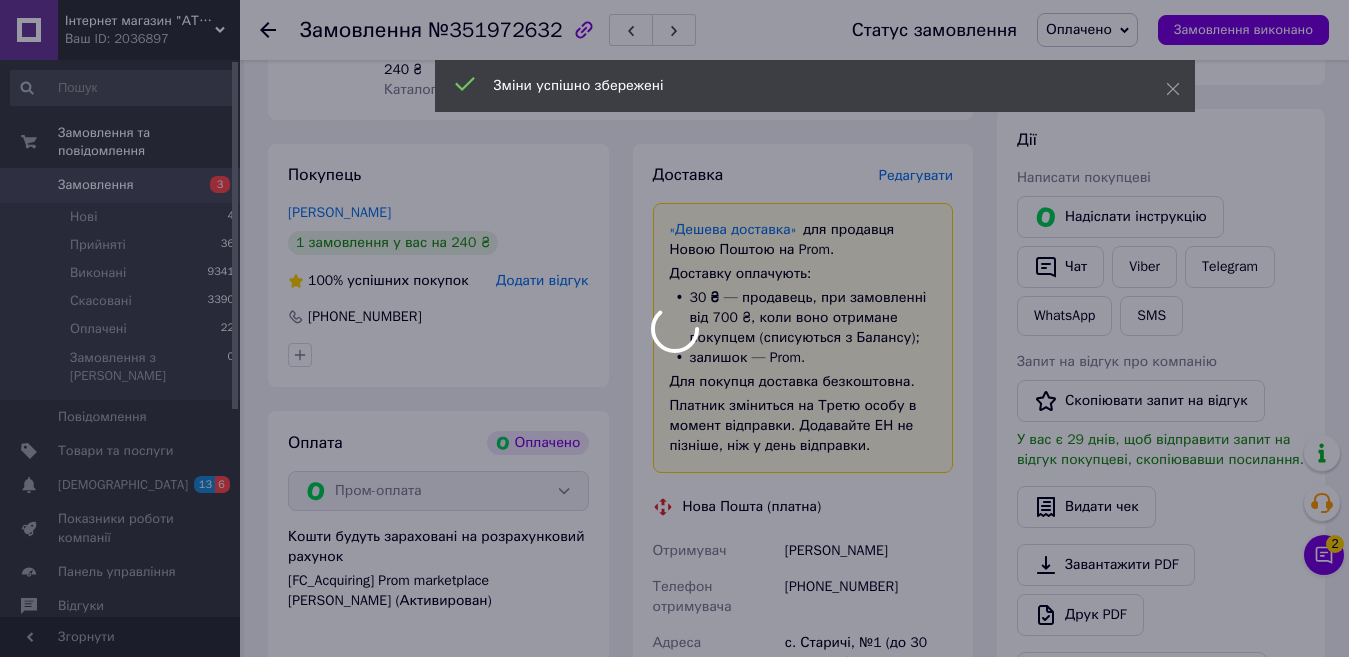 scroll, scrollTop: 700, scrollLeft: 0, axis: vertical 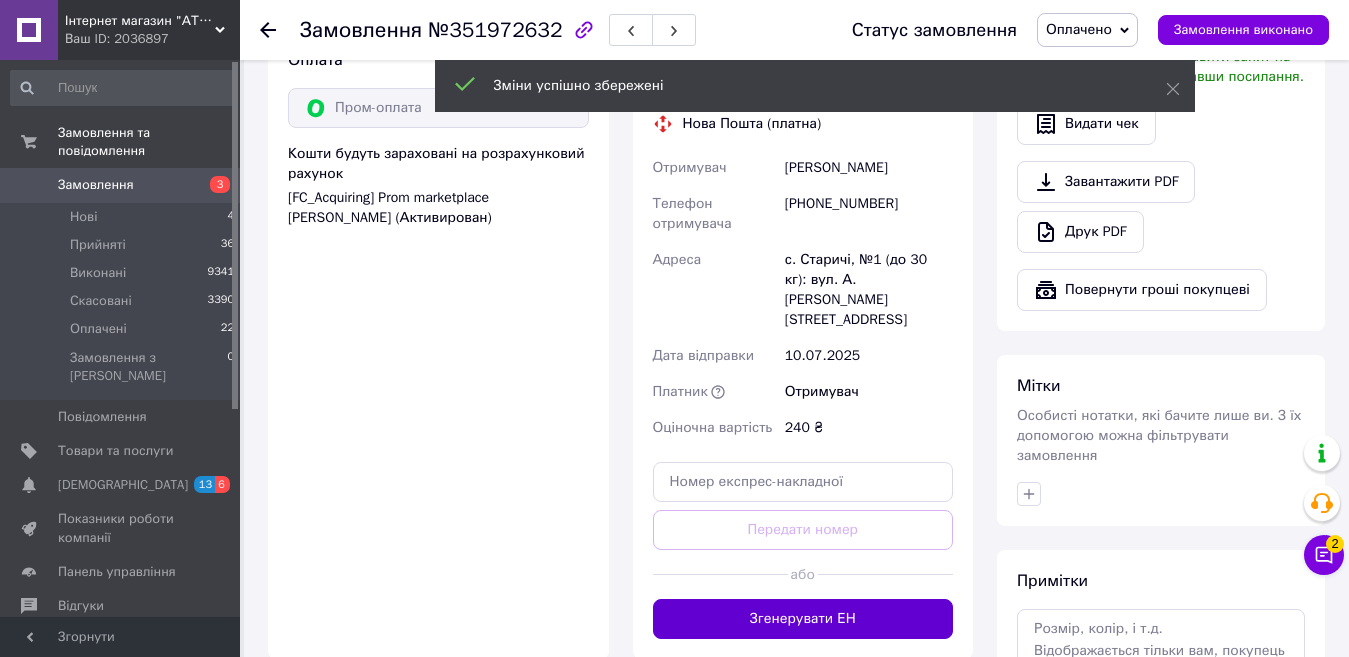 click on "Згенерувати ЕН" at bounding box center (803, 619) 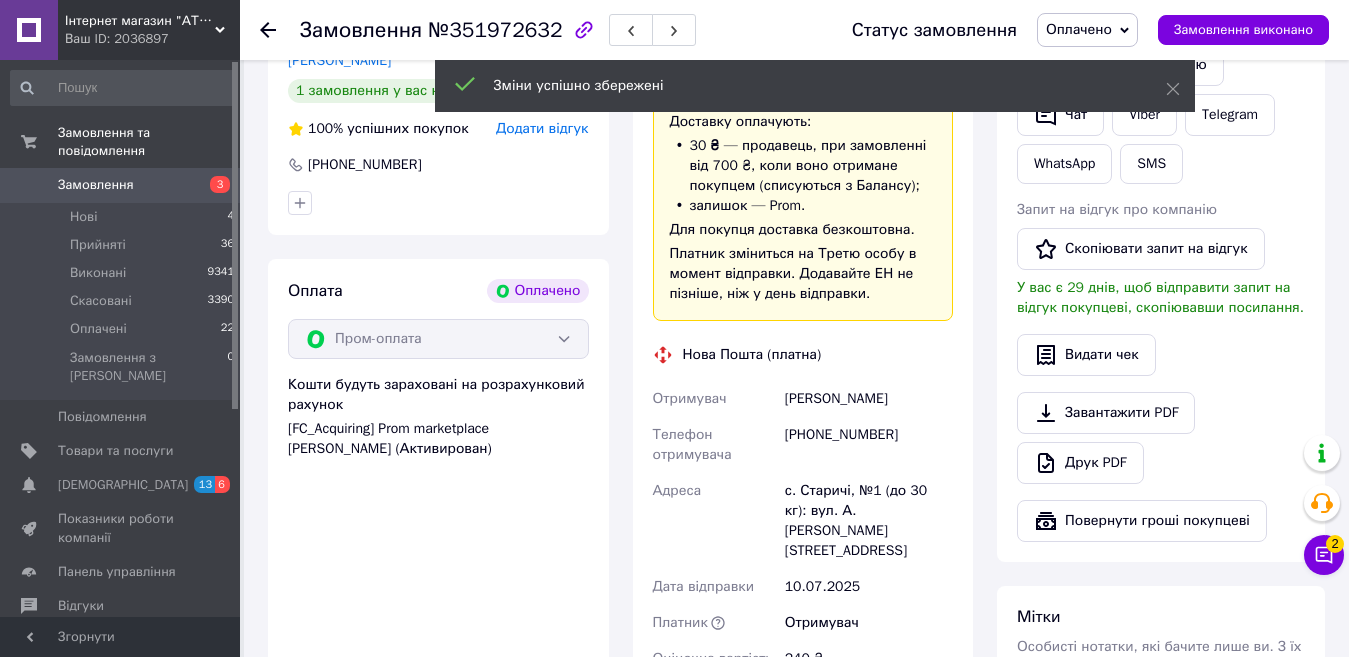 scroll, scrollTop: 400, scrollLeft: 0, axis: vertical 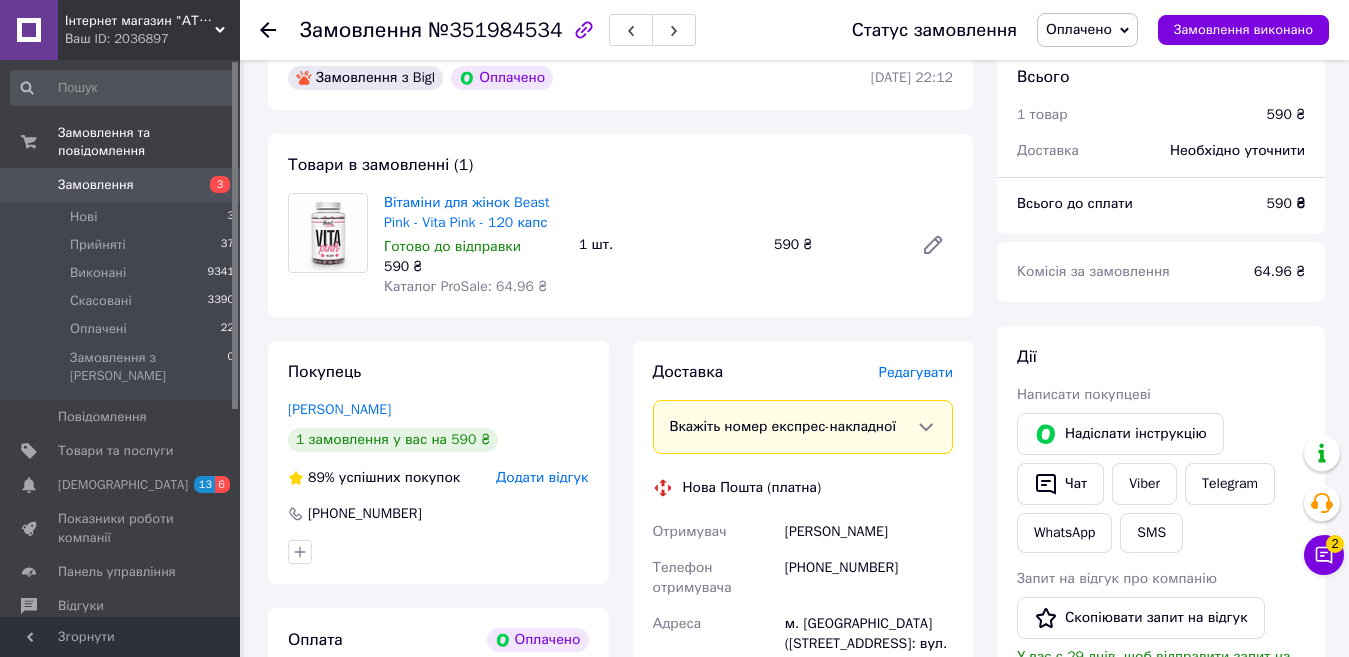 click on "Редагувати" at bounding box center [916, 372] 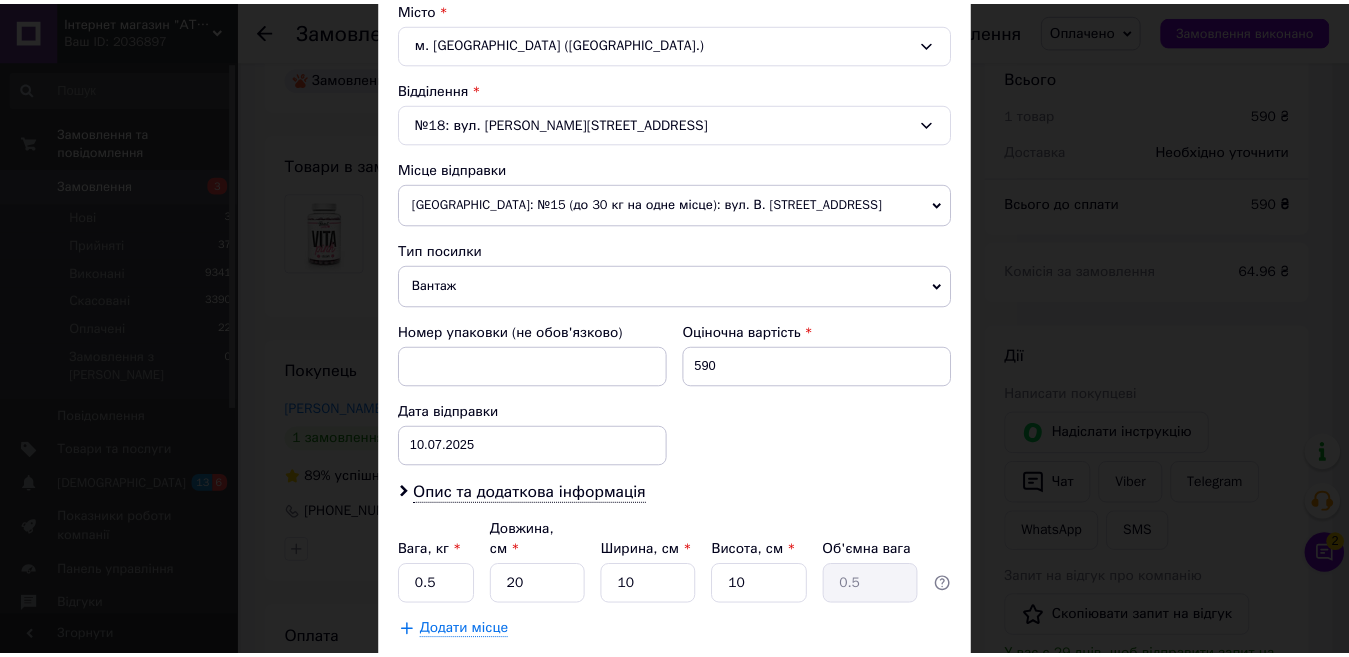 scroll, scrollTop: 671, scrollLeft: 0, axis: vertical 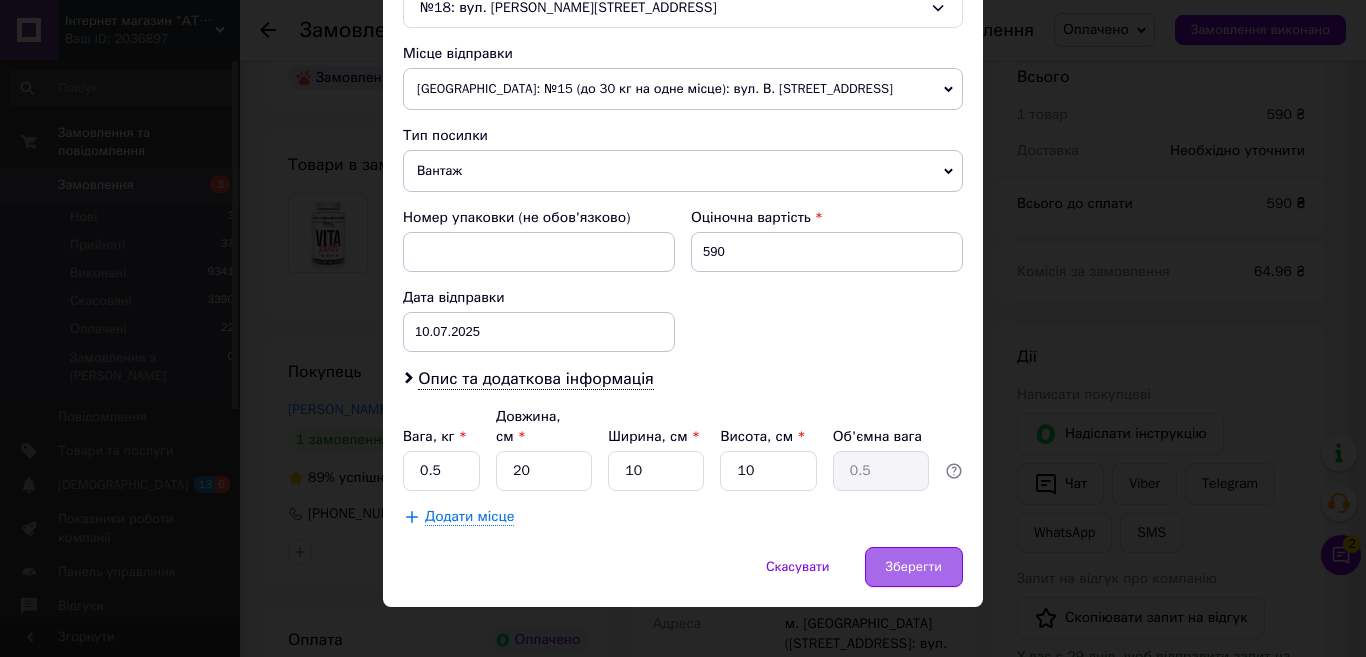 click on "Зберегти" at bounding box center (914, 567) 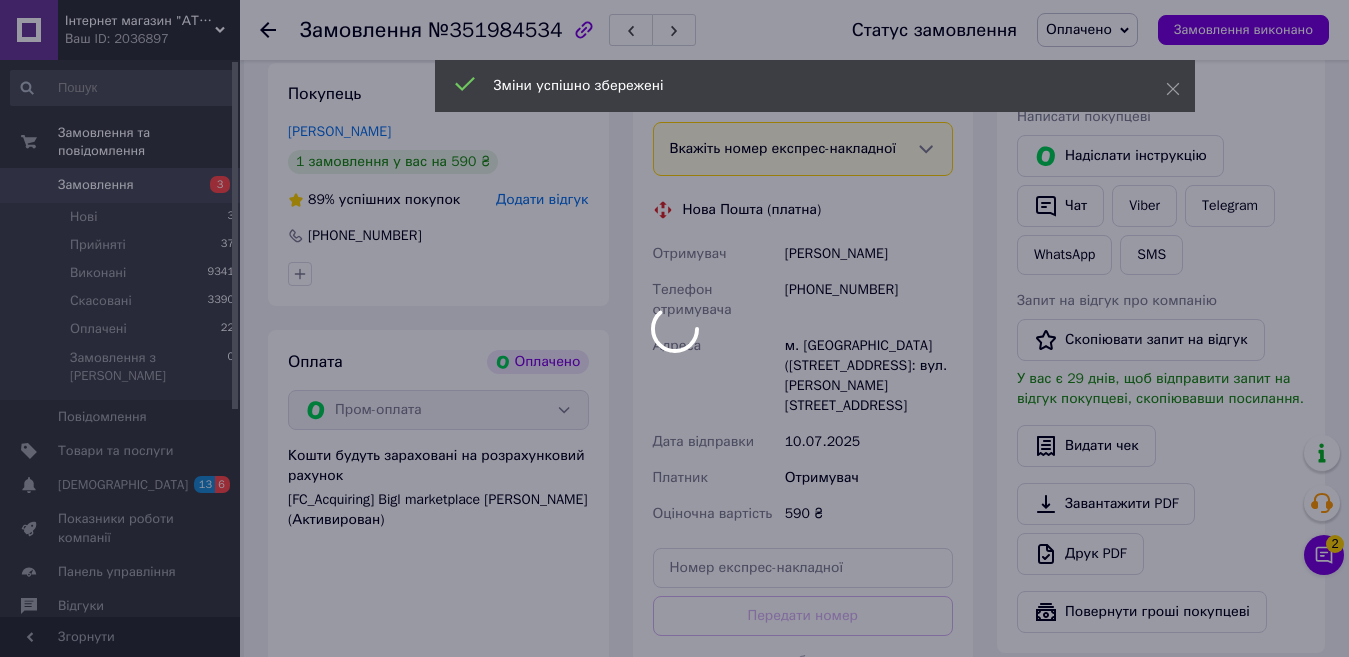 scroll, scrollTop: 400, scrollLeft: 0, axis: vertical 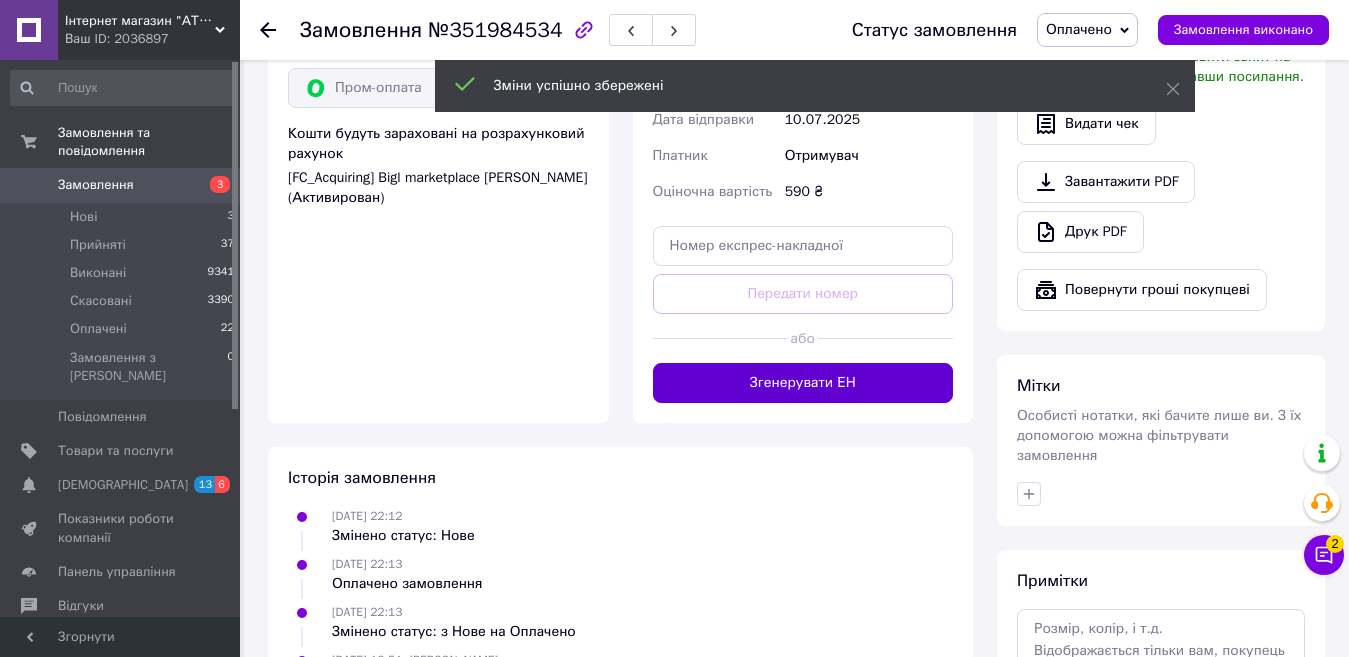 click on "Згенерувати ЕН" at bounding box center (803, 383) 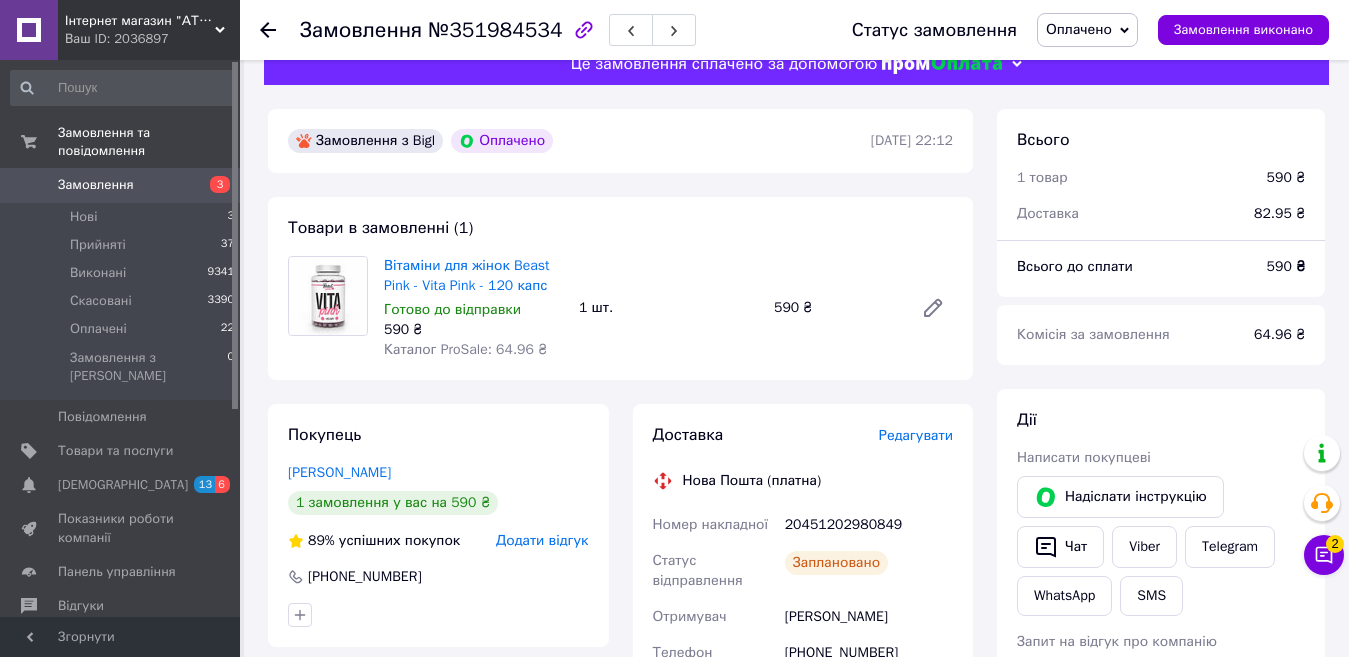 scroll, scrollTop: 0, scrollLeft: 0, axis: both 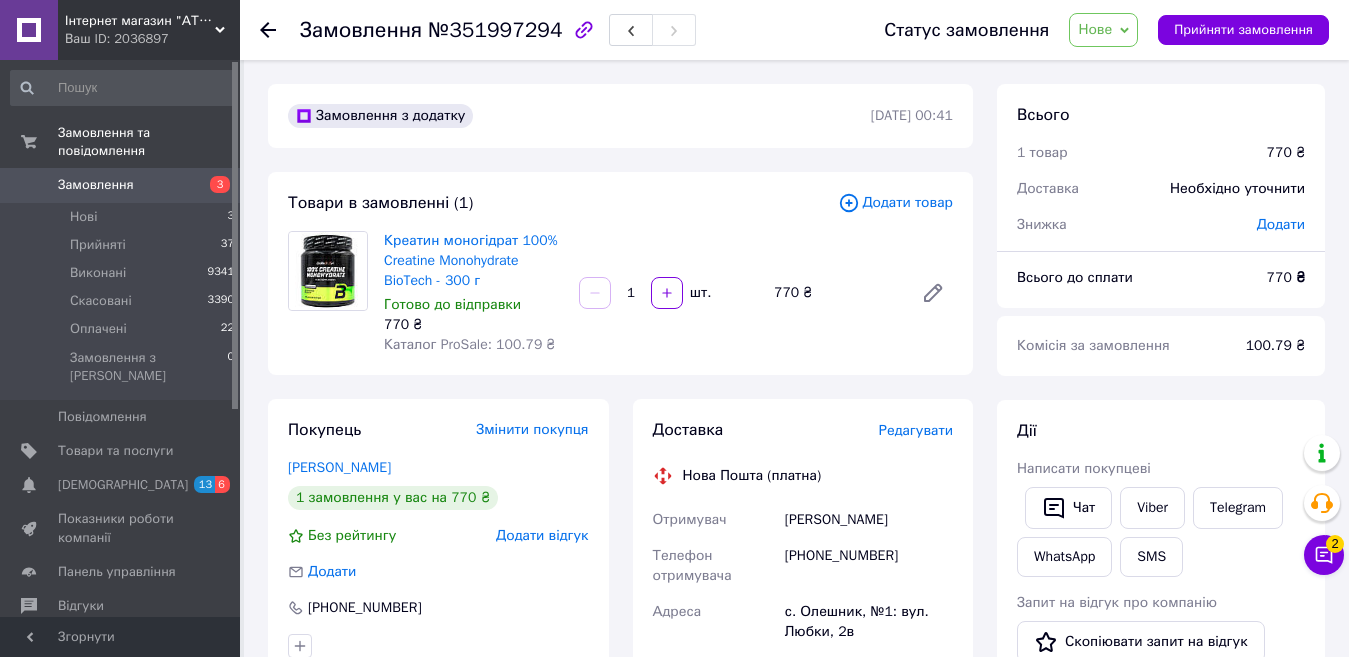 click on "Нове" at bounding box center (1103, 30) 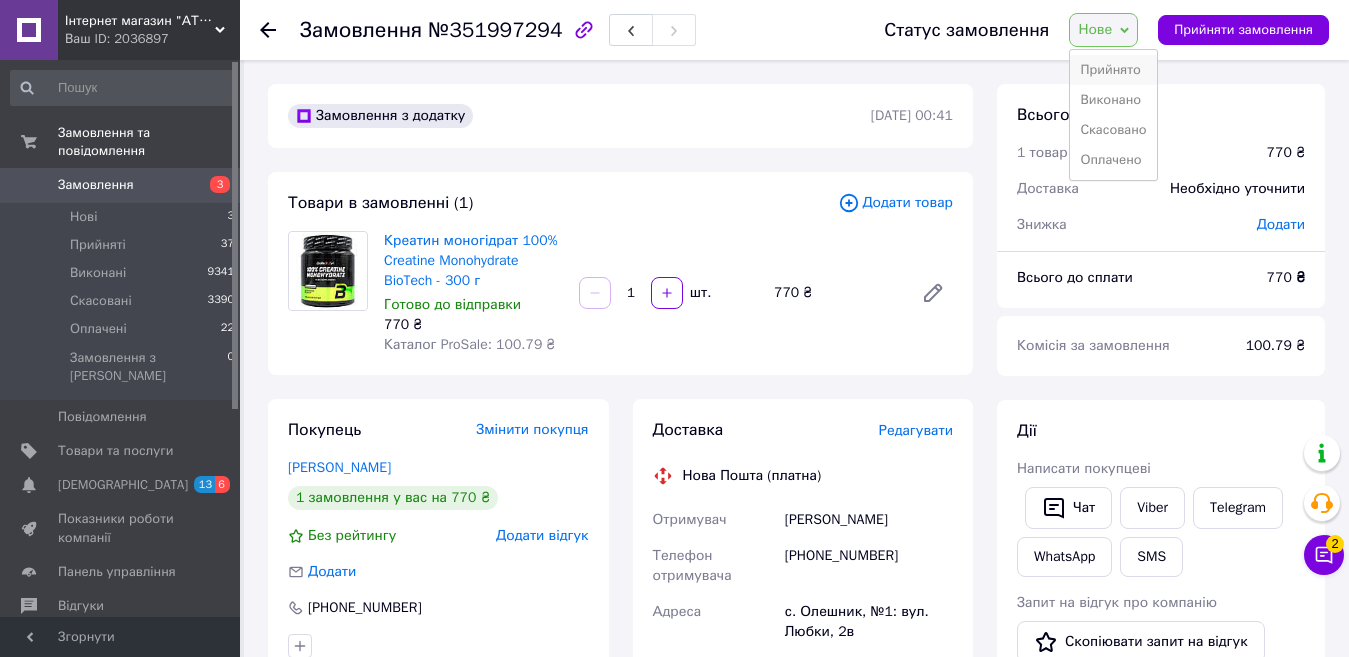 click on "Прийнято" at bounding box center (1113, 70) 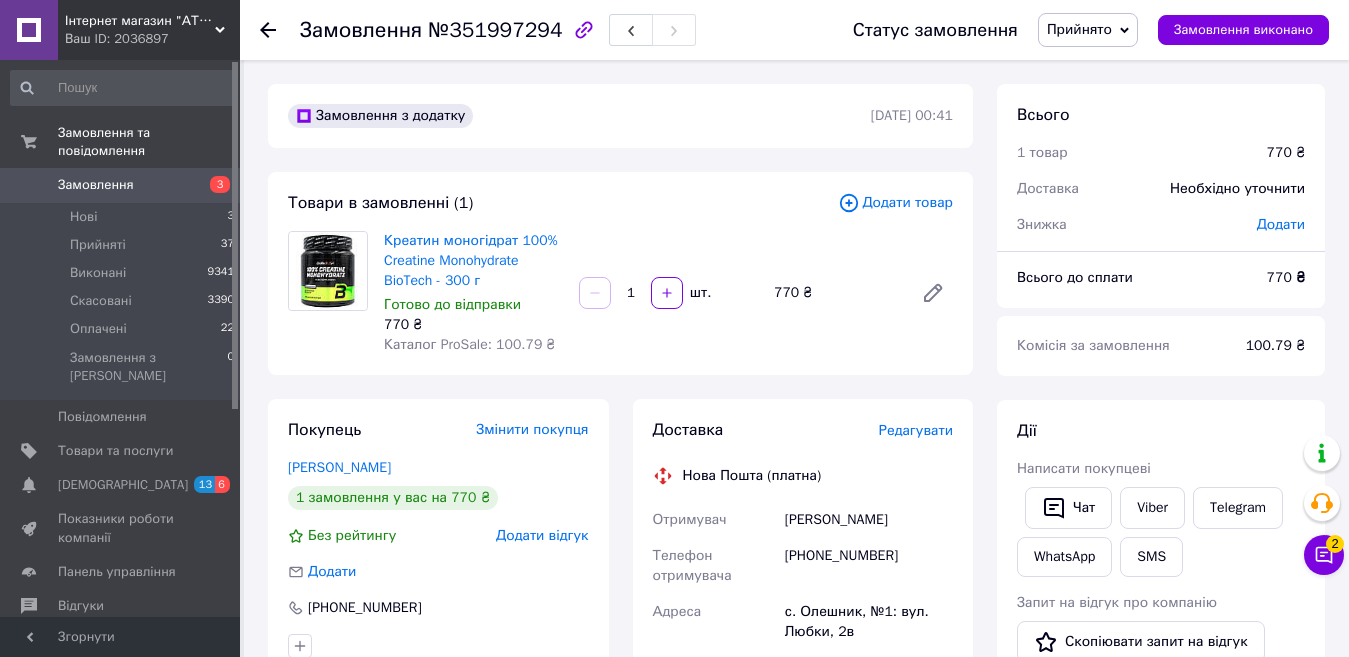 click on "Редагувати" at bounding box center [916, 430] 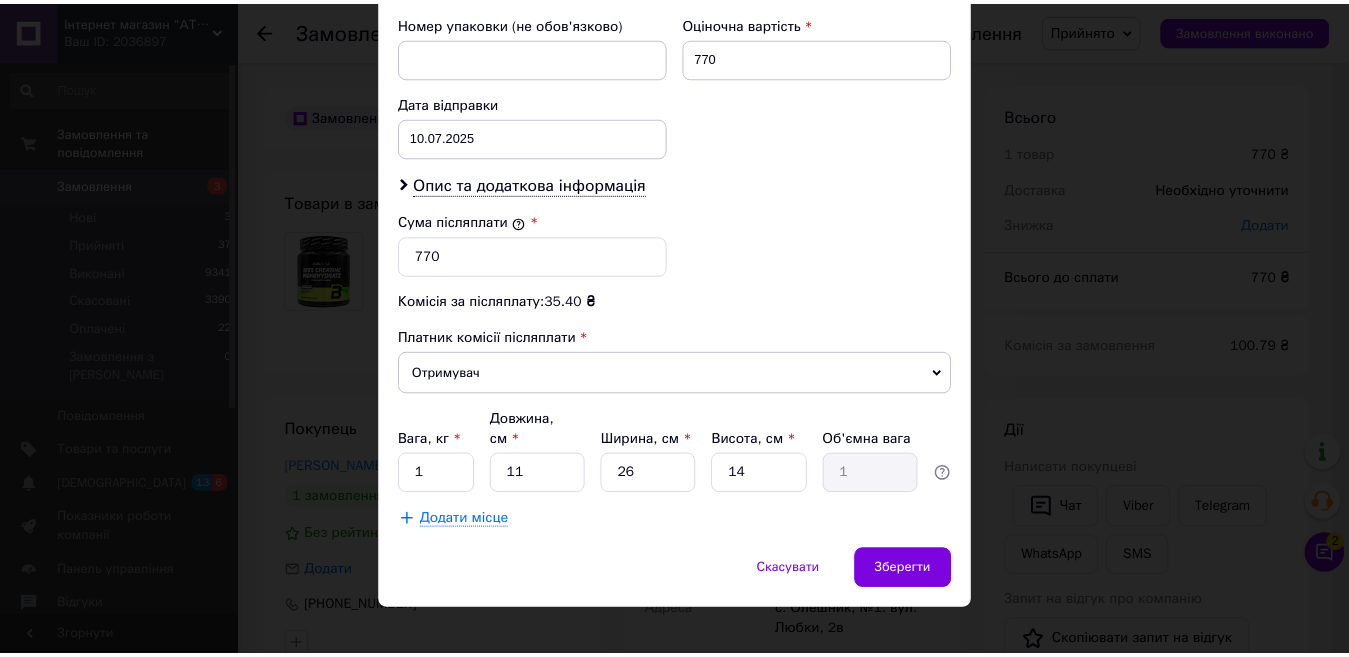 scroll, scrollTop: 869, scrollLeft: 0, axis: vertical 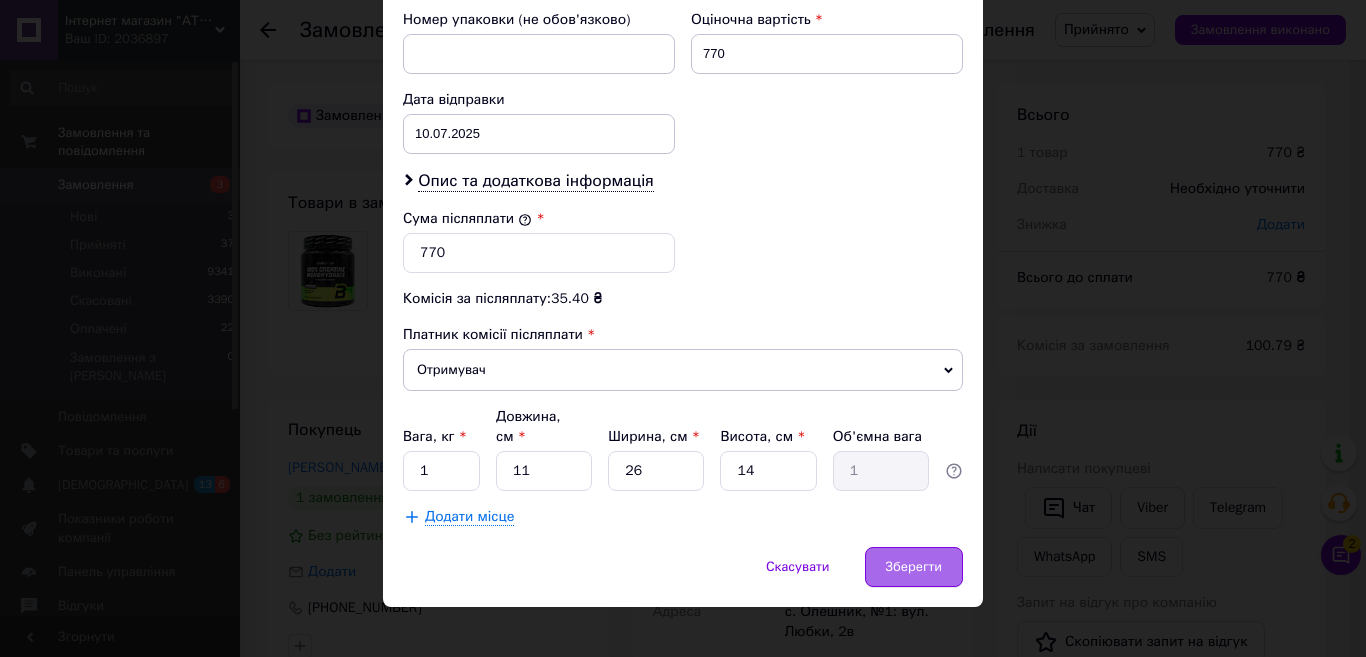 click on "Зберегти" at bounding box center [914, 567] 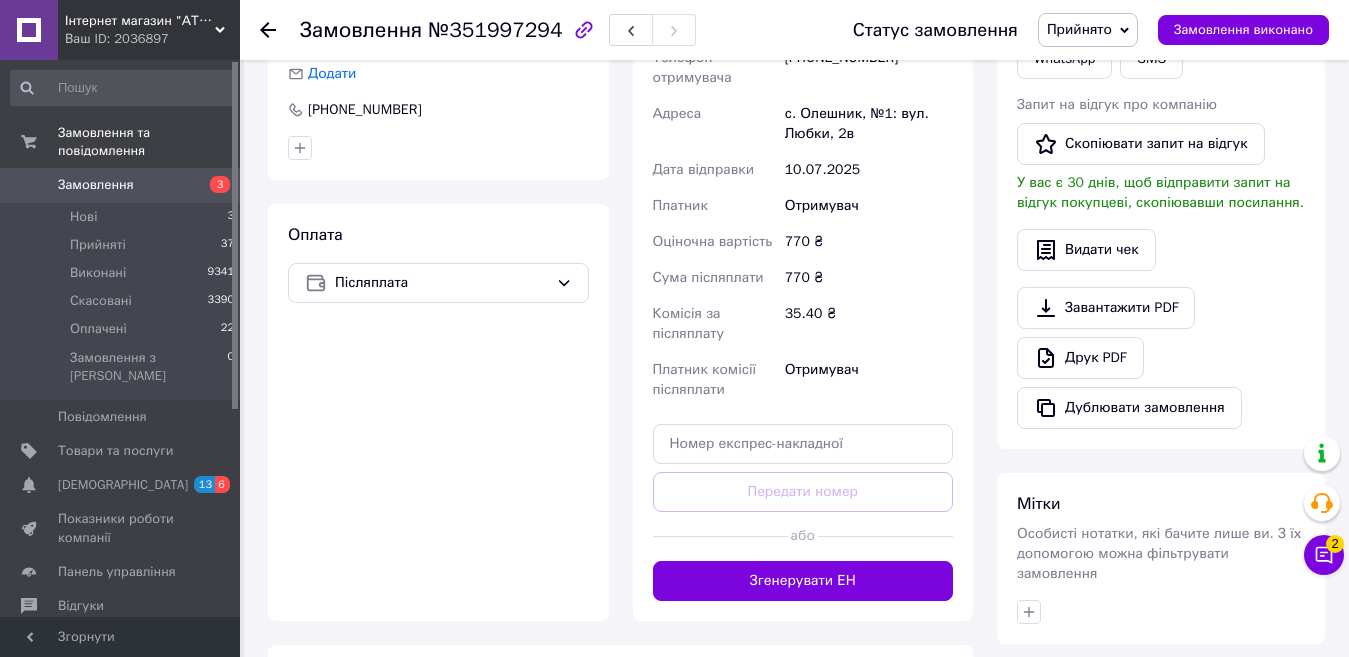 scroll, scrollTop: 500, scrollLeft: 0, axis: vertical 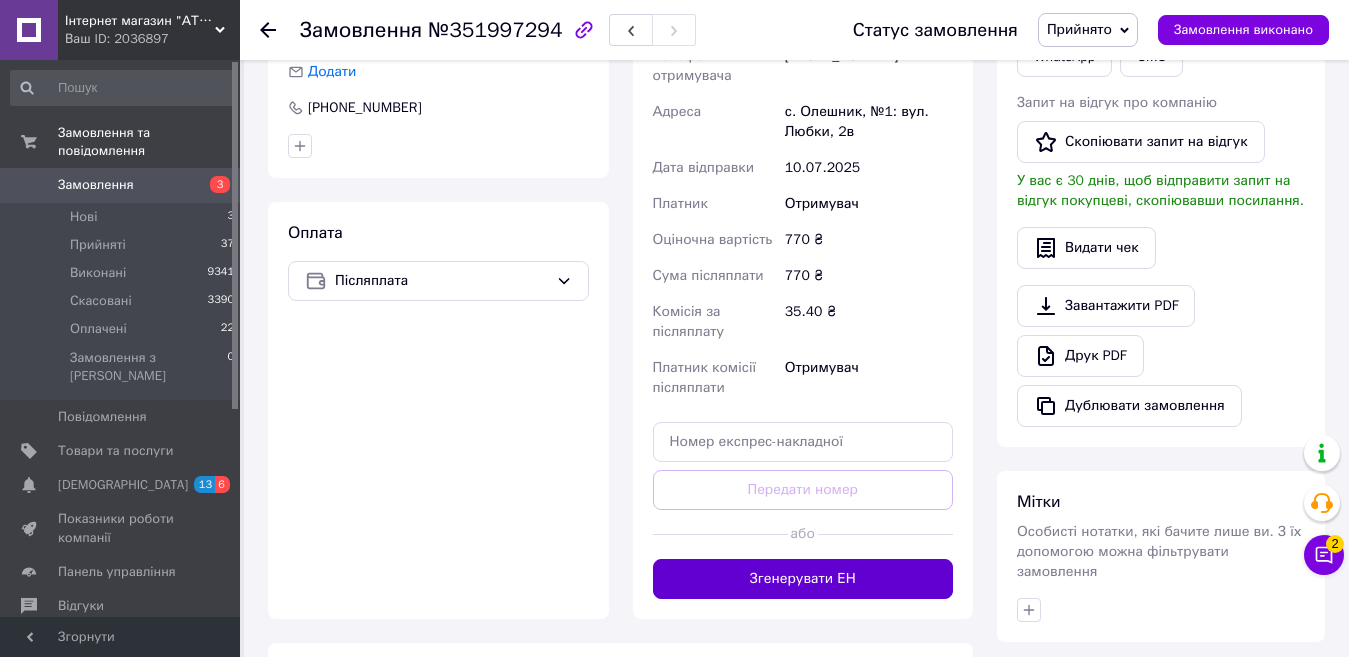 click on "Згенерувати ЕН" at bounding box center [803, 579] 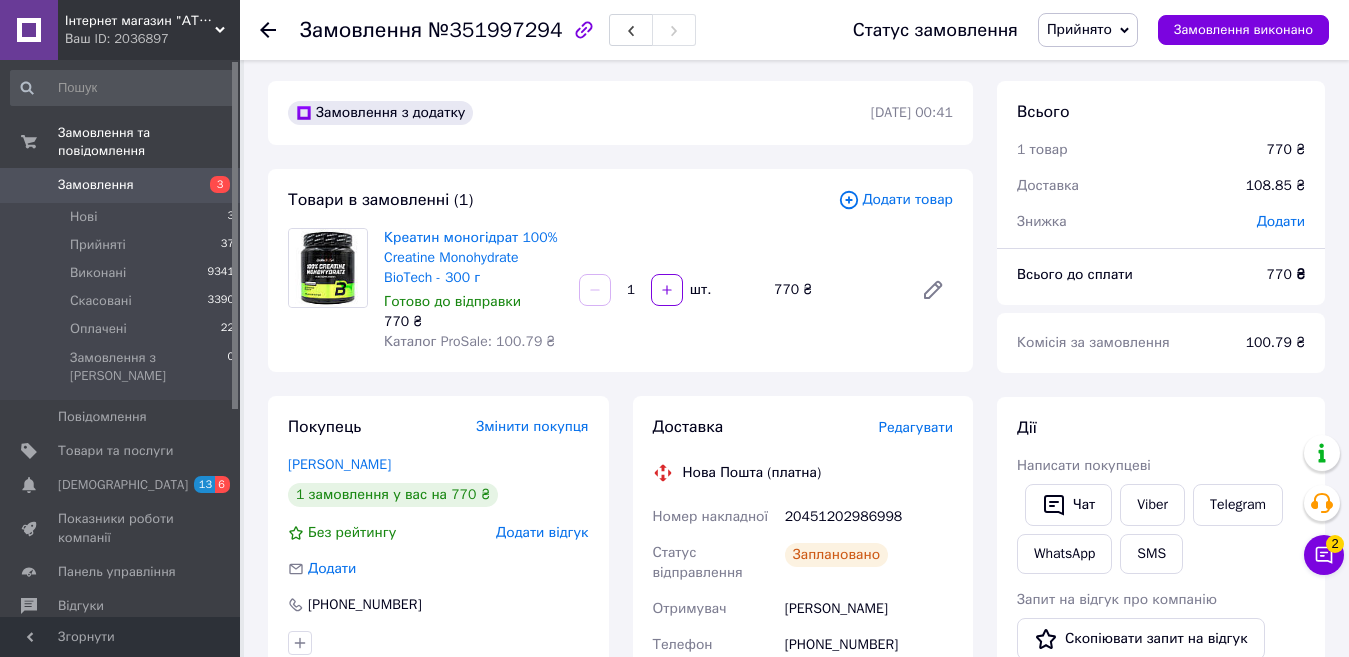 scroll, scrollTop: 0, scrollLeft: 0, axis: both 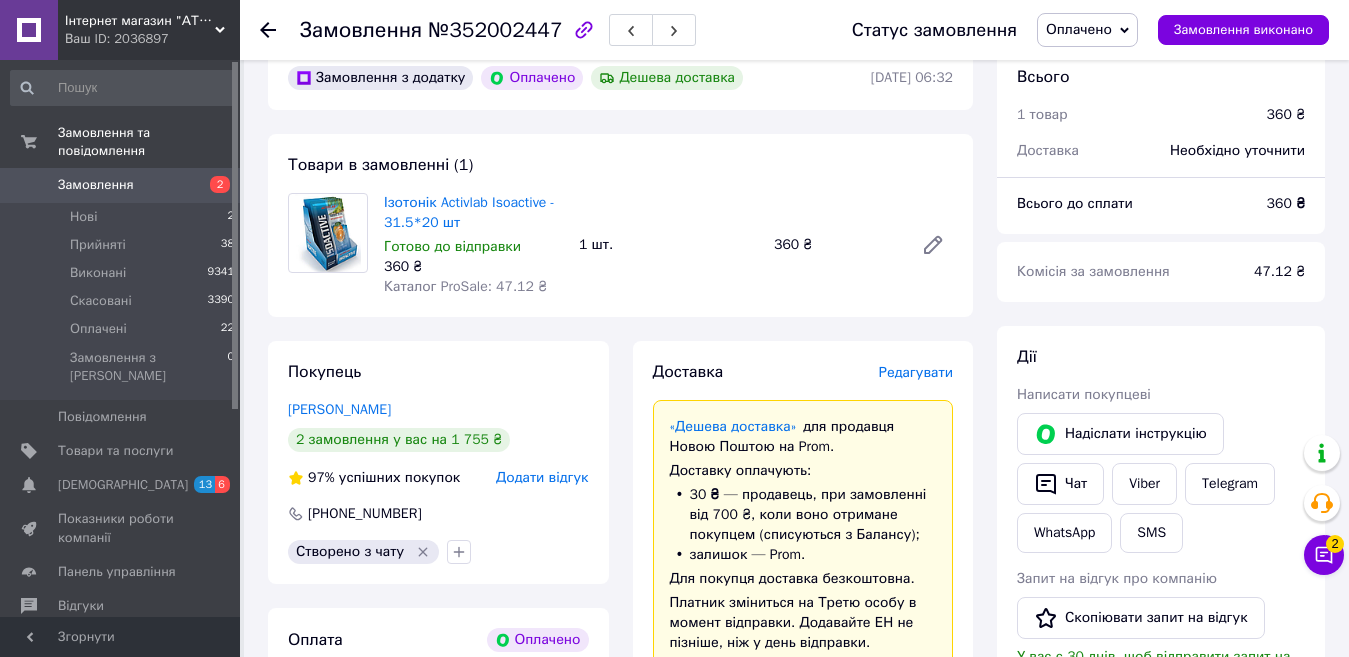 click on "Редагувати" at bounding box center [916, 372] 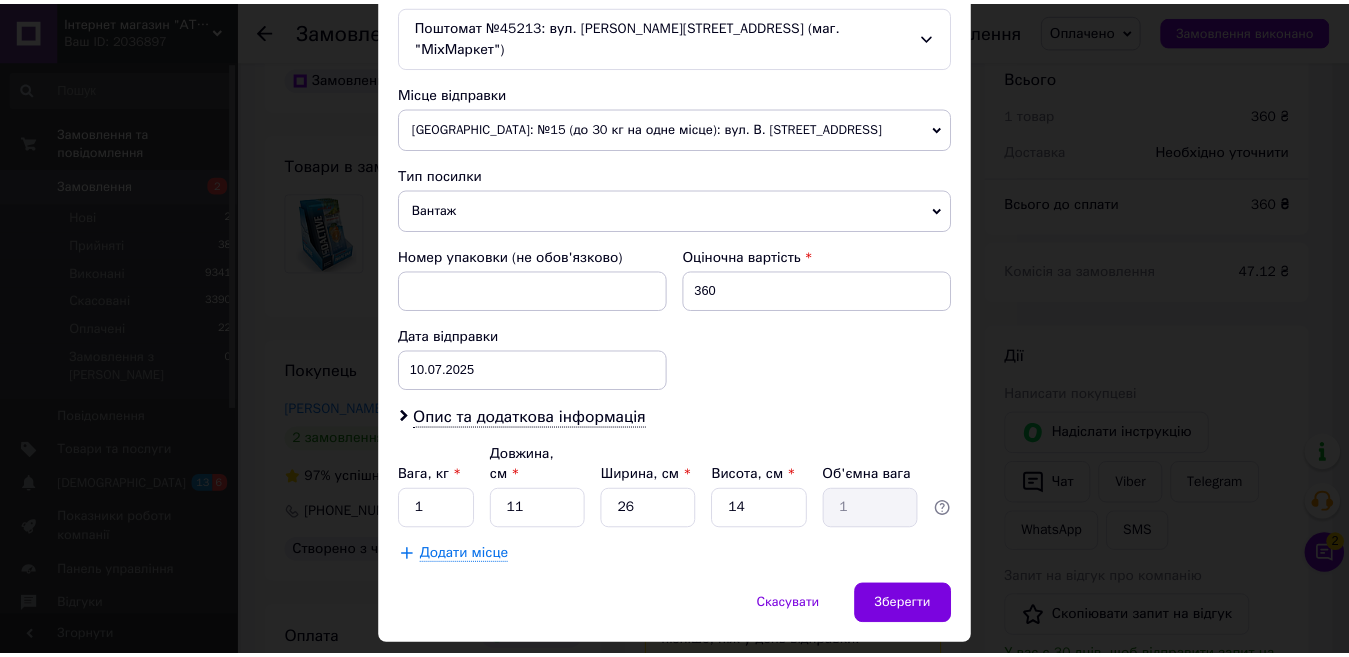 scroll, scrollTop: 671, scrollLeft: 0, axis: vertical 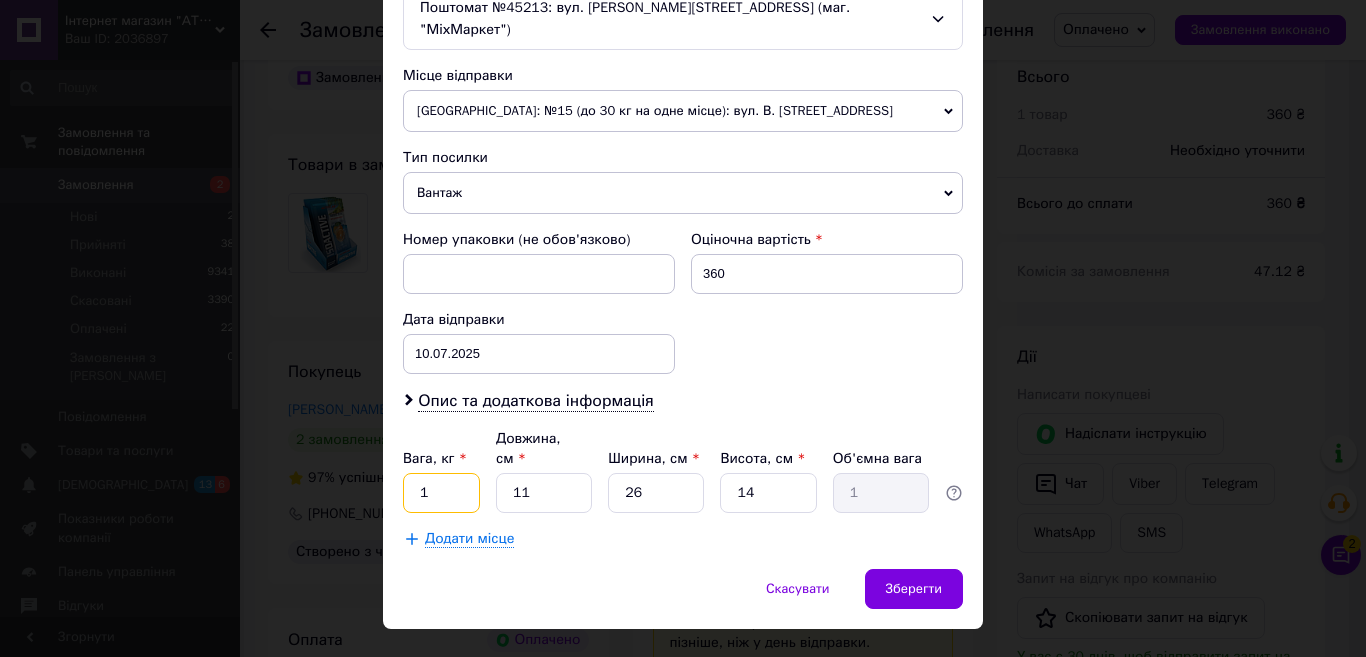 click on "1" at bounding box center (441, 493) 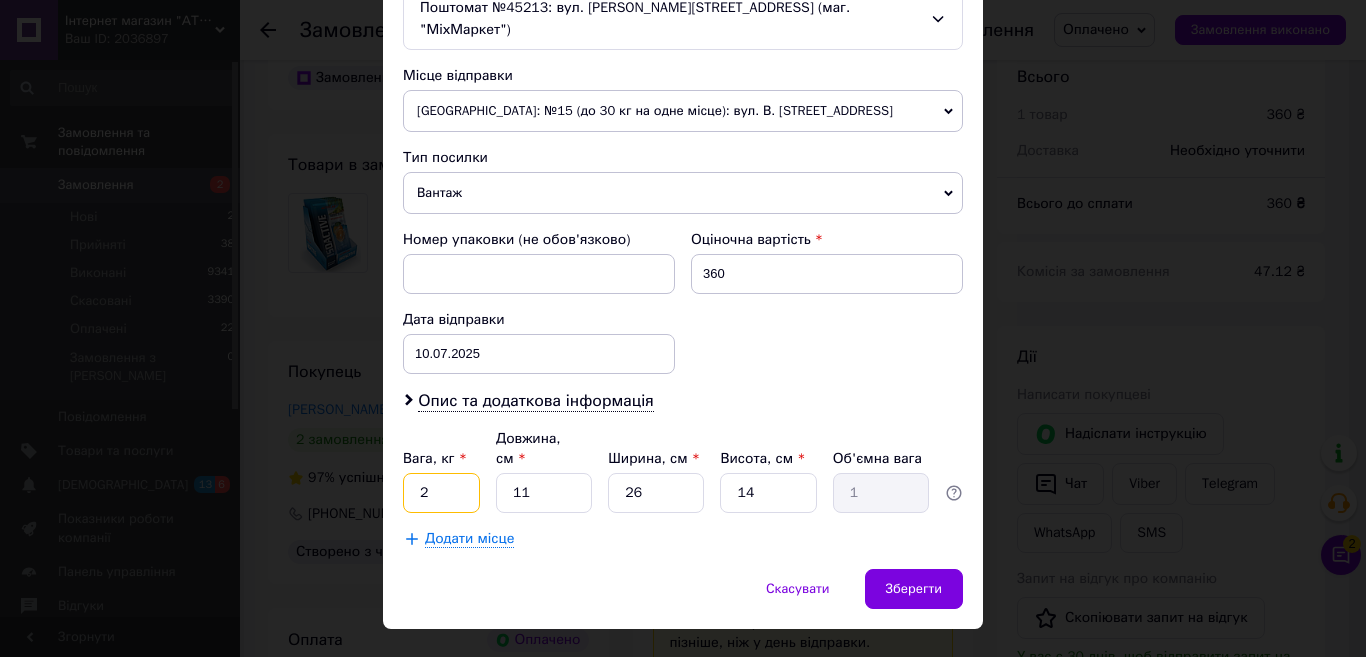 type on "2" 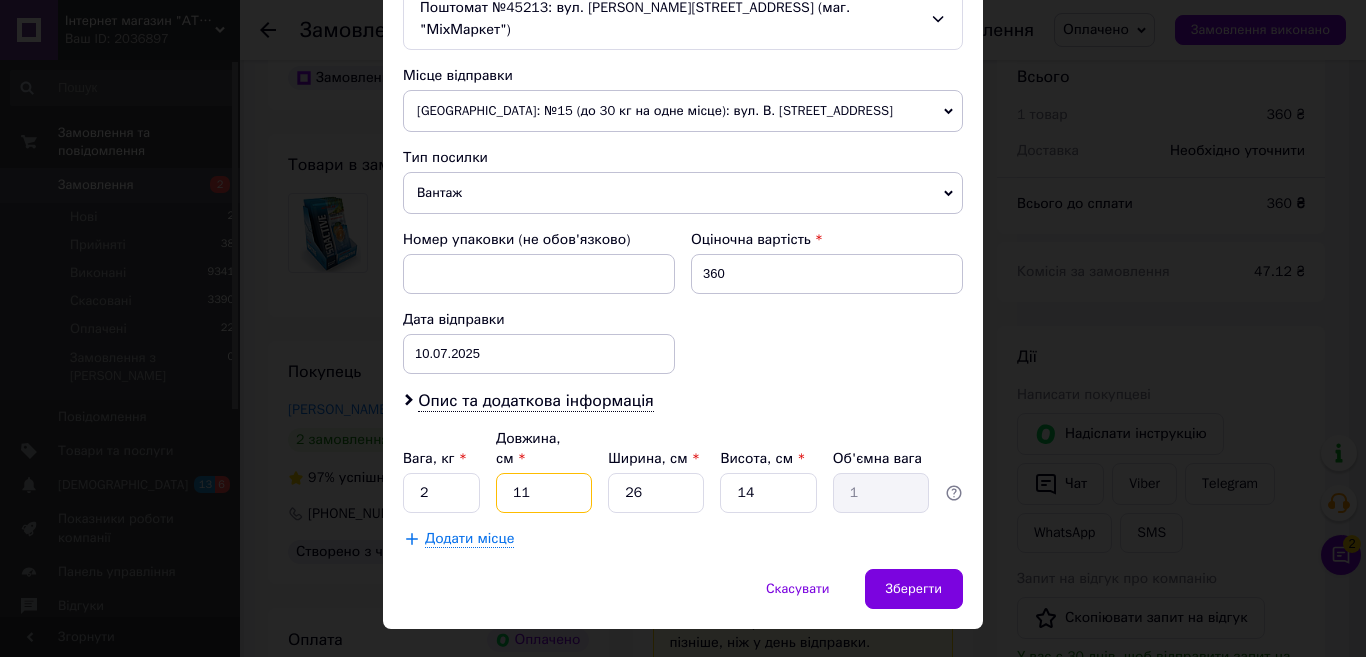 click on "11" at bounding box center (544, 493) 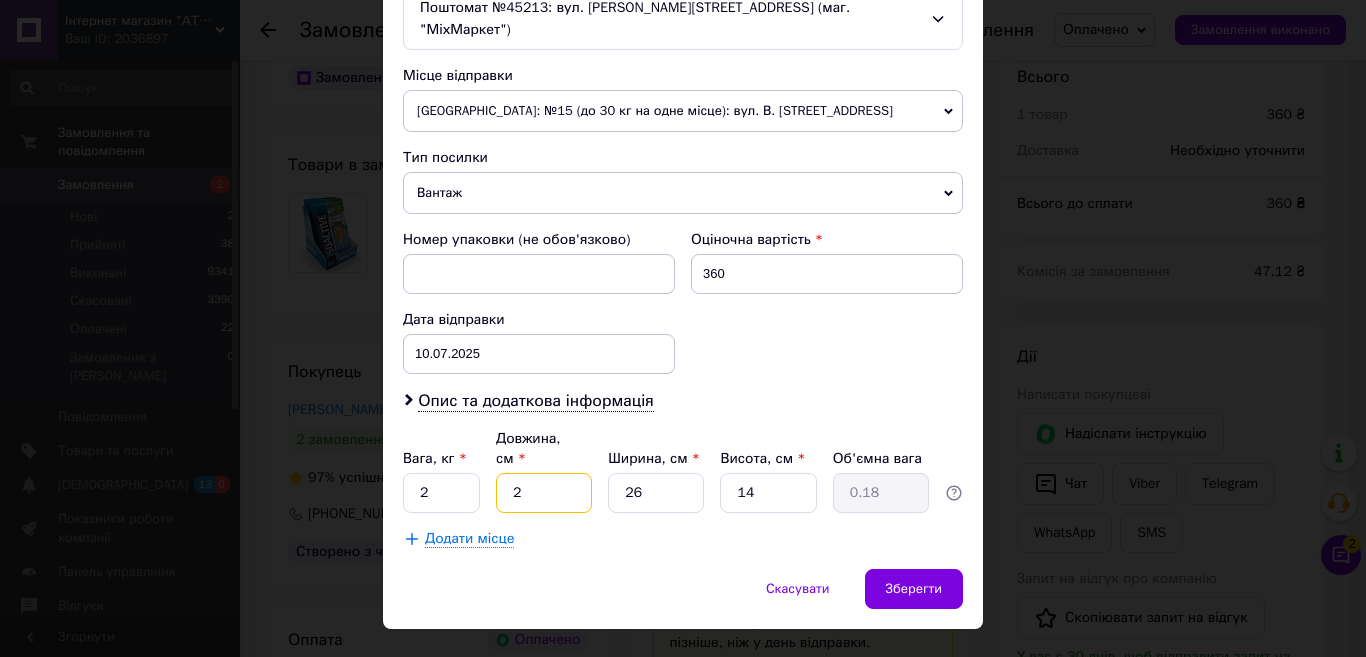type on "20" 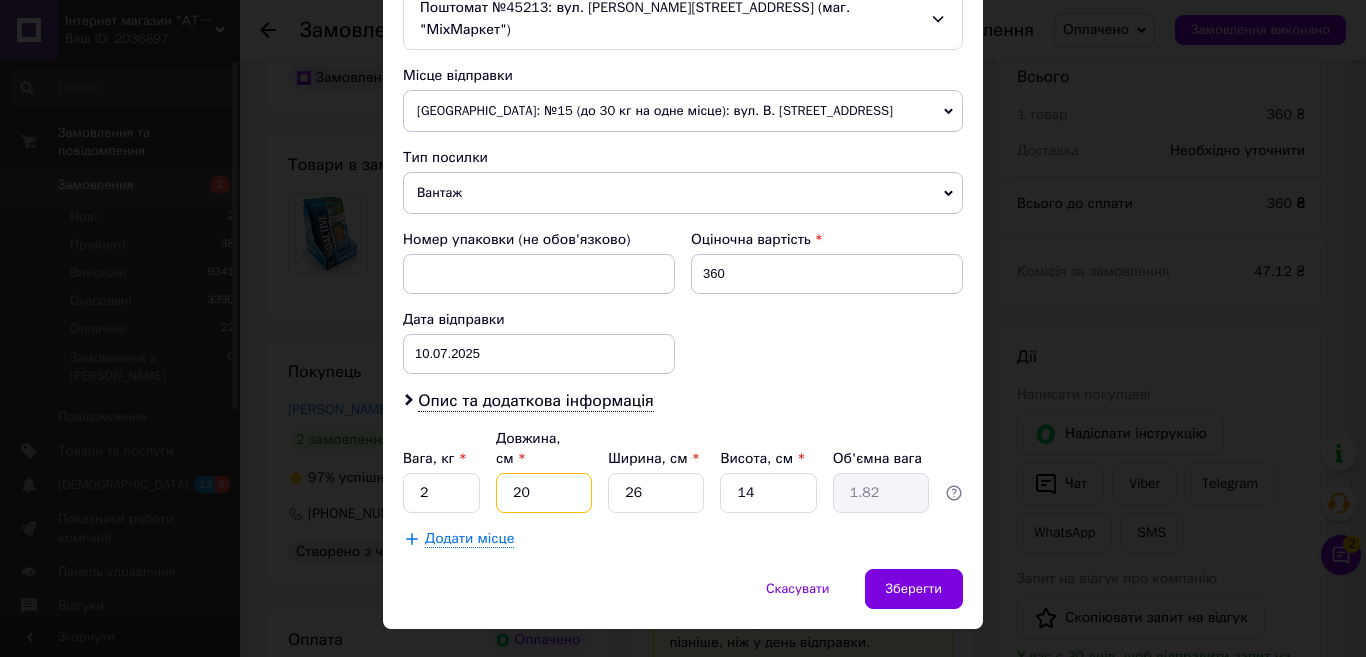 type on "20" 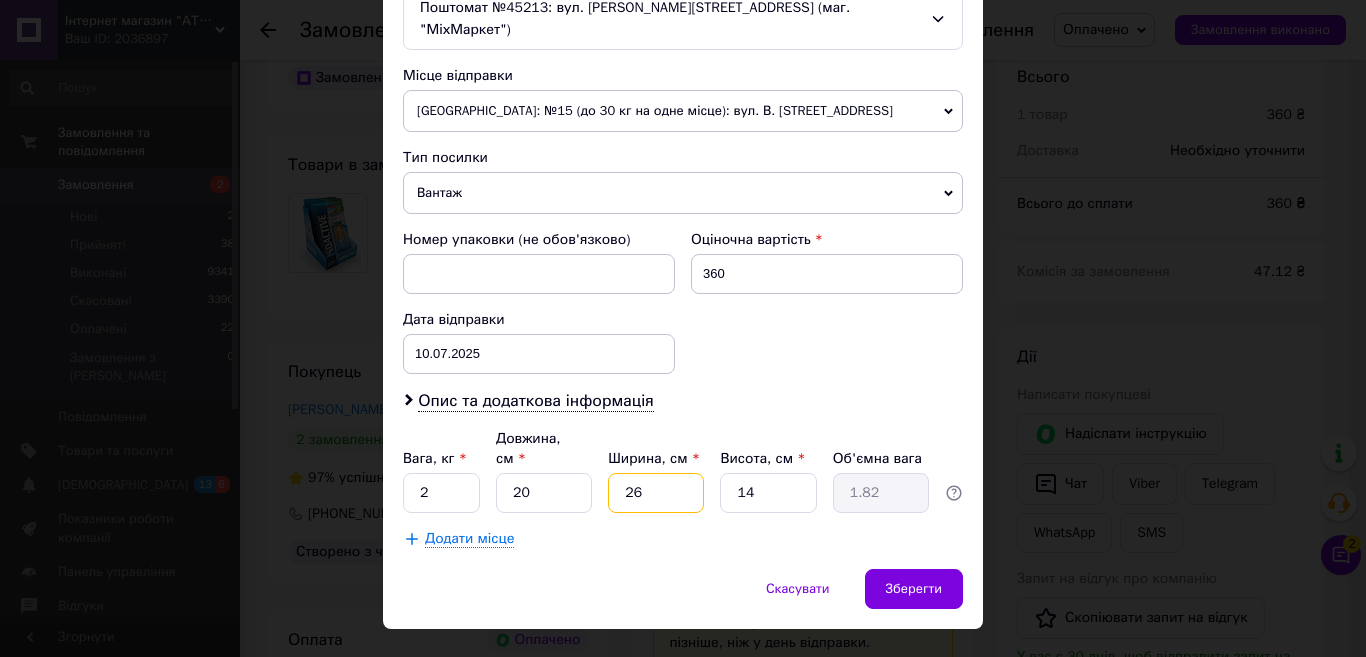click on "26" at bounding box center (656, 493) 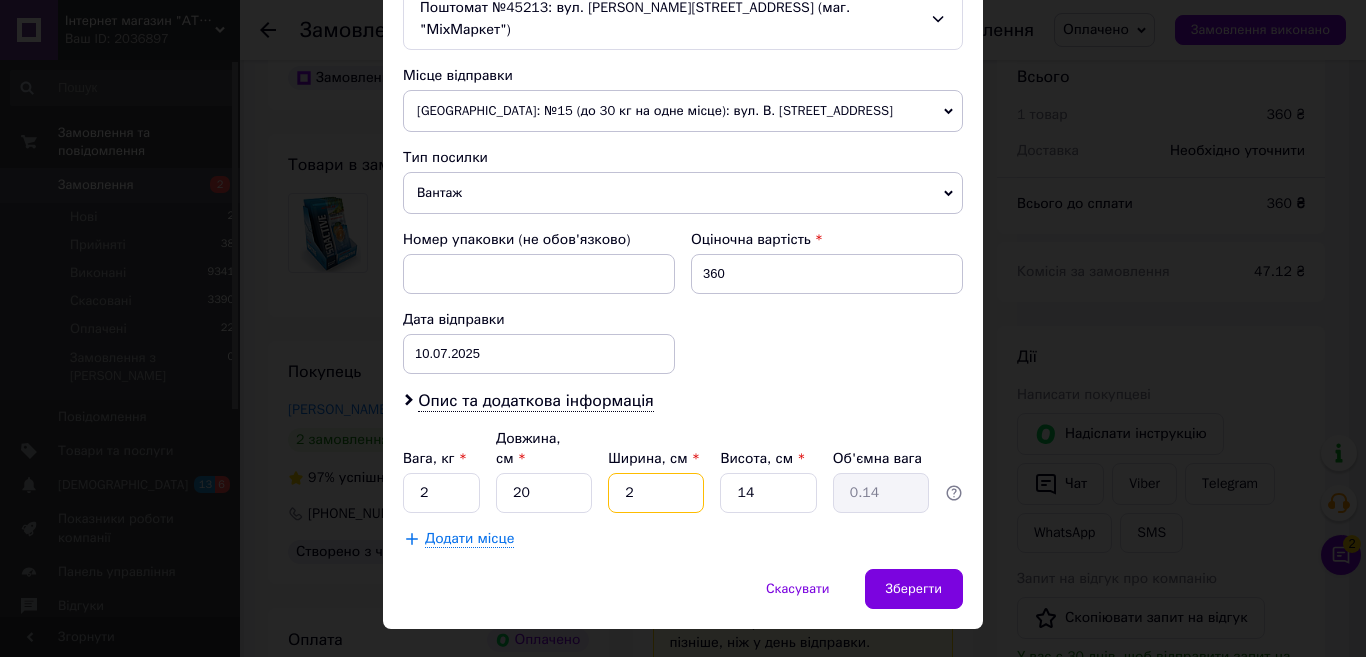 type on "20" 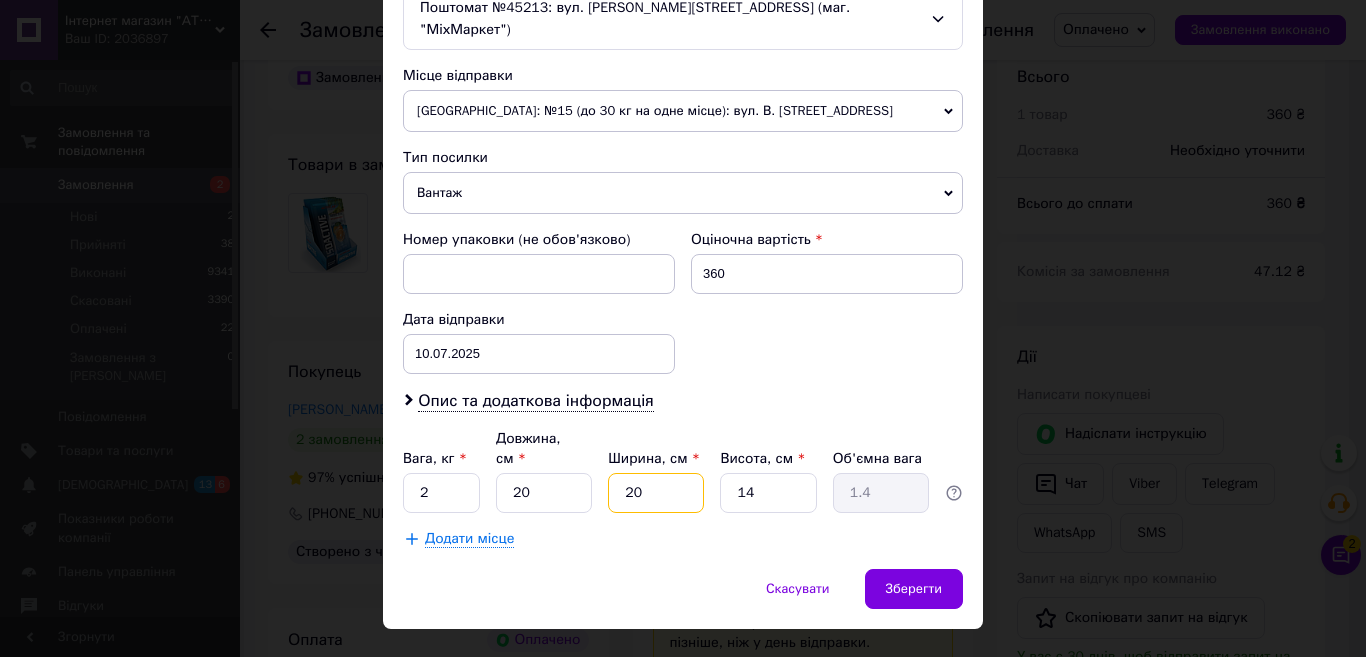 type on "20" 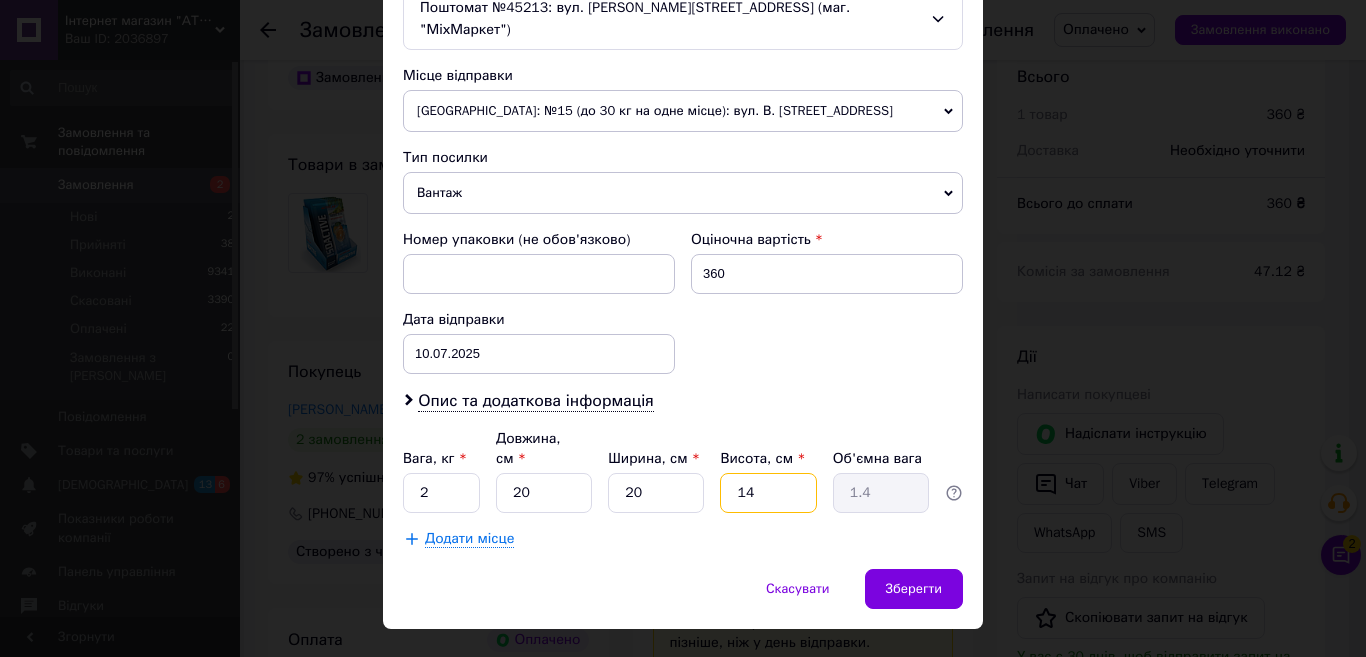 click on "14" at bounding box center [768, 493] 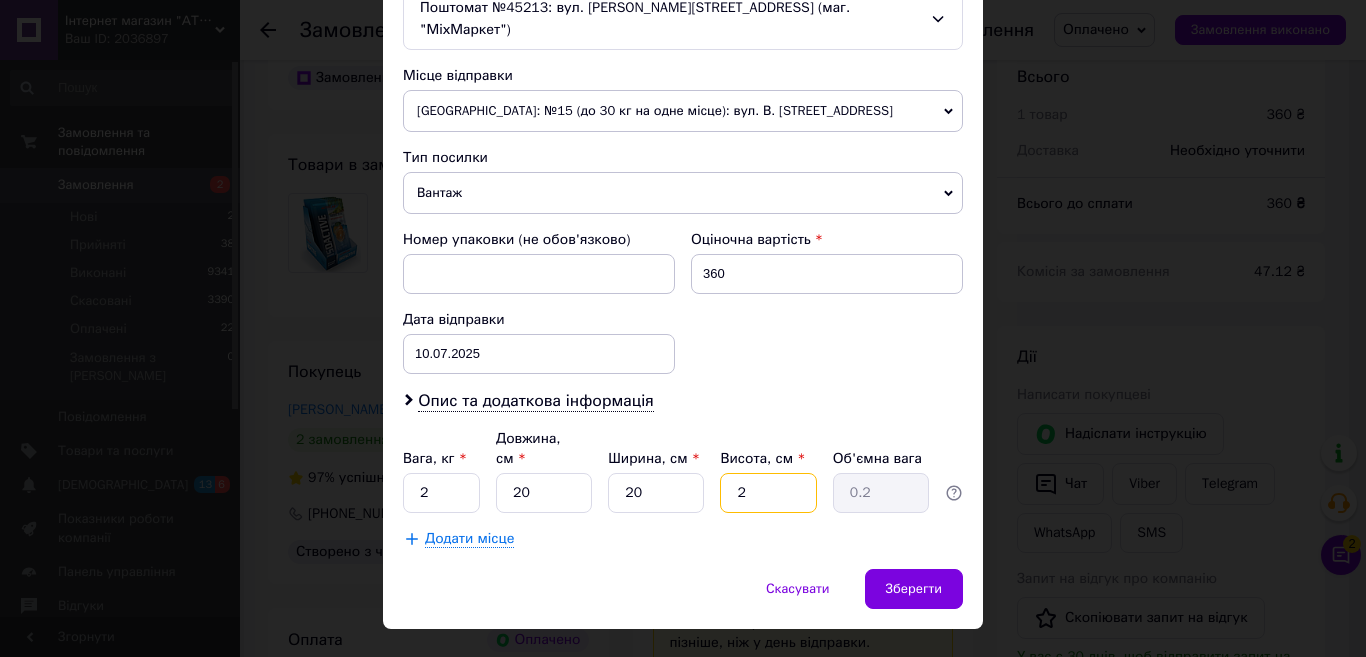 type on "20" 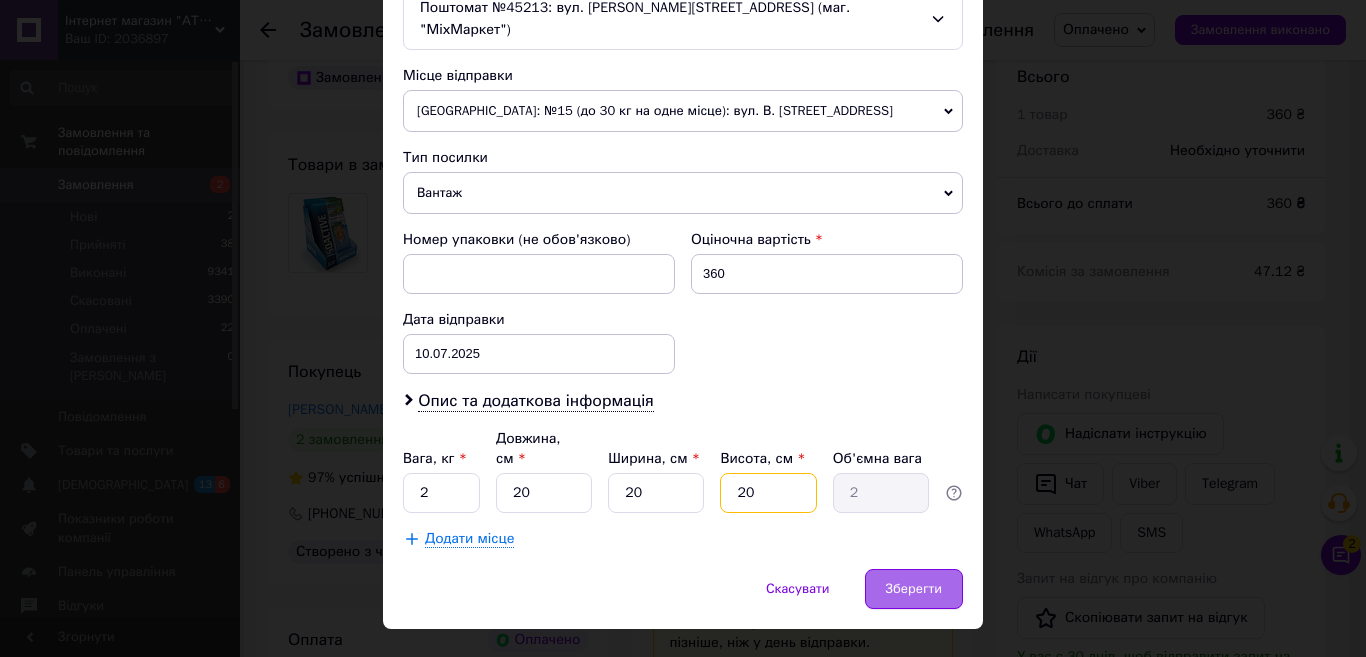 type on "20" 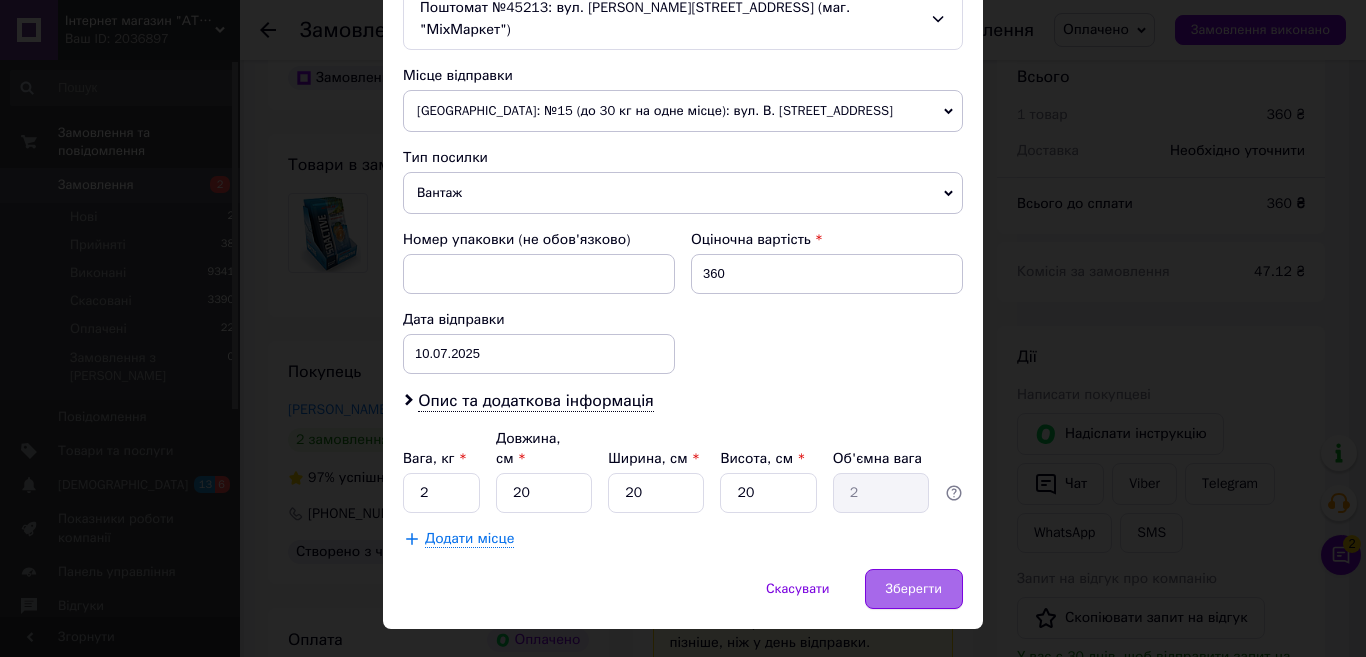 click on "Зберегти" at bounding box center [914, 589] 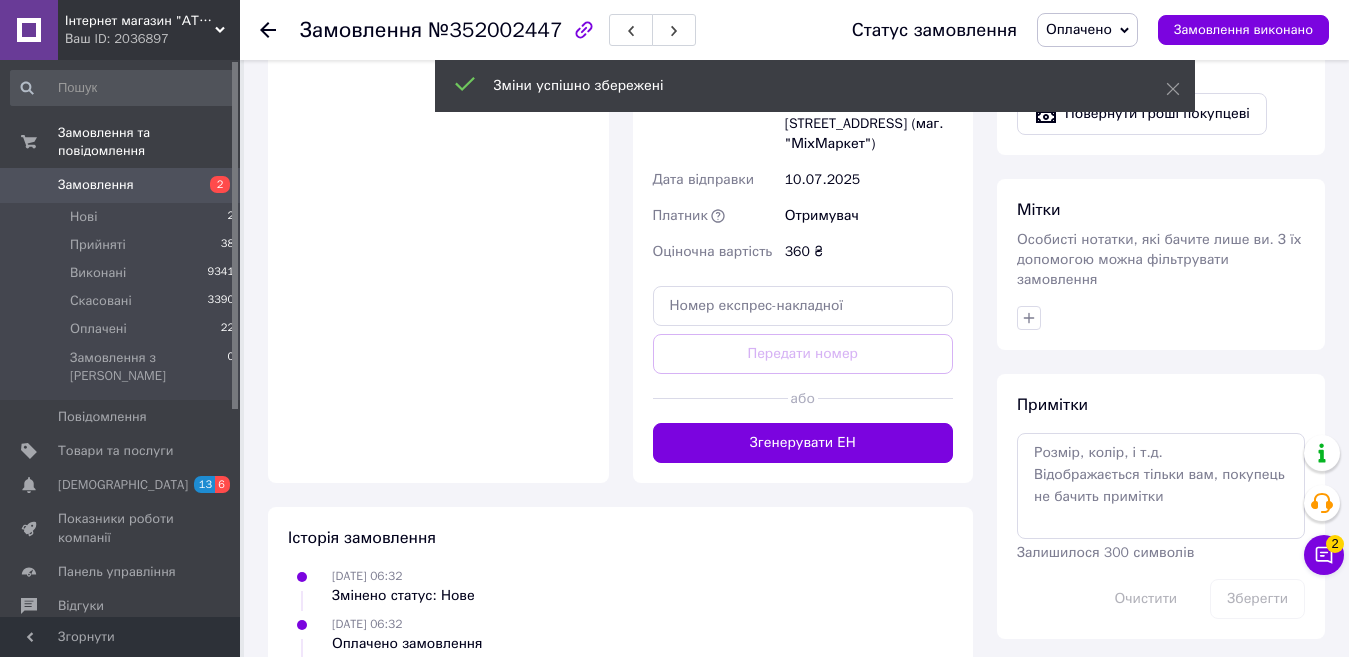 scroll, scrollTop: 900, scrollLeft: 0, axis: vertical 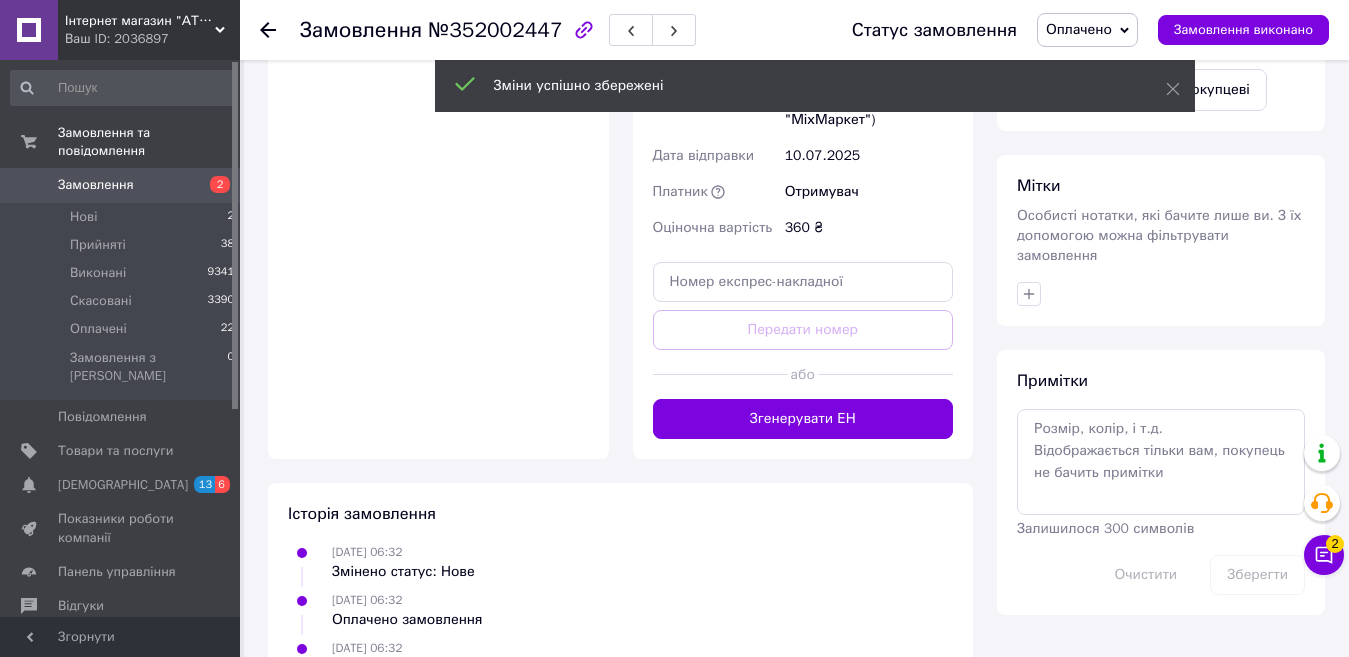 drag, startPoint x: 881, startPoint y: 396, endPoint x: 886, endPoint y: 416, distance: 20.615528 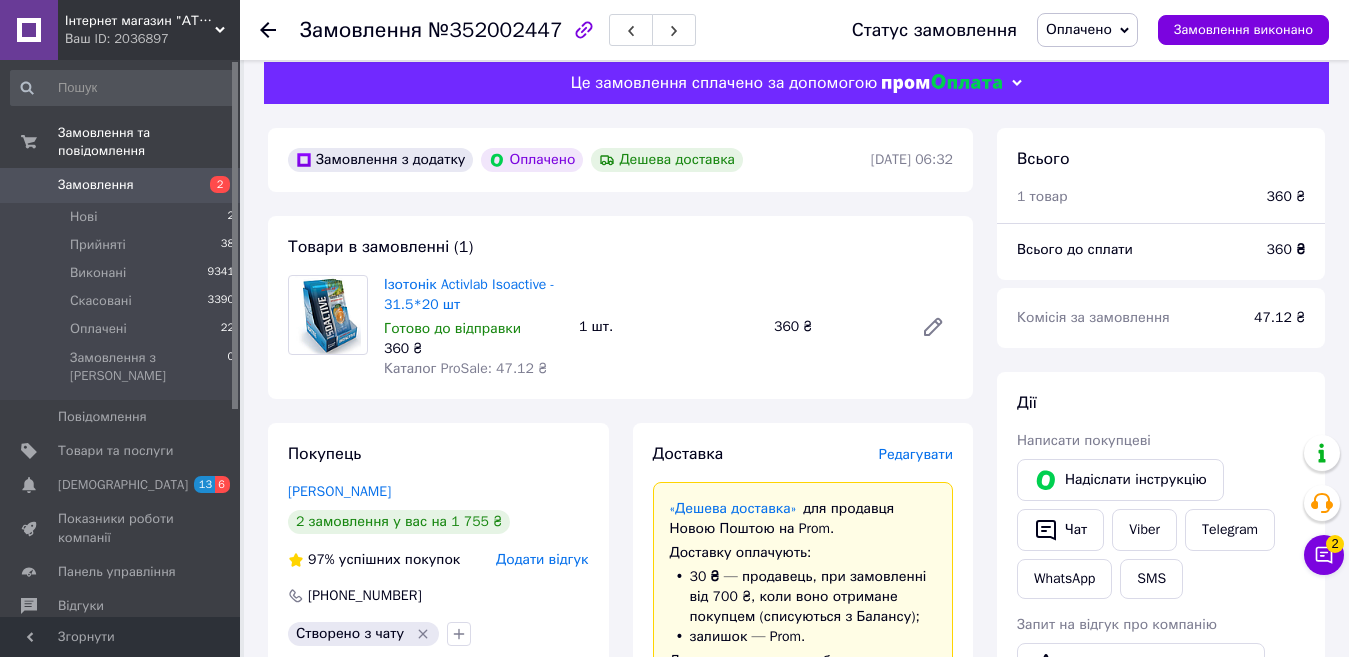 scroll, scrollTop: 0, scrollLeft: 0, axis: both 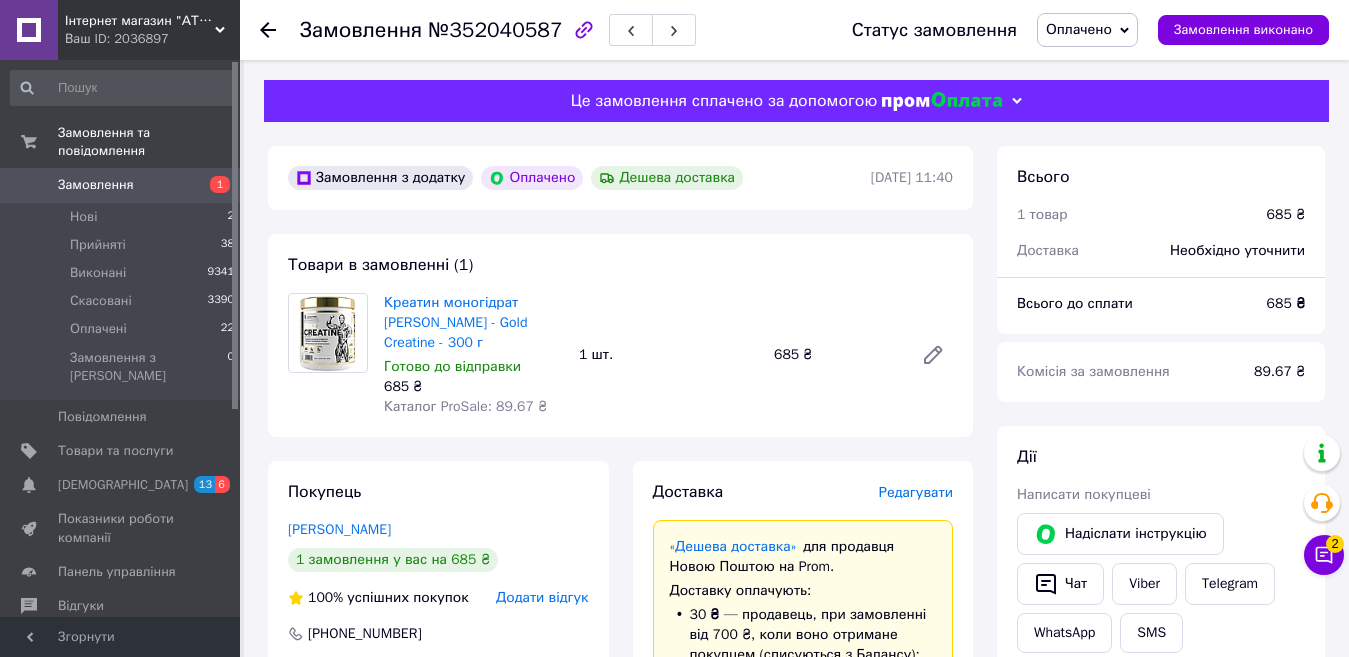 click on "Редагувати" at bounding box center [916, 492] 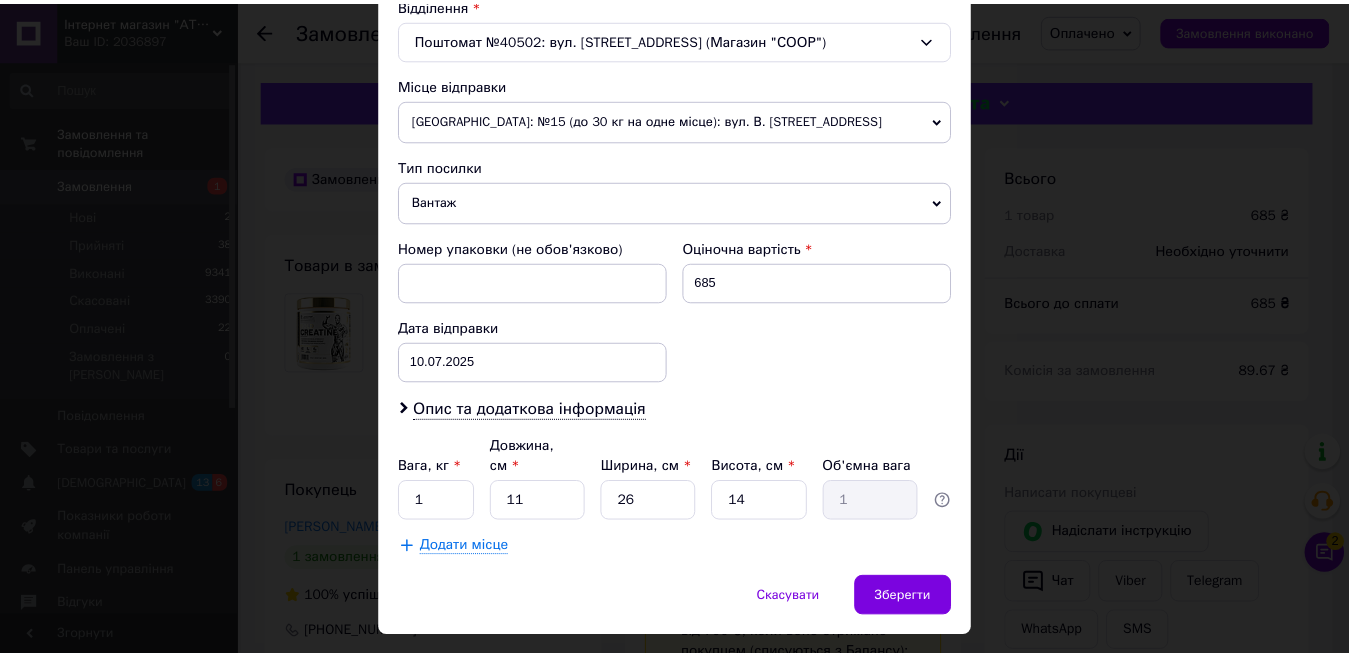 scroll, scrollTop: 671, scrollLeft: 0, axis: vertical 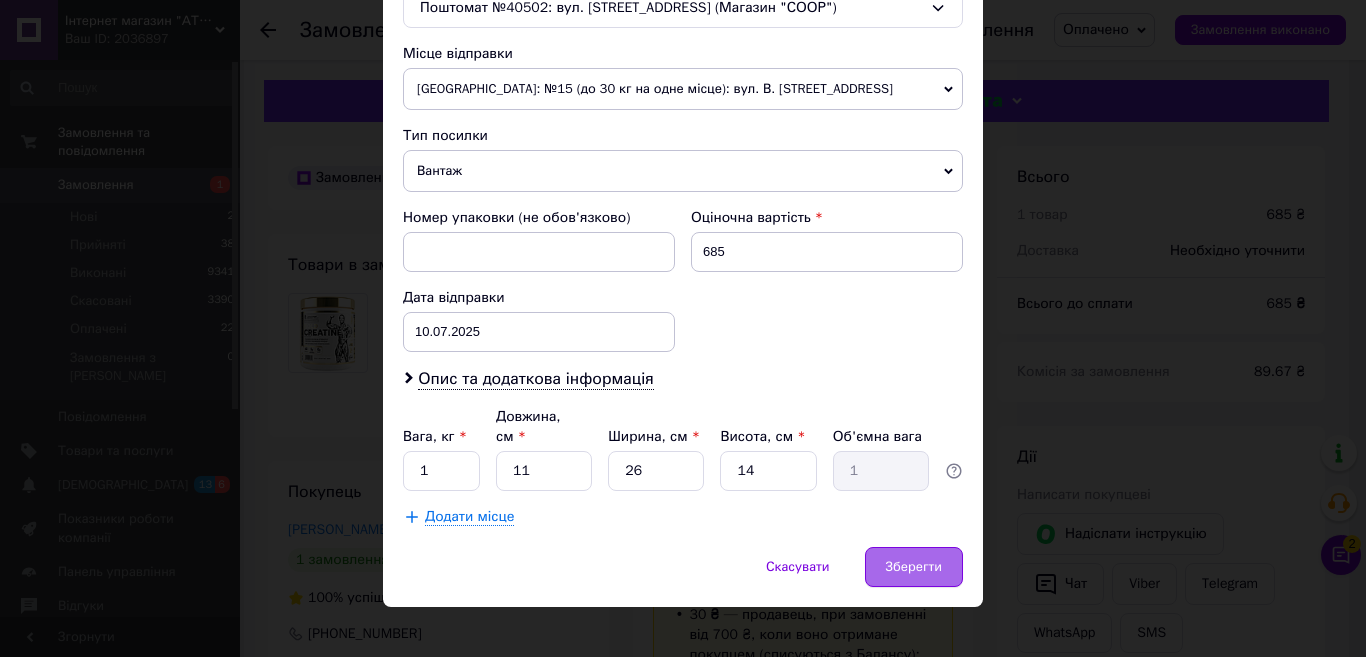 click on "Зберегти" at bounding box center (914, 567) 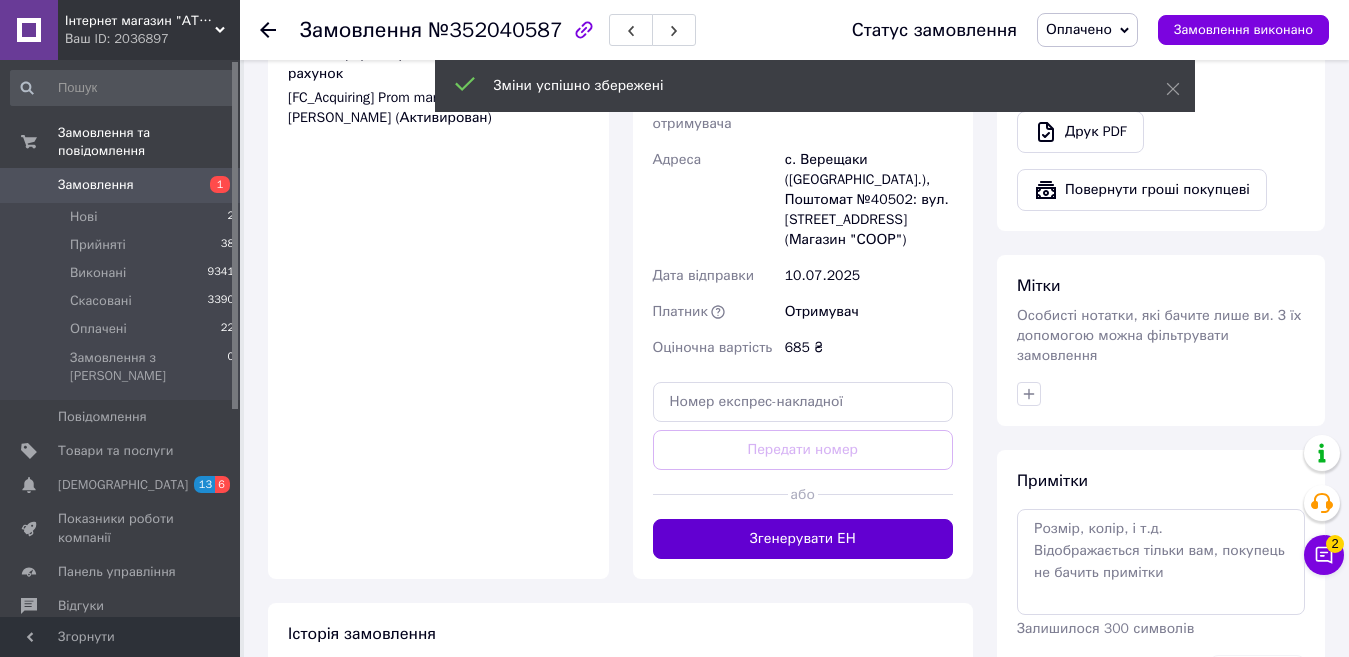 click on "Згенерувати ЕН" at bounding box center (803, 539) 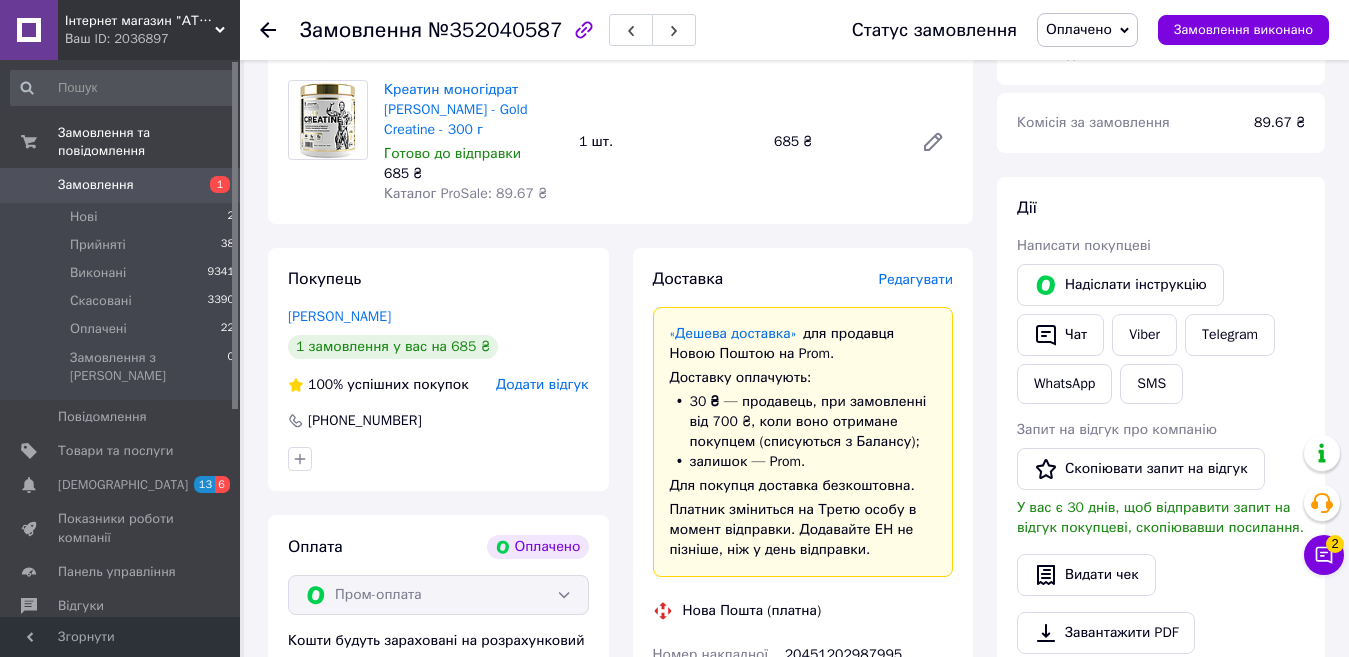scroll, scrollTop: 0, scrollLeft: 0, axis: both 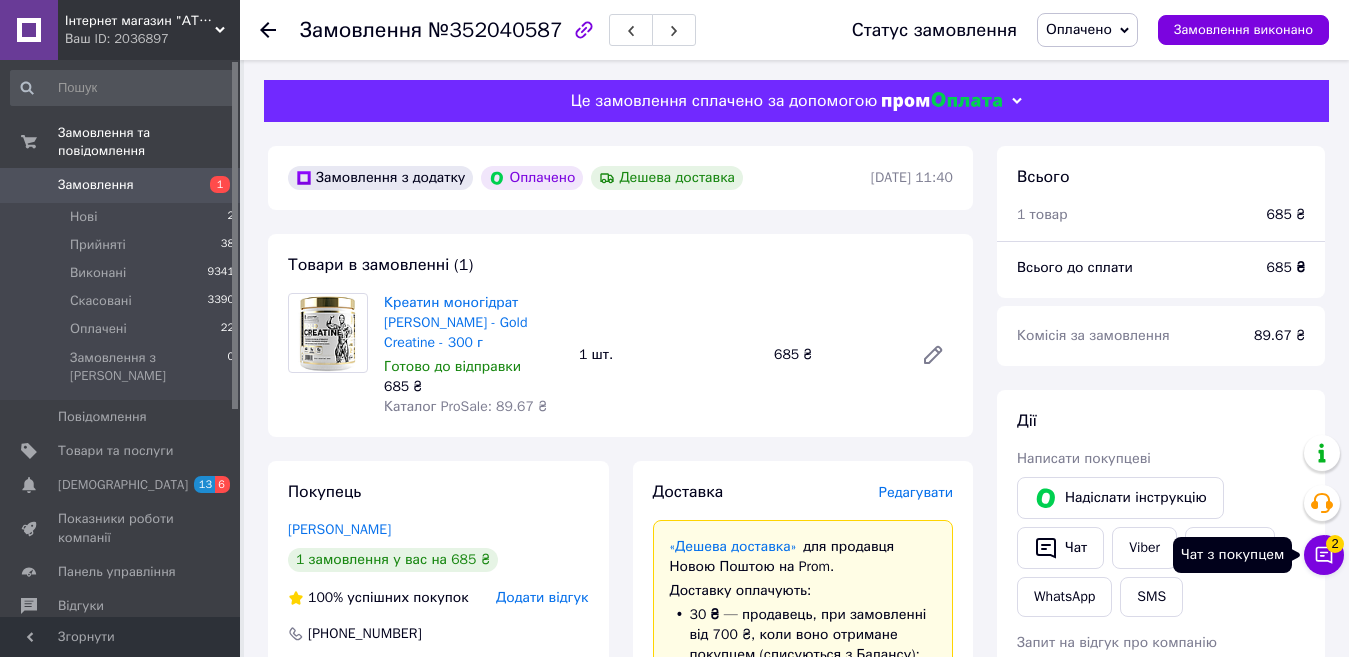 click 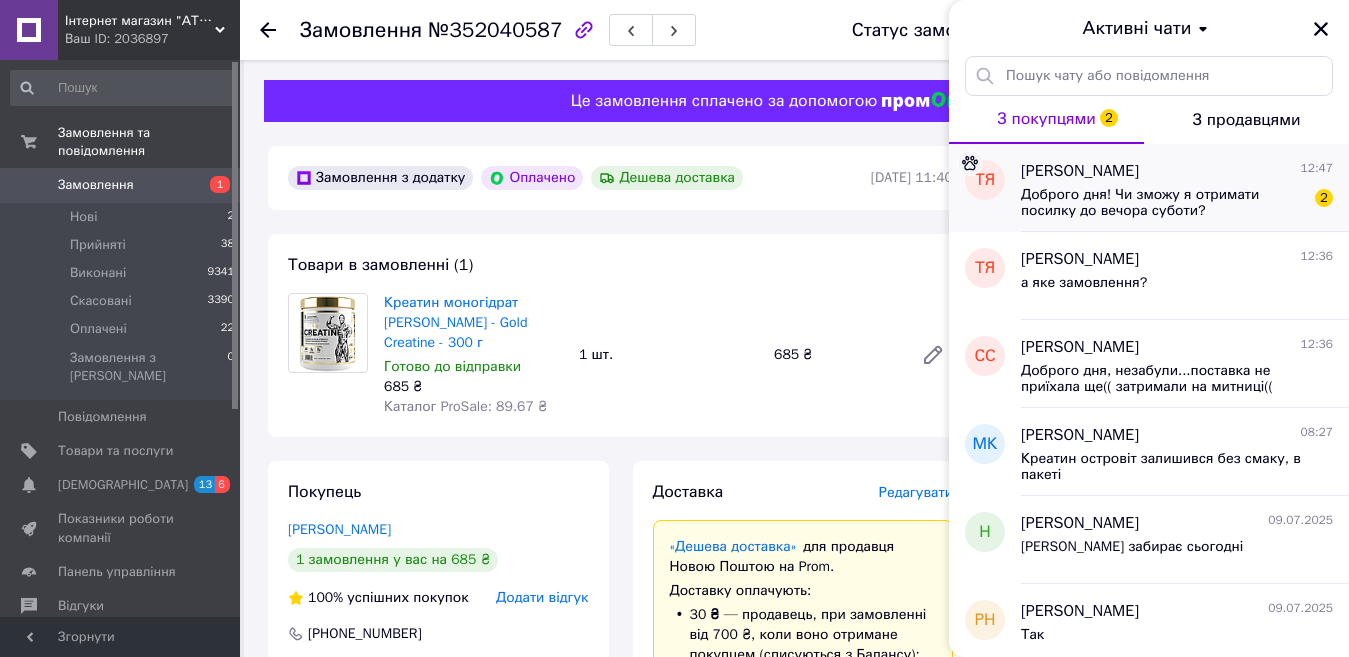 click on "Доброго дня! Чи зможу я отримати посилку до вечора суботи?" at bounding box center (1163, 203) 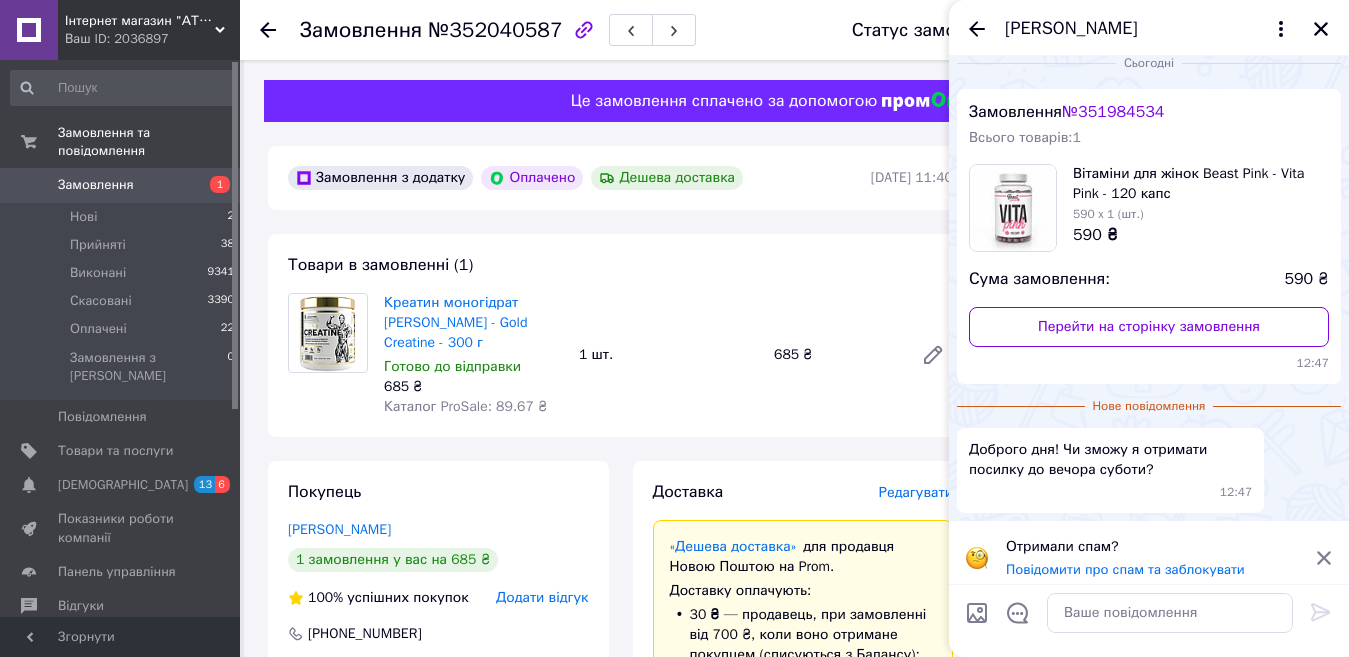 scroll, scrollTop: 29, scrollLeft: 0, axis: vertical 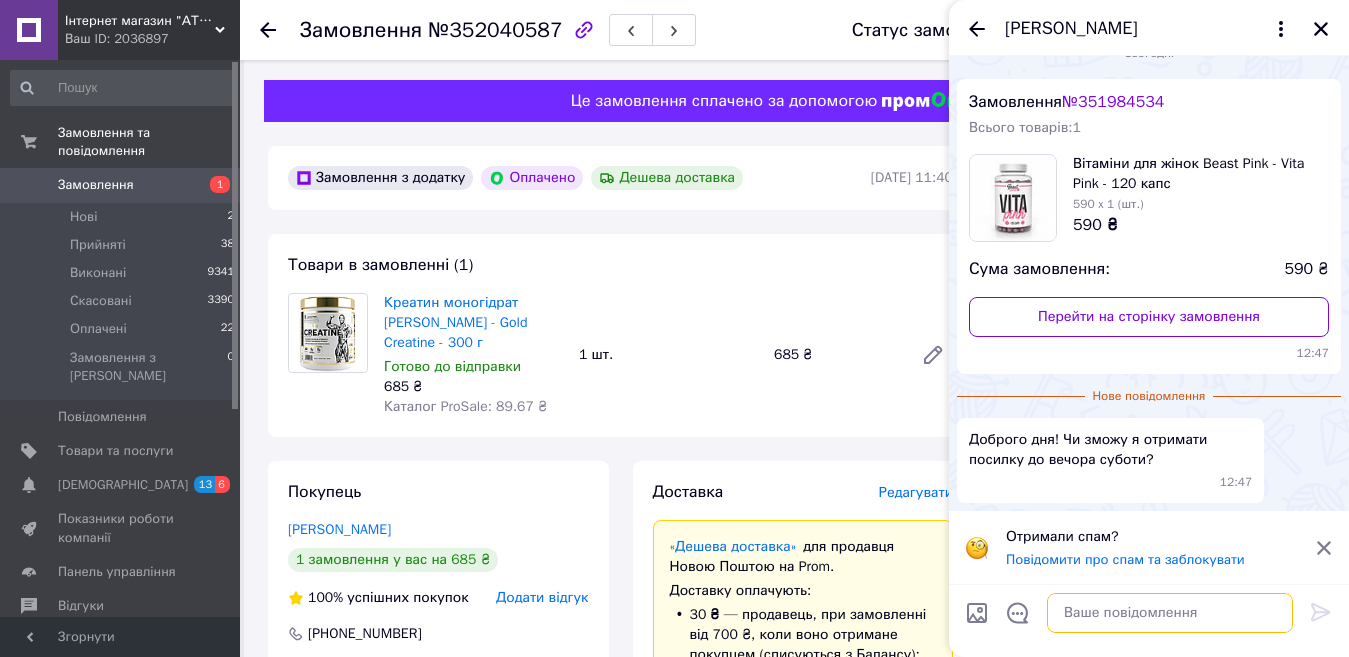click at bounding box center (1170, 613) 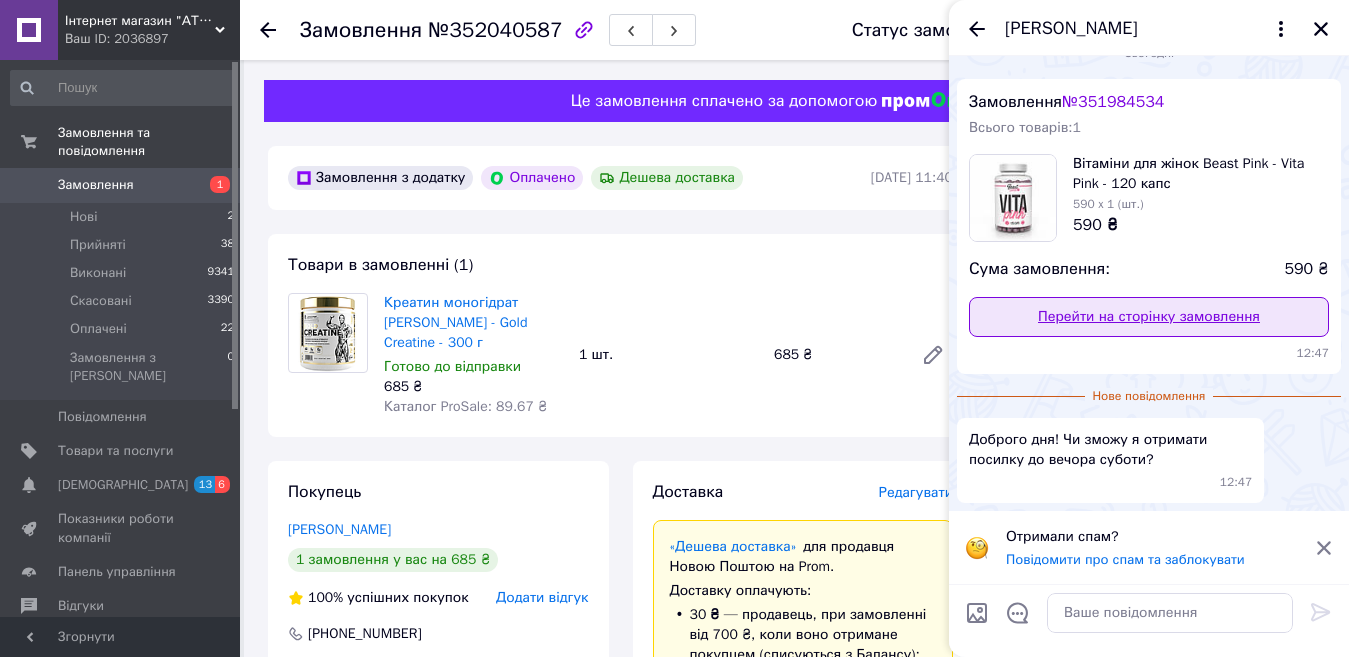click on "Перейти на сторінку замовлення" at bounding box center (1149, 317) 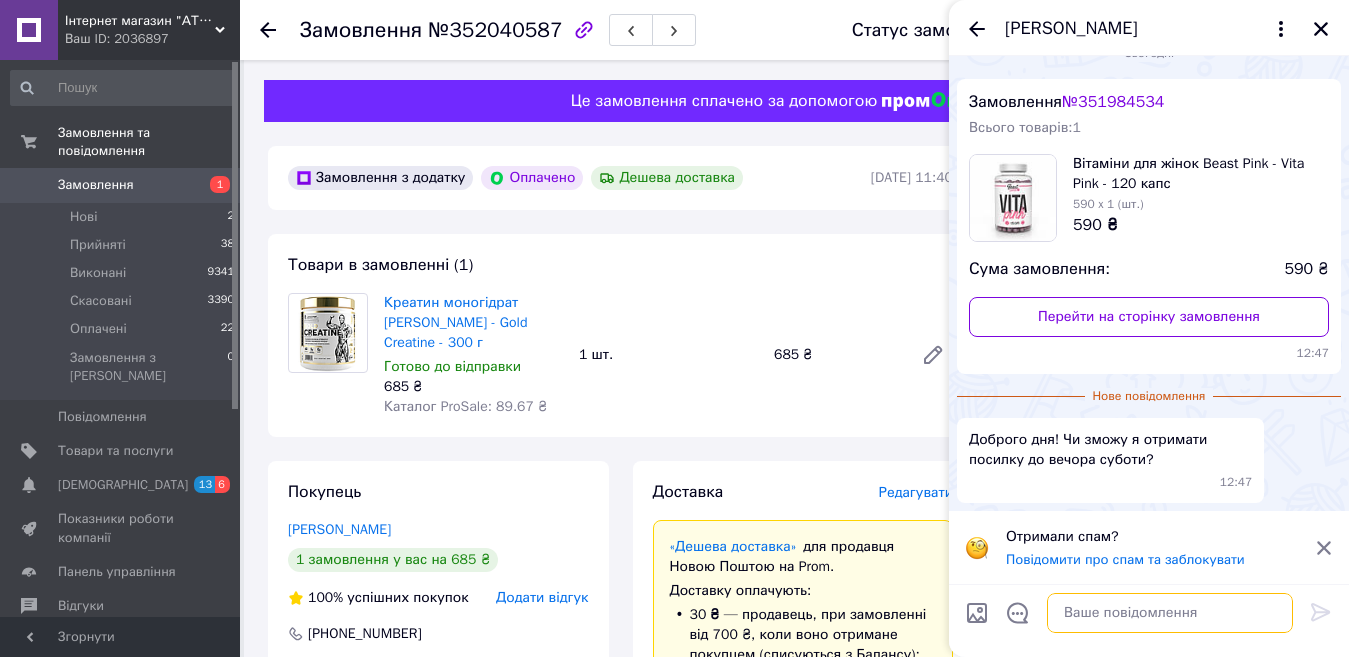 click at bounding box center [1170, 613] 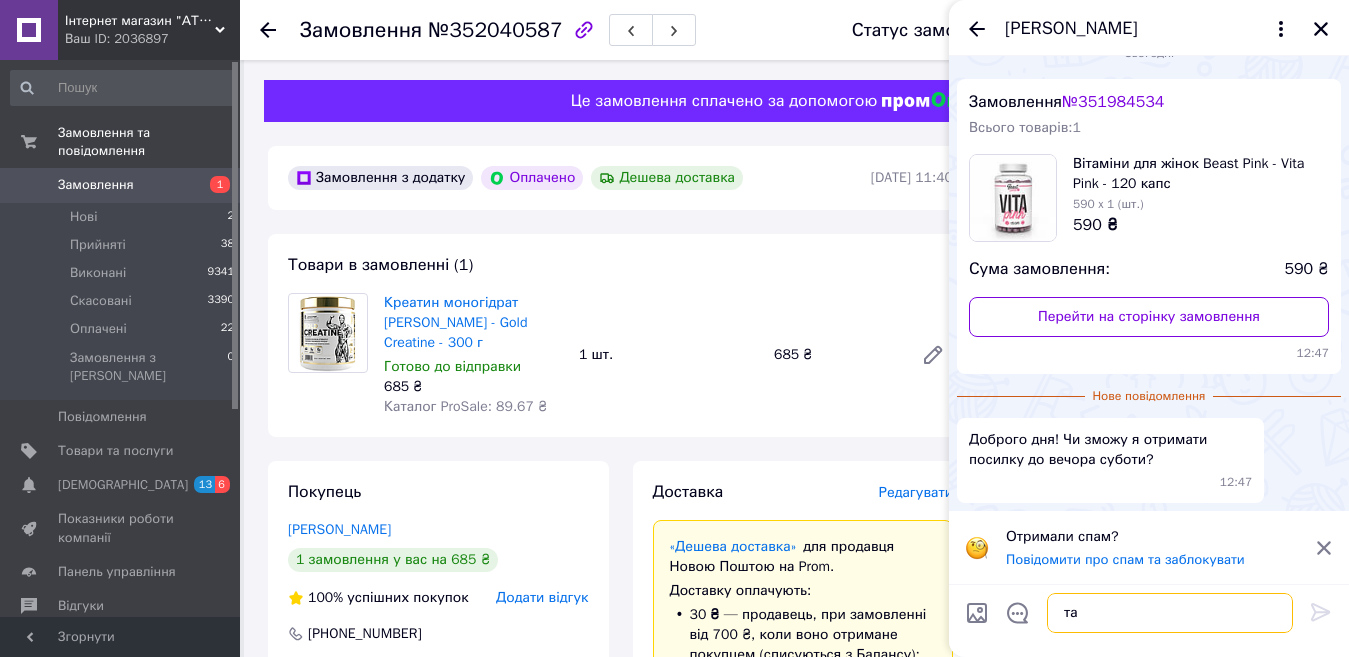 type on "так" 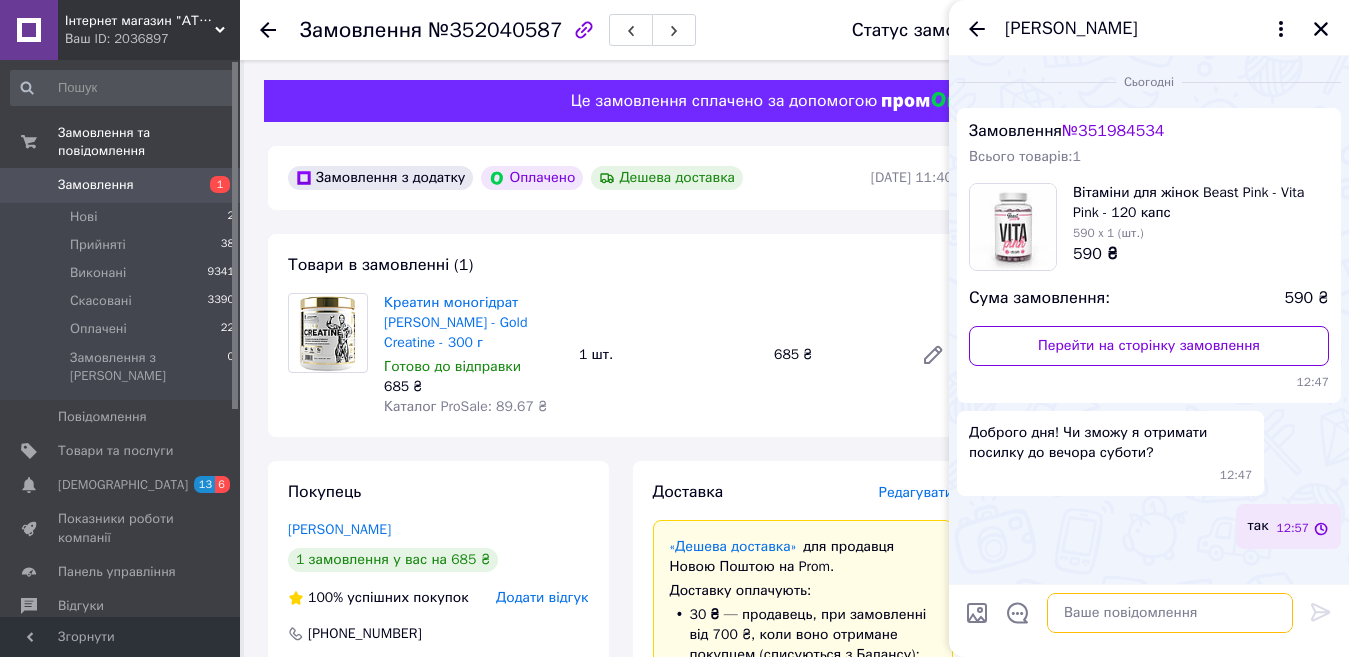 scroll, scrollTop: 0, scrollLeft: 0, axis: both 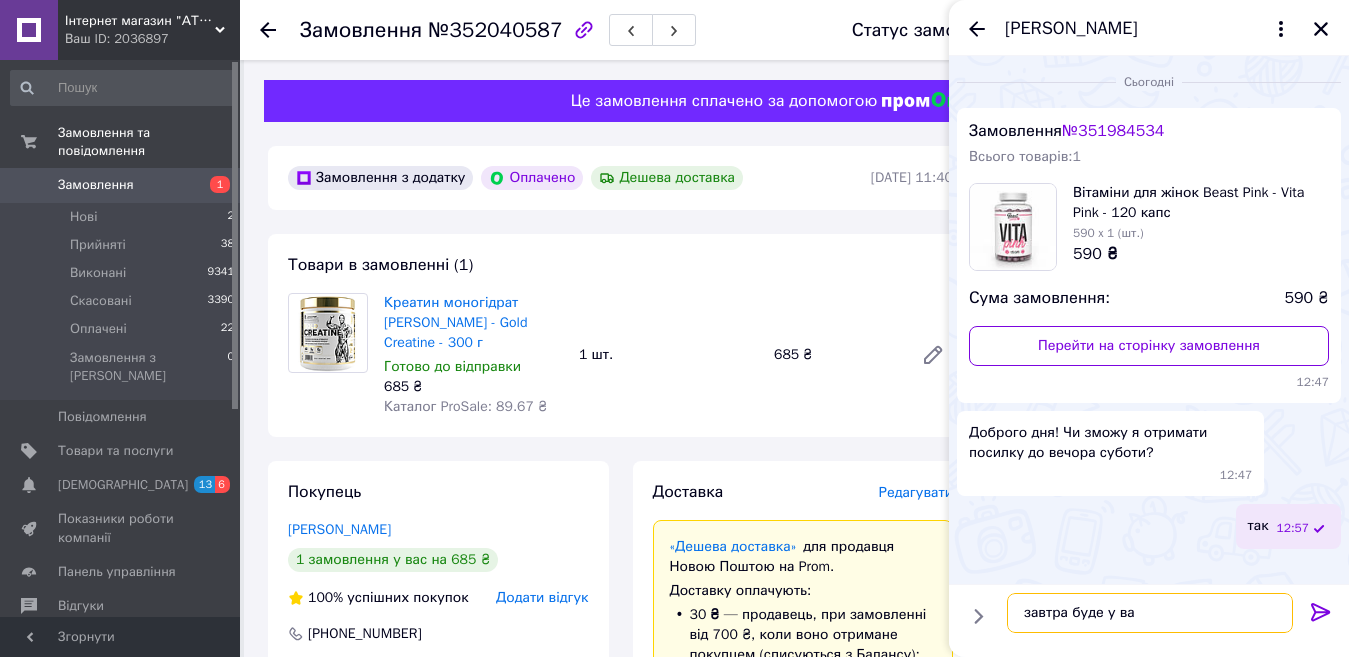 type on "завтра буде у вас" 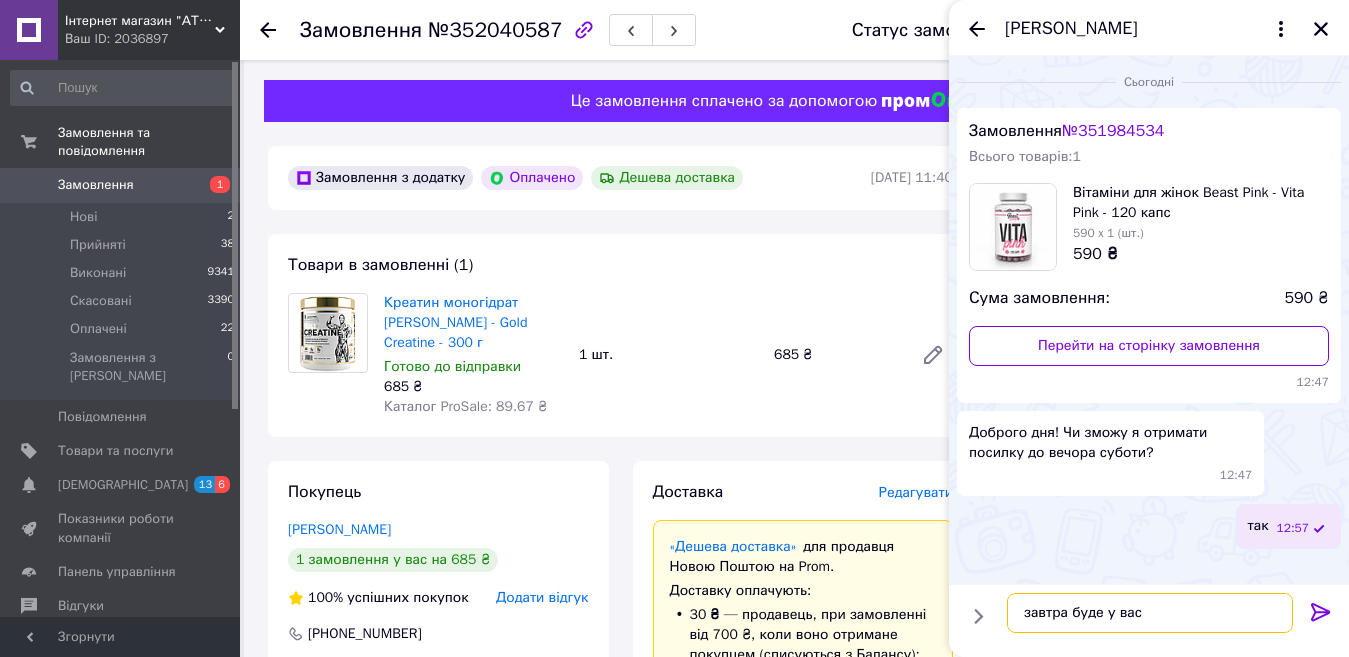 type 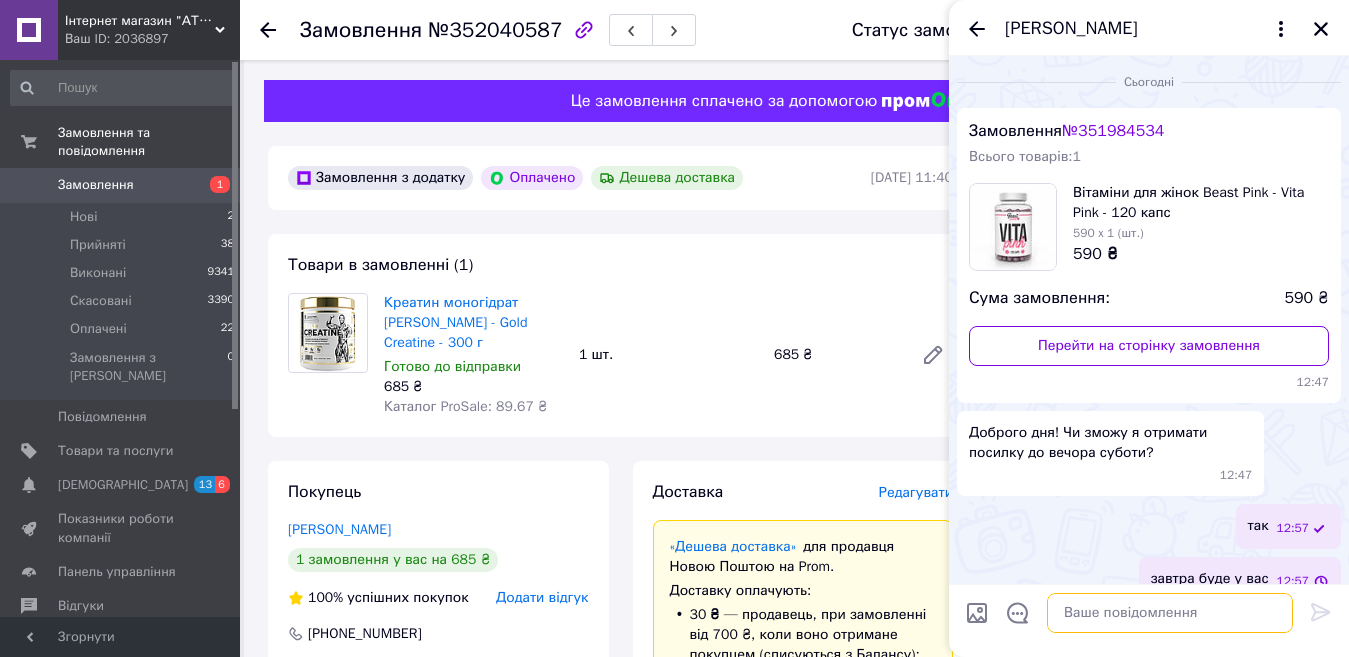 scroll, scrollTop: 26, scrollLeft: 0, axis: vertical 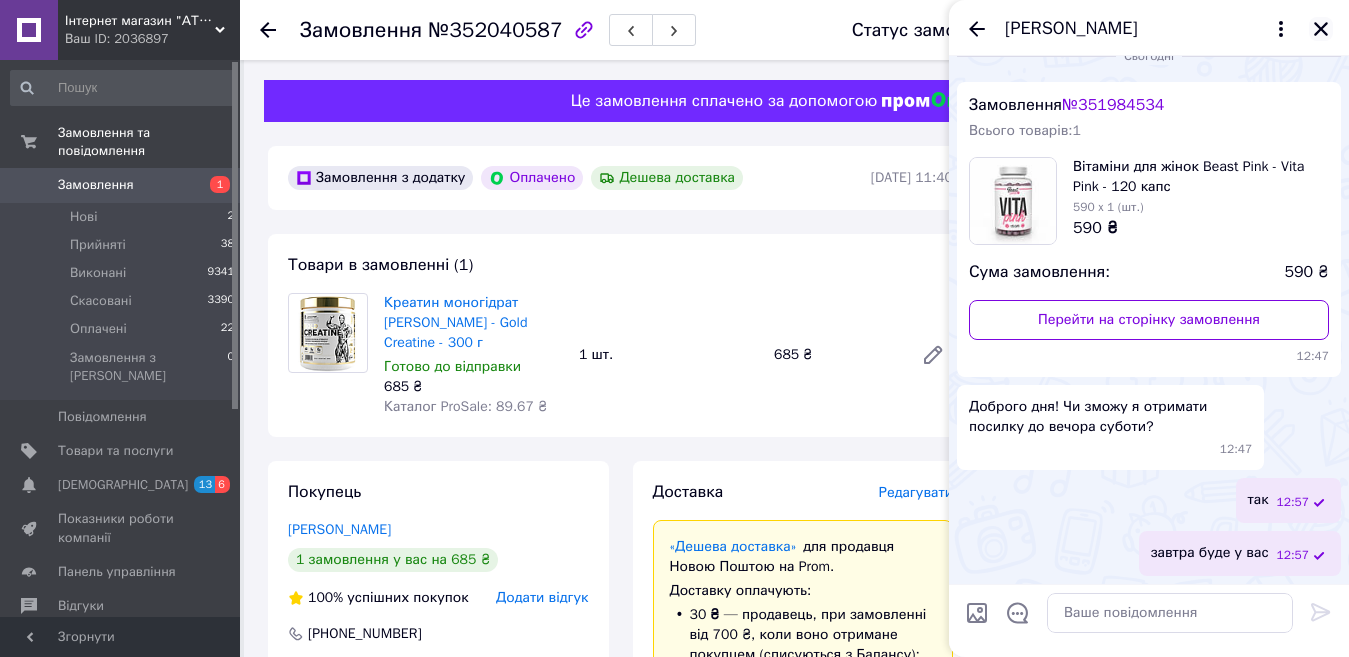 click 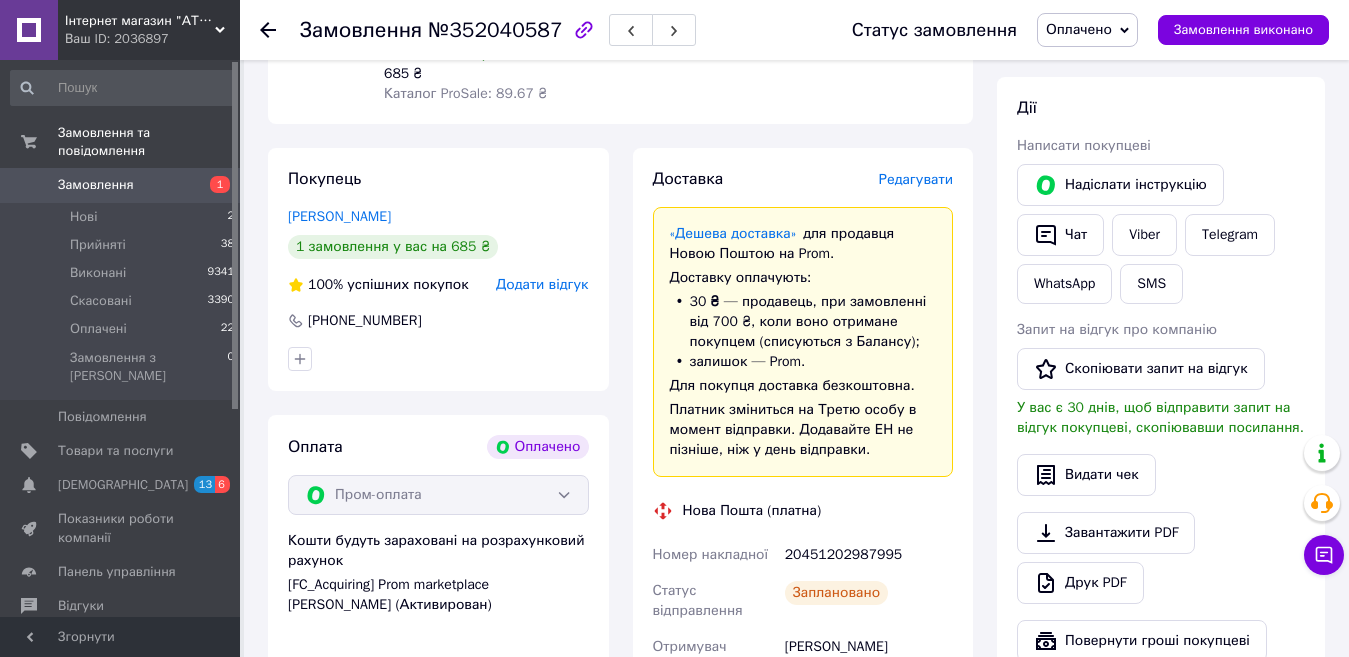 scroll, scrollTop: 400, scrollLeft: 0, axis: vertical 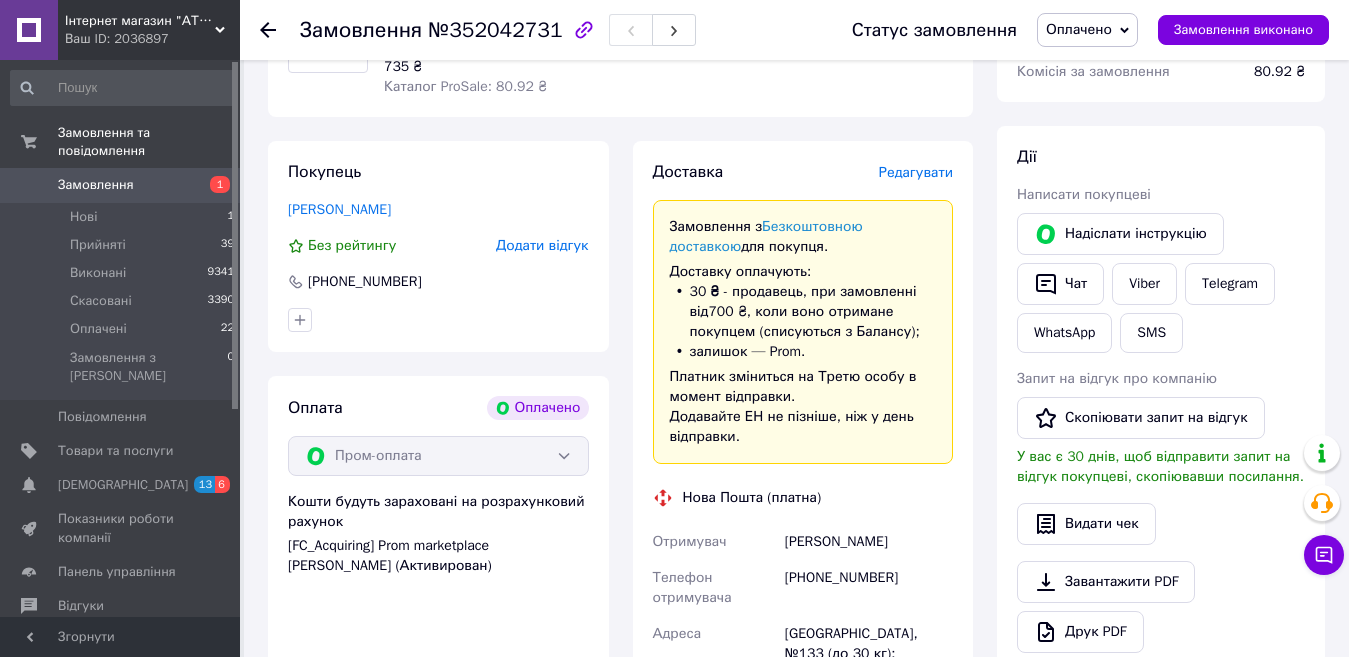 click on "Редагувати" at bounding box center (916, 172) 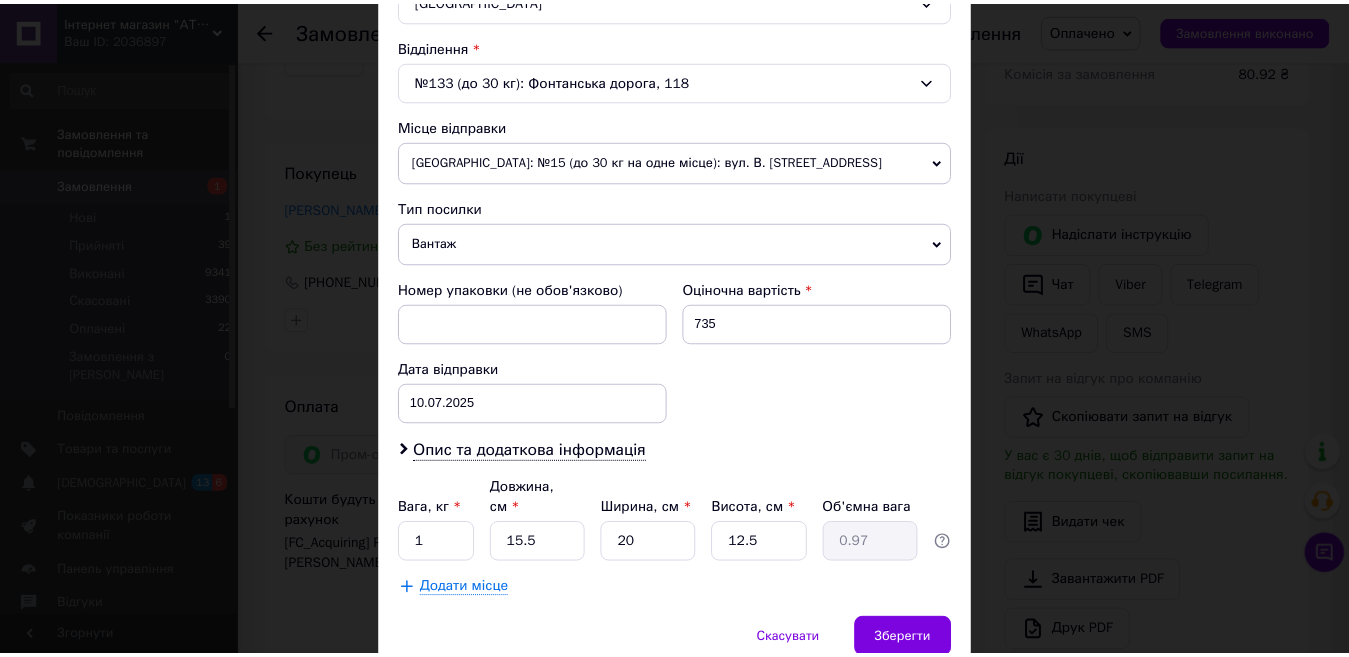 scroll, scrollTop: 671, scrollLeft: 0, axis: vertical 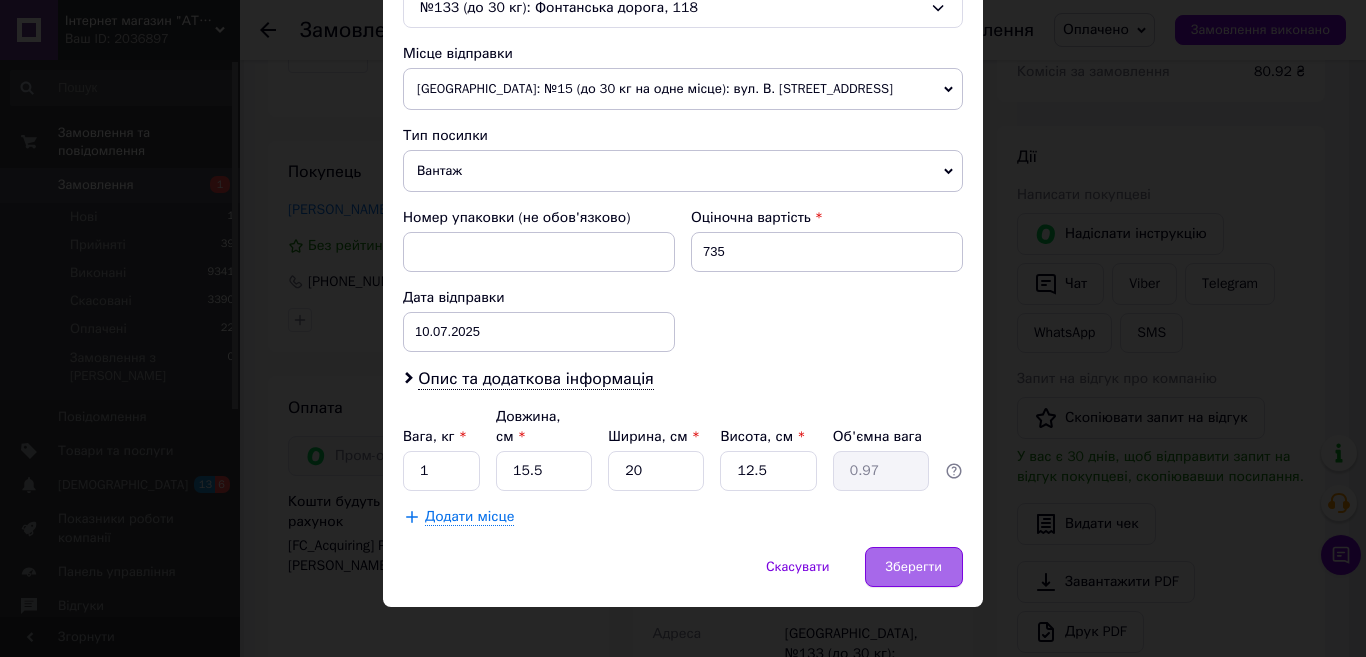 click on "Зберегти" at bounding box center [914, 567] 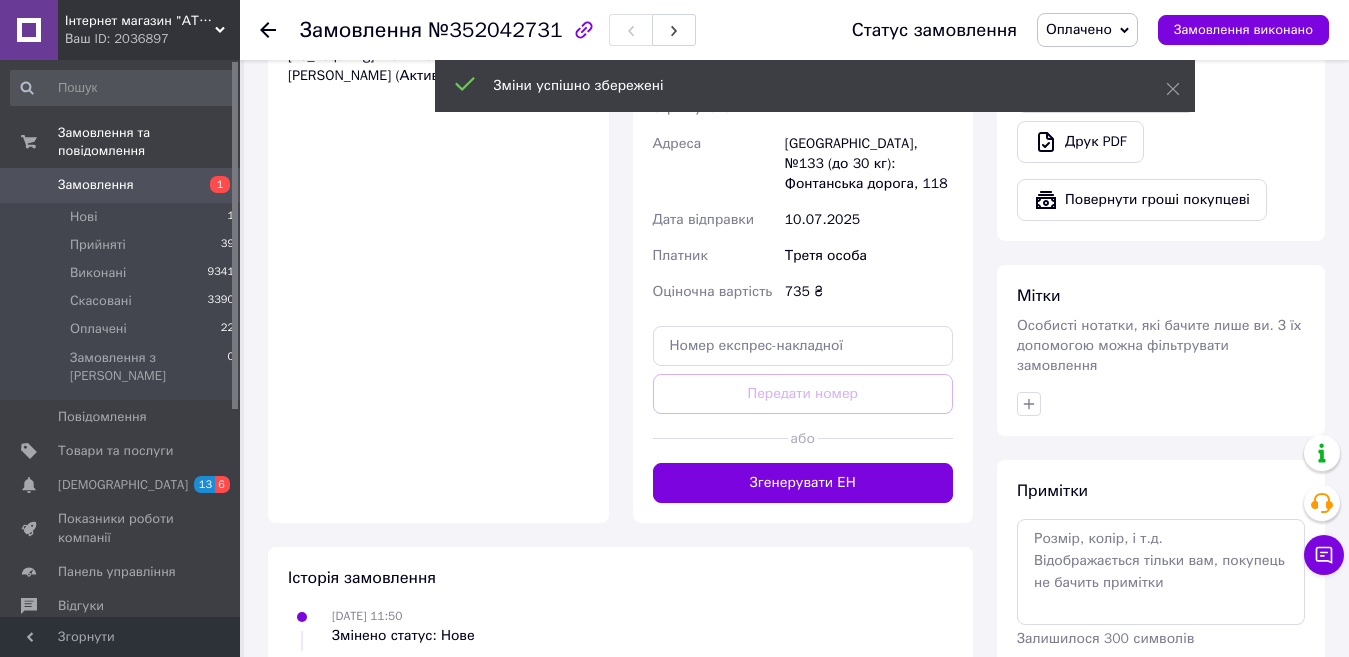 scroll, scrollTop: 800, scrollLeft: 0, axis: vertical 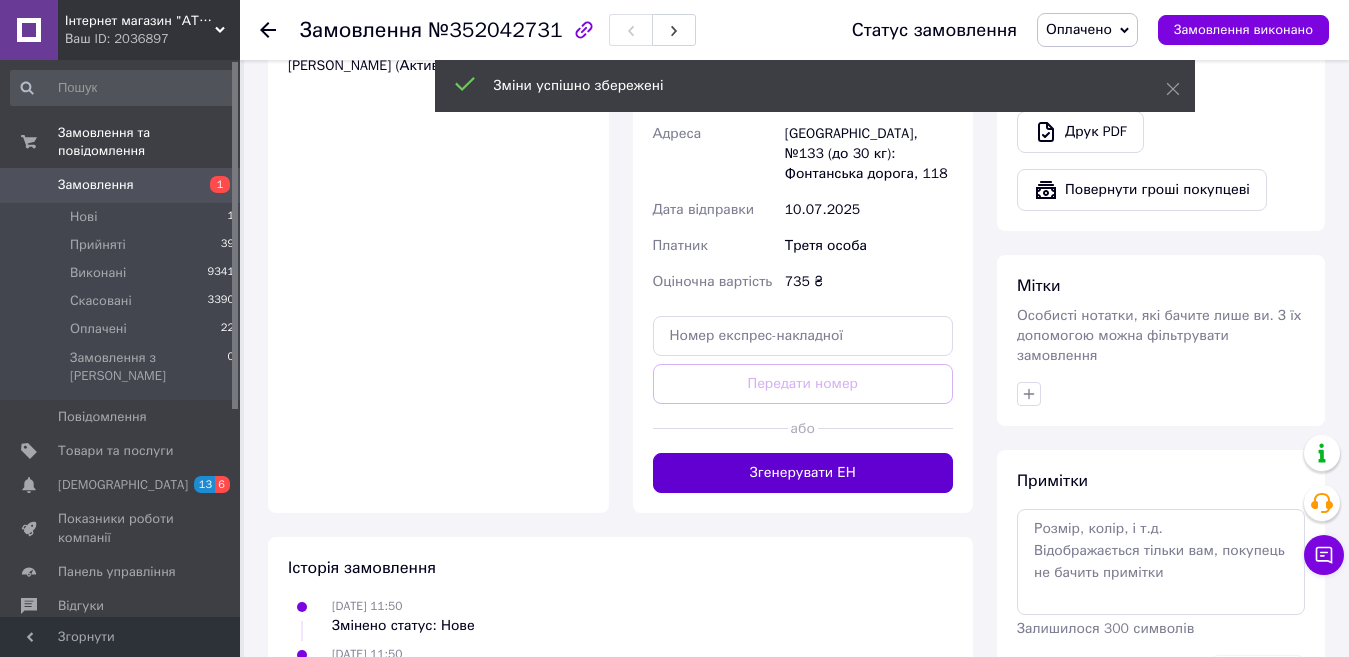 click on "Згенерувати ЕН" at bounding box center (803, 473) 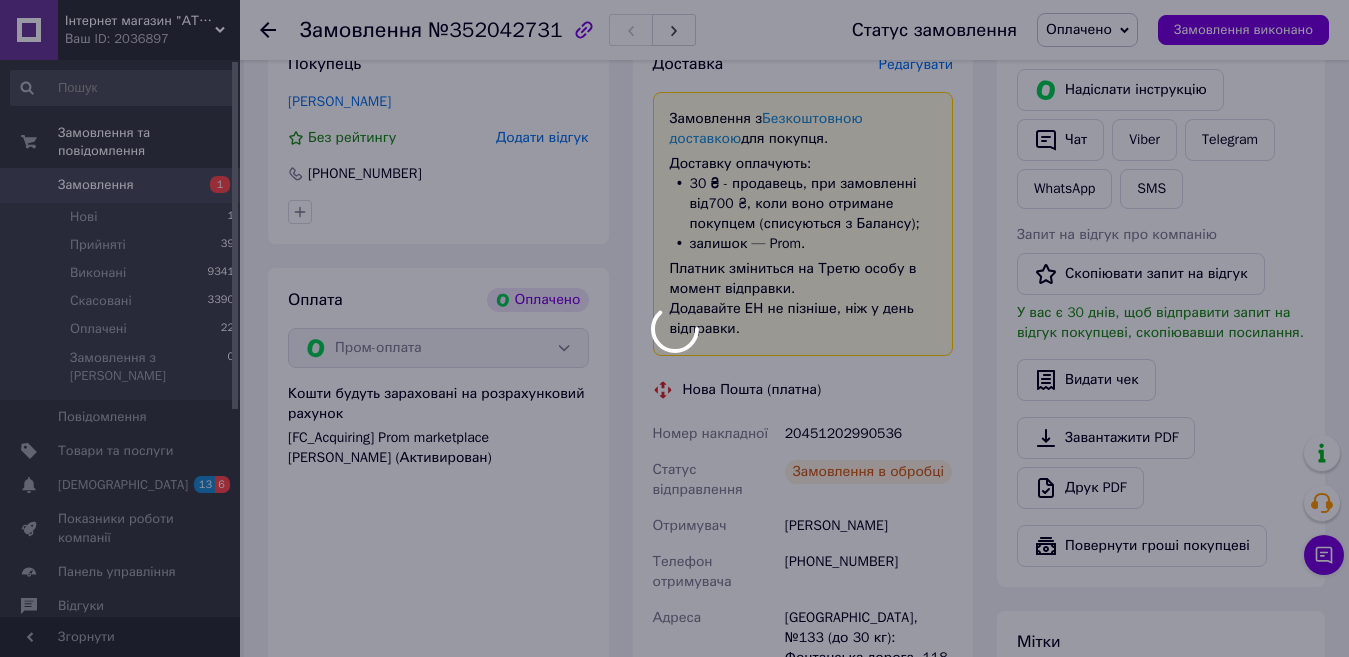scroll, scrollTop: 400, scrollLeft: 0, axis: vertical 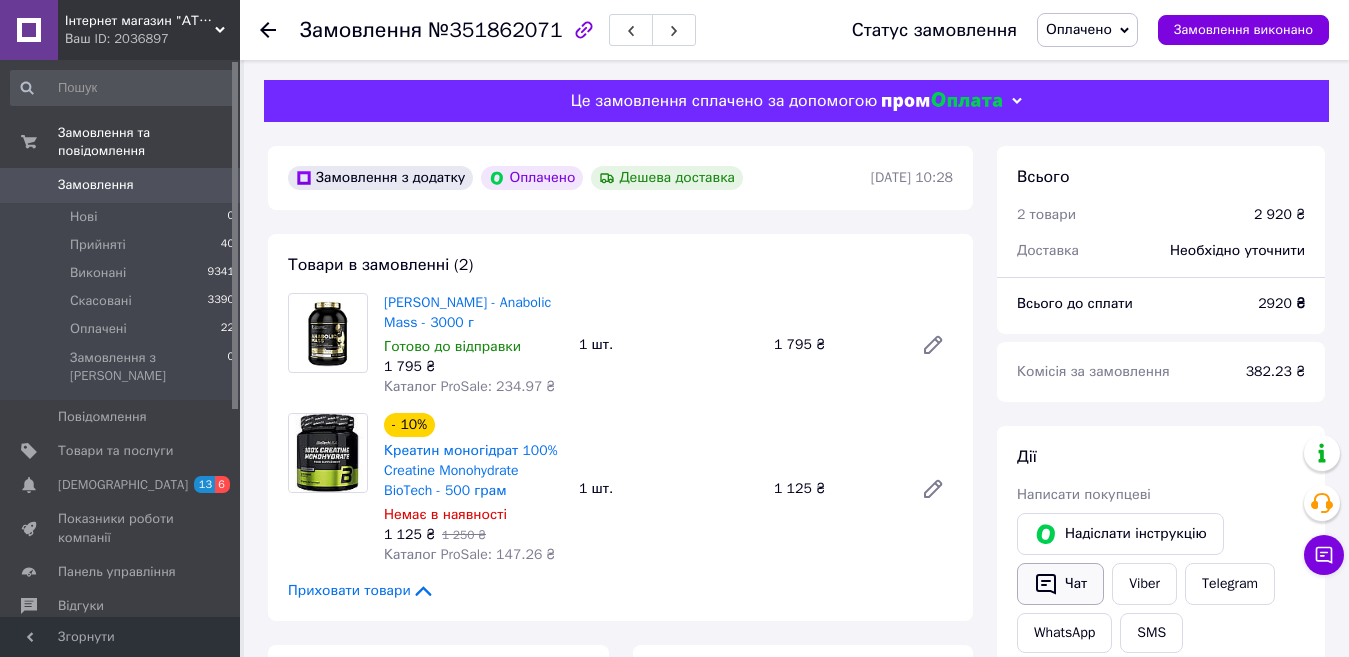 click on "Чат" at bounding box center [1060, 584] 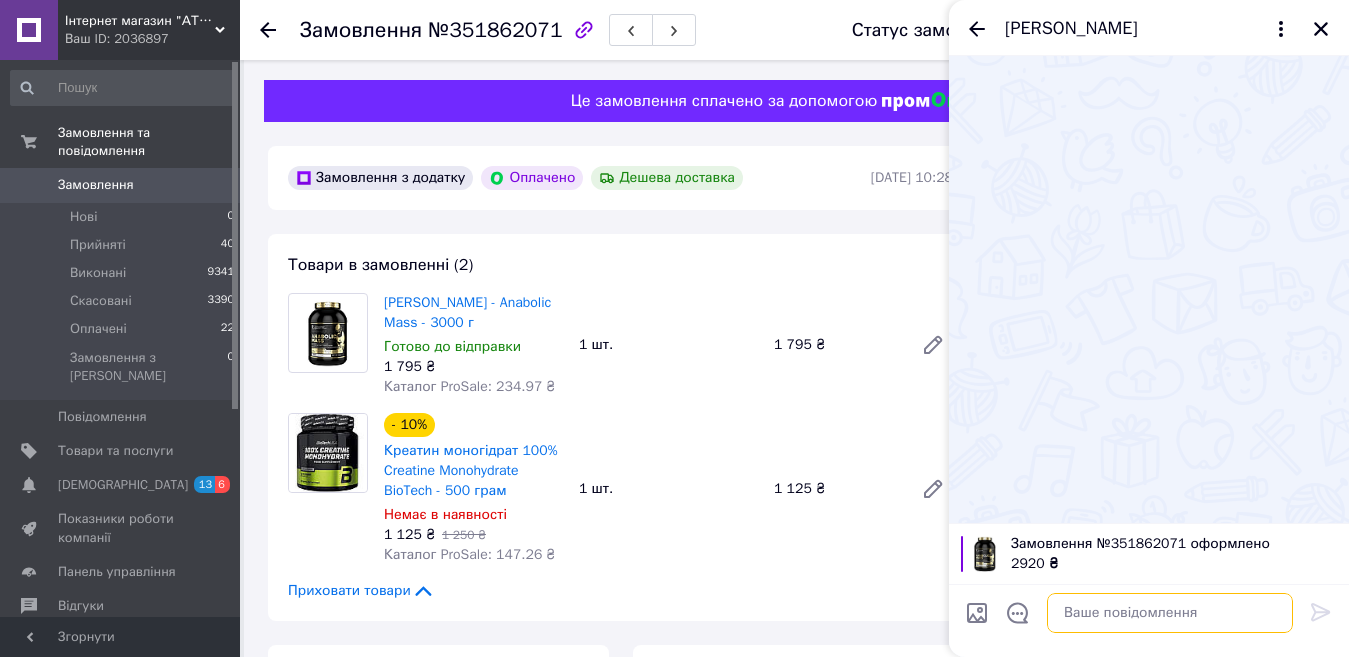 click at bounding box center (1170, 613) 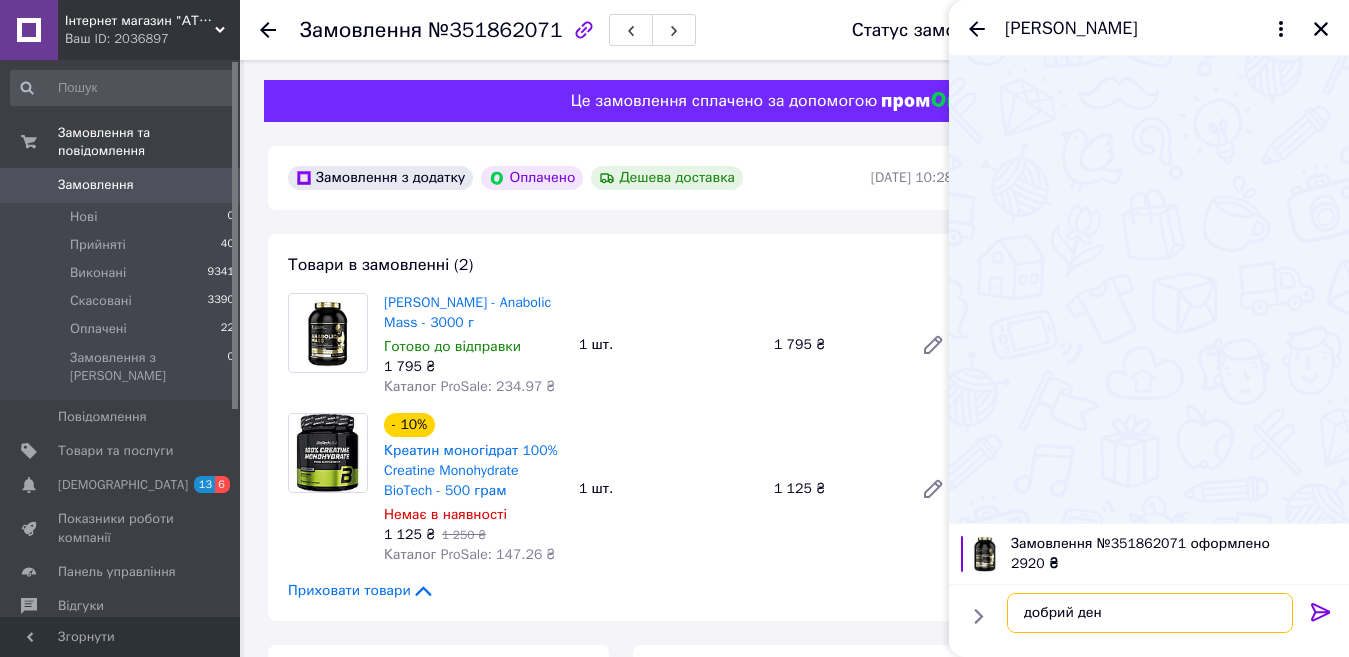 type on "добрий день" 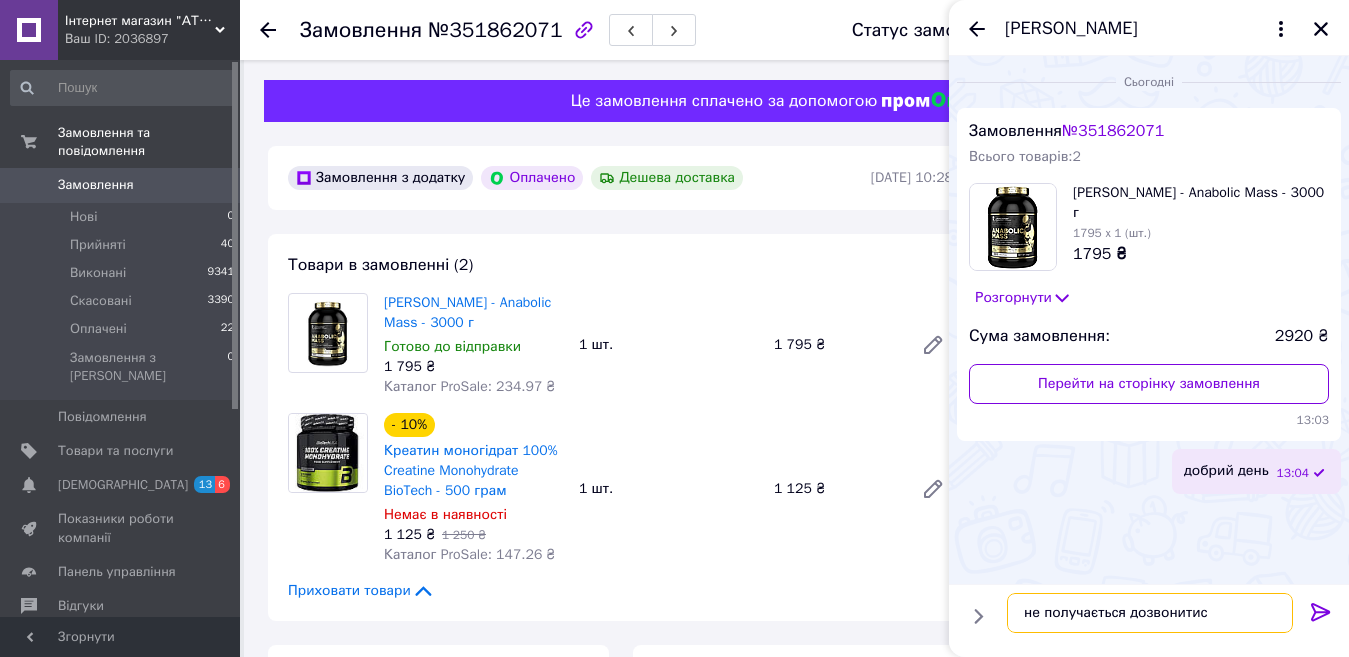 type on "не получається дозвонитися" 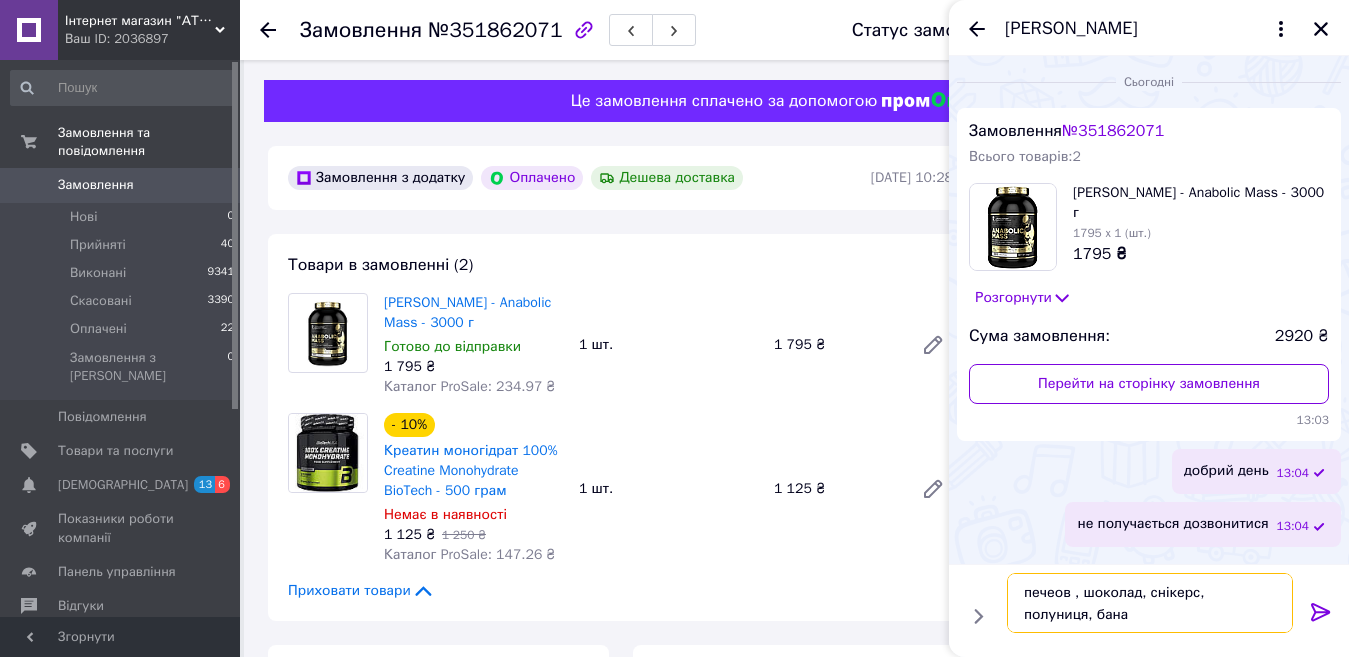 type on "печеов , шоколад, снікерс, полуниця, банан" 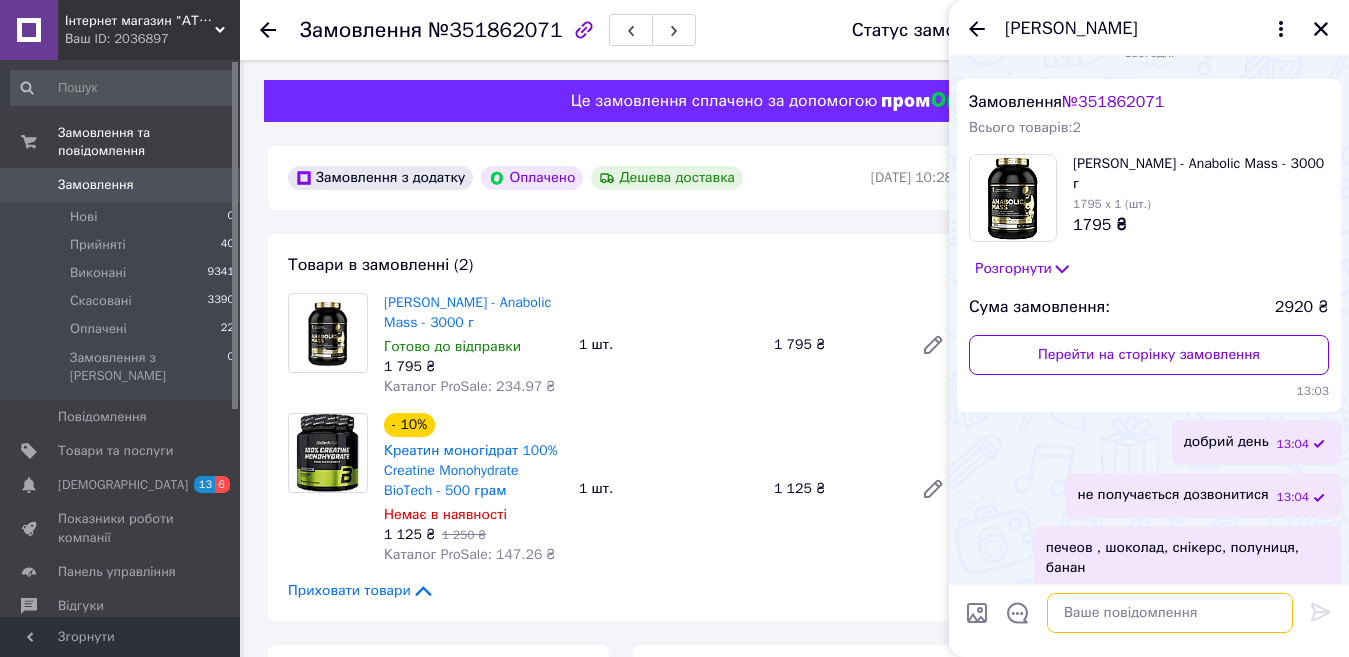 scroll, scrollTop: 44, scrollLeft: 0, axis: vertical 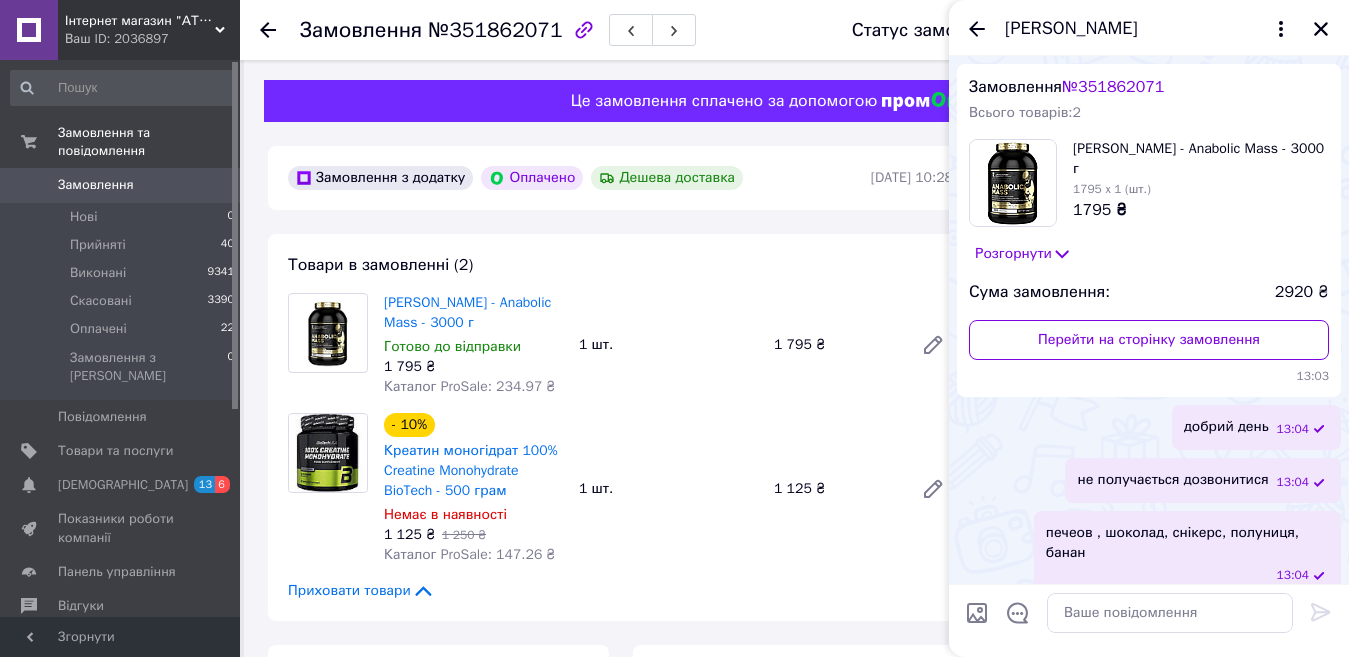 drag, startPoint x: 1181, startPoint y: 535, endPoint x: 1169, endPoint y: 549, distance: 18.439089 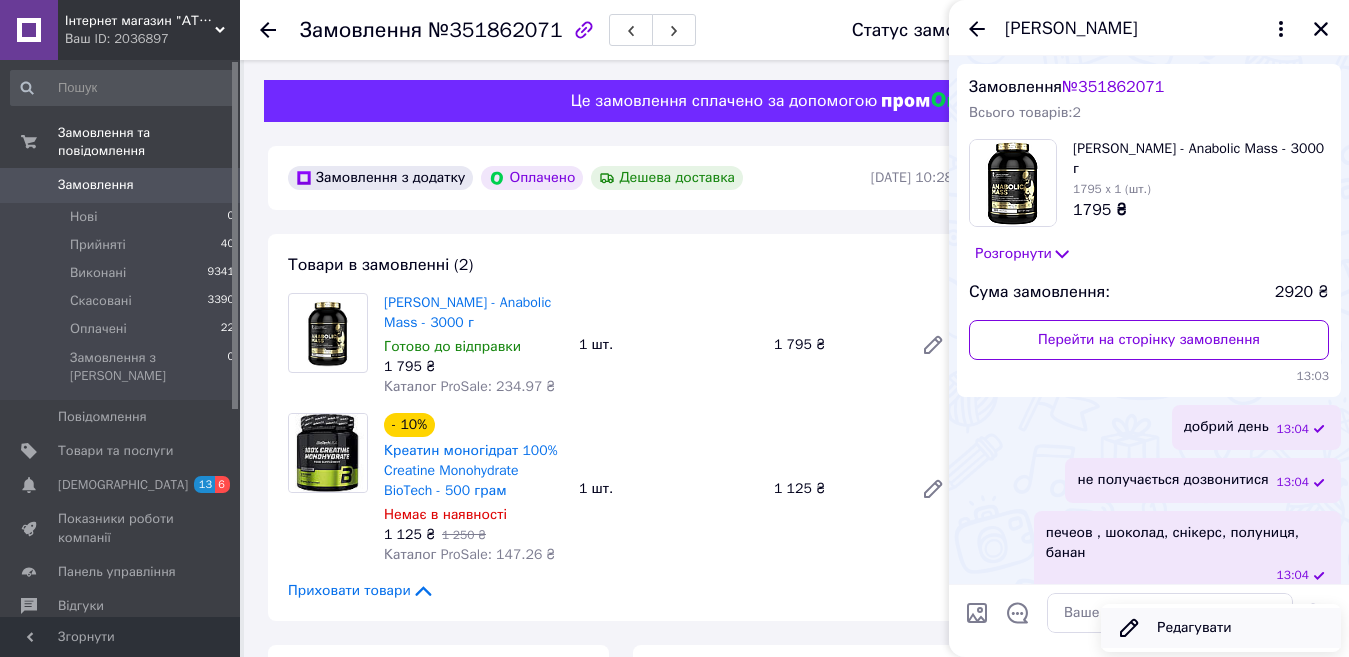 click on "Редагувати" at bounding box center [1221, 628] 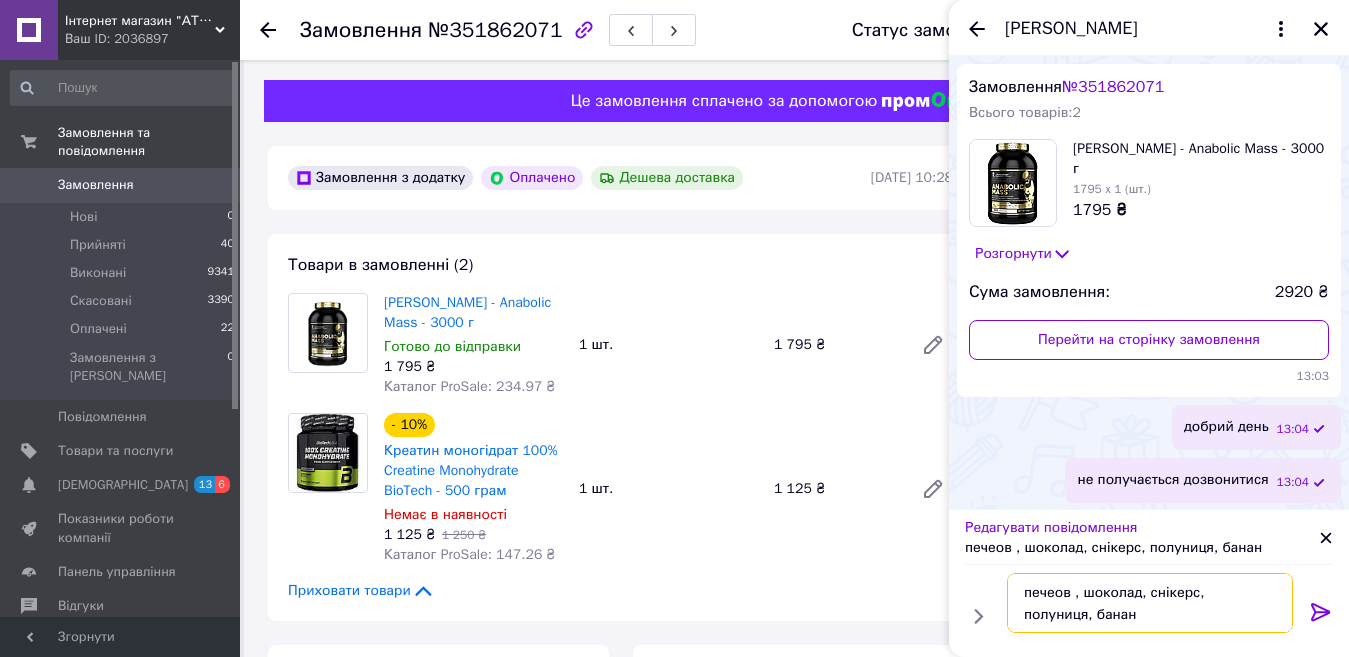 click on "печеов , шоколад, снікерс, полуниця, банан" at bounding box center (1150, 603) 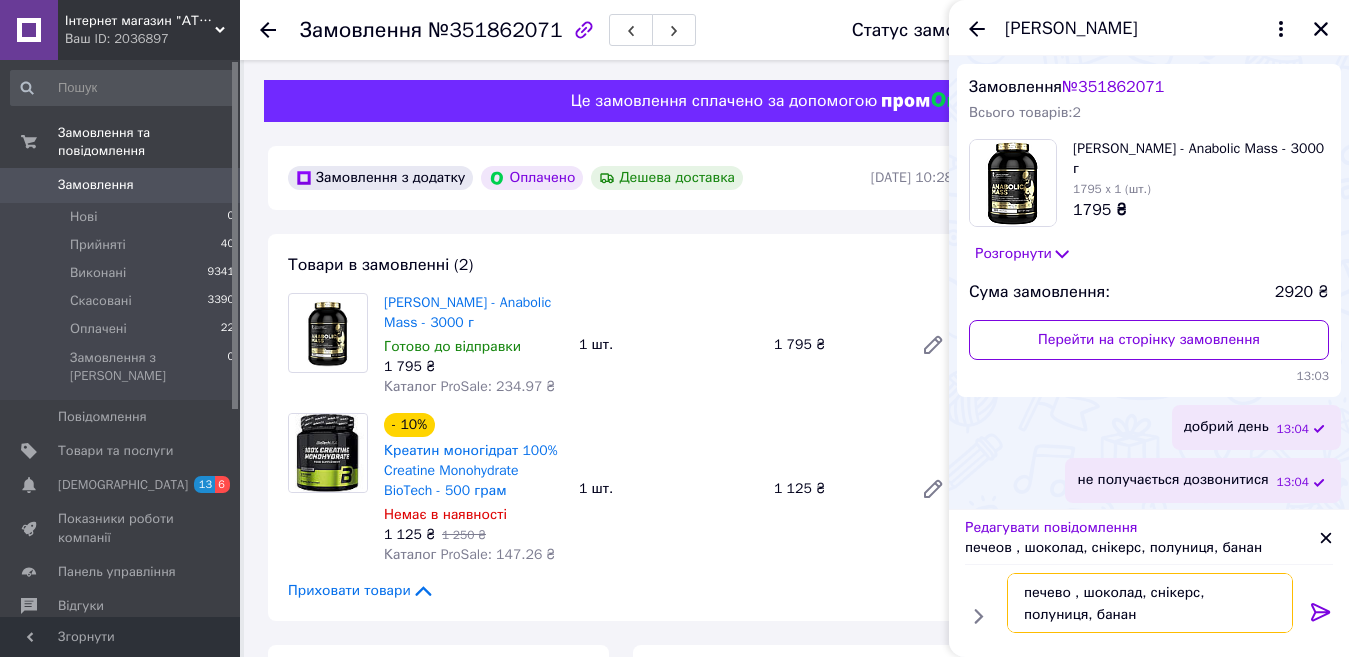 type on "печево , шоколад, снікерс, полуниця, банан" 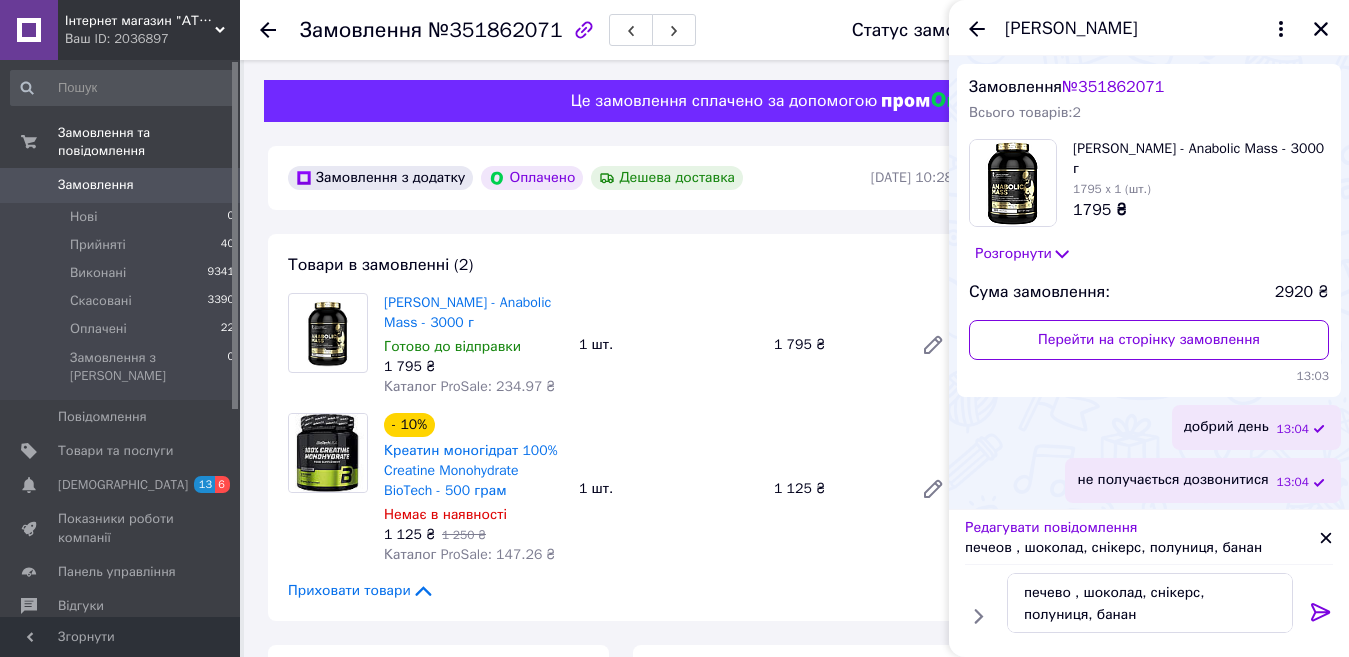 click 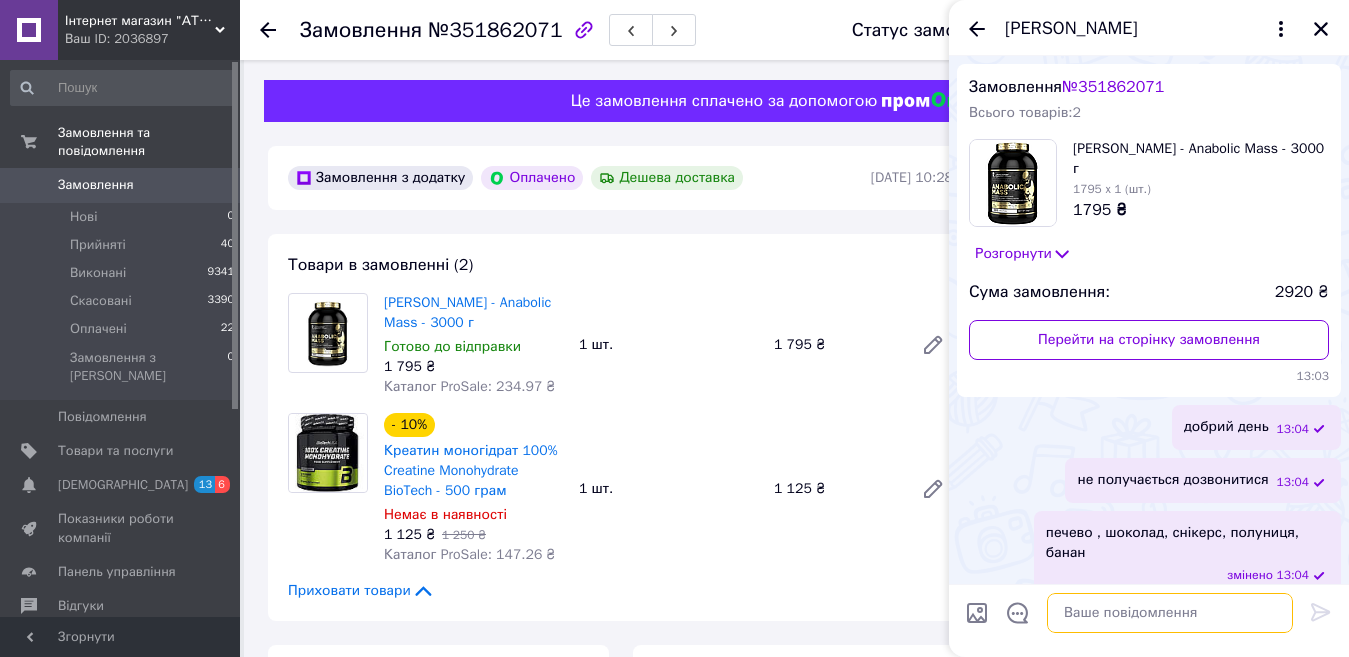 click at bounding box center (1170, 613) 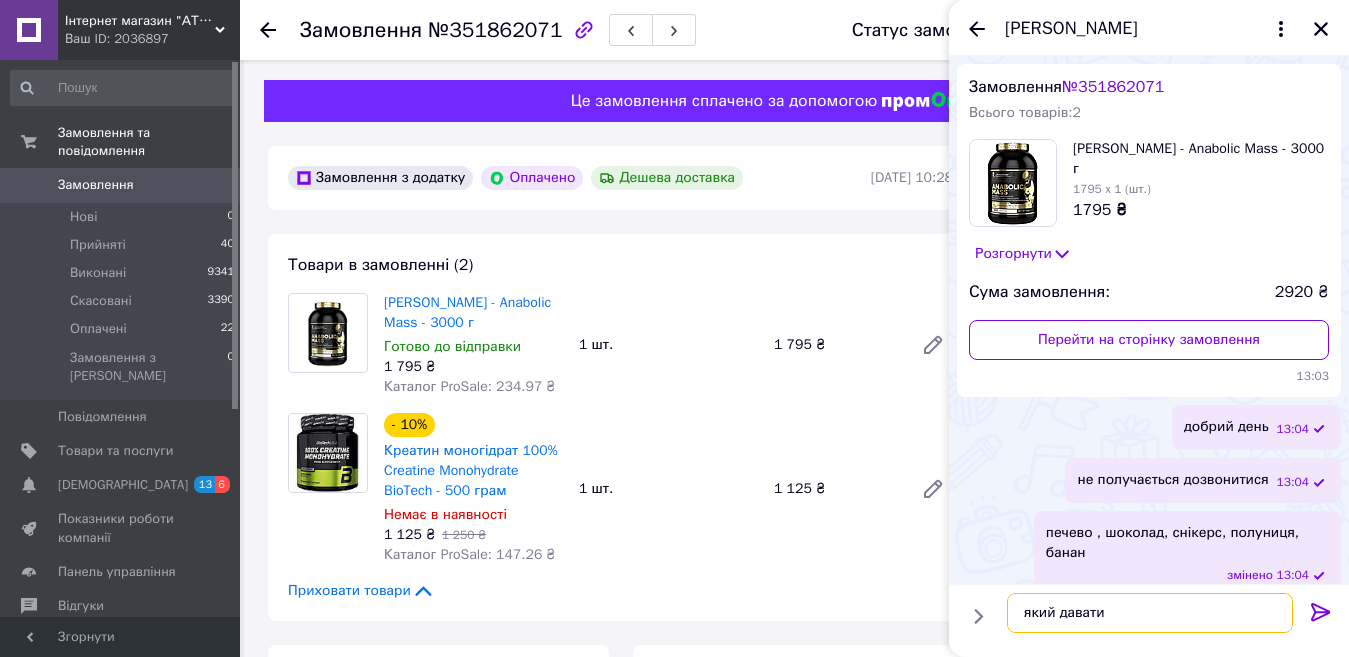 type on "який давати?" 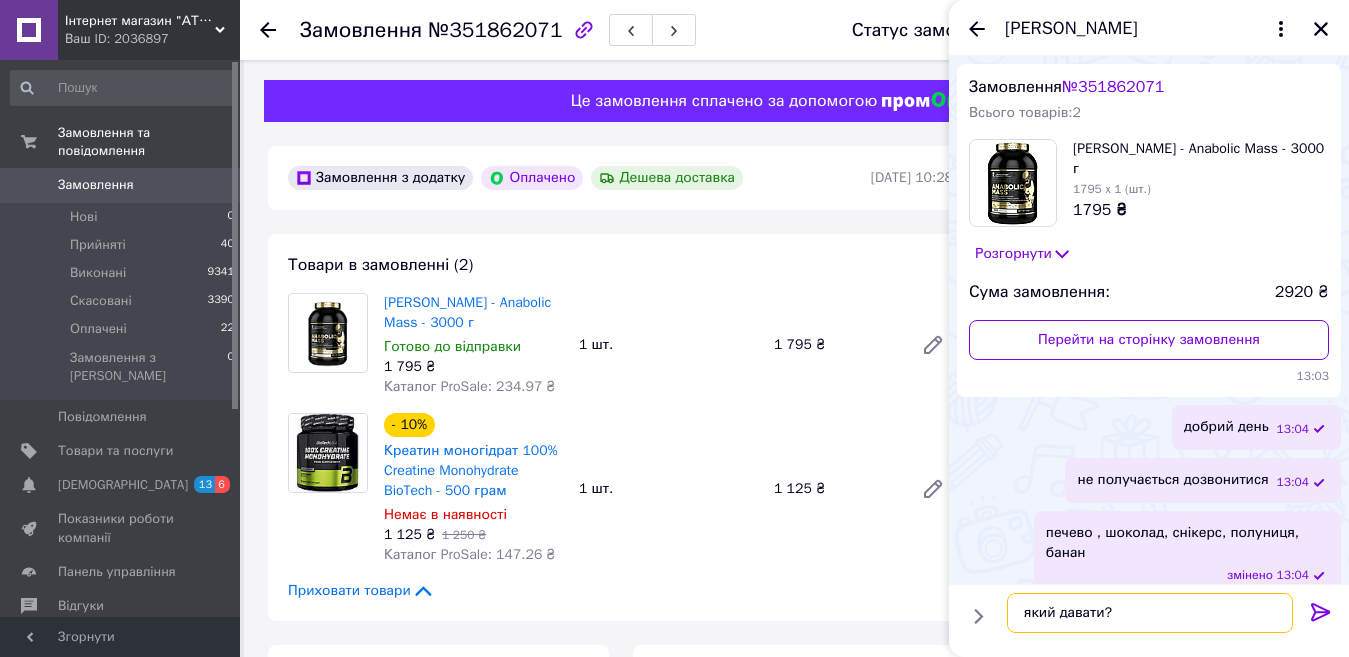 type 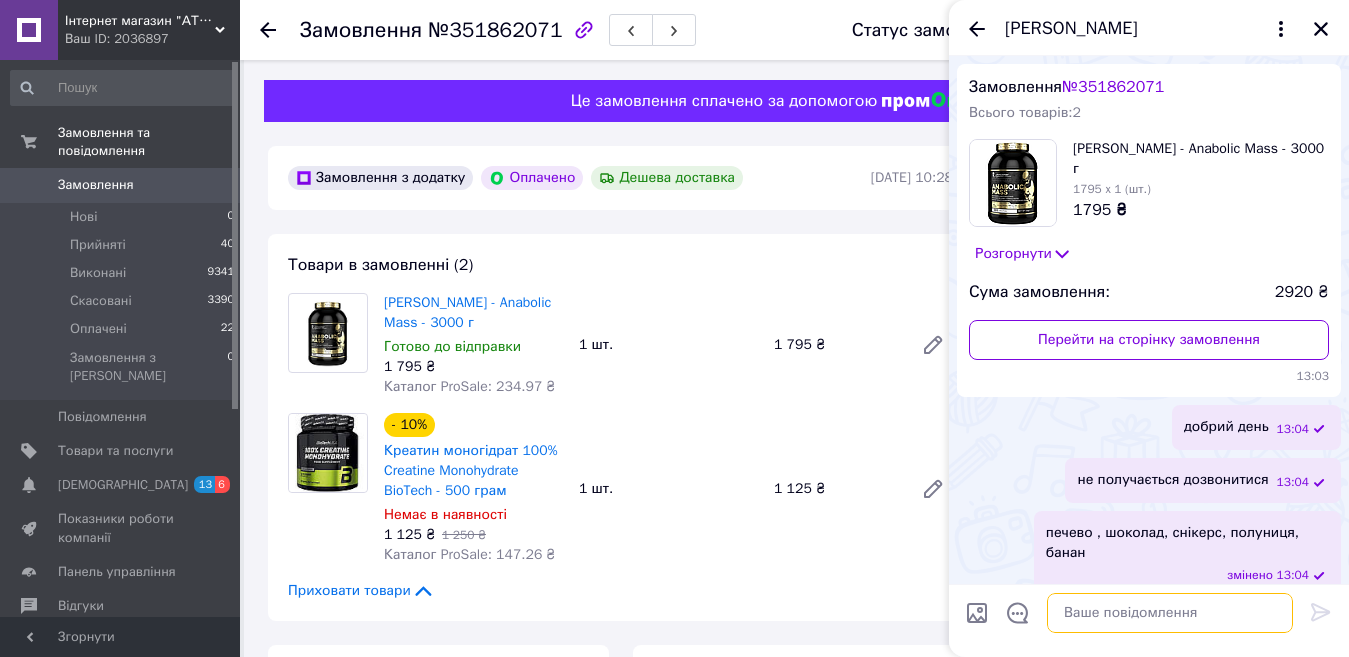 scroll, scrollTop: 97, scrollLeft: 0, axis: vertical 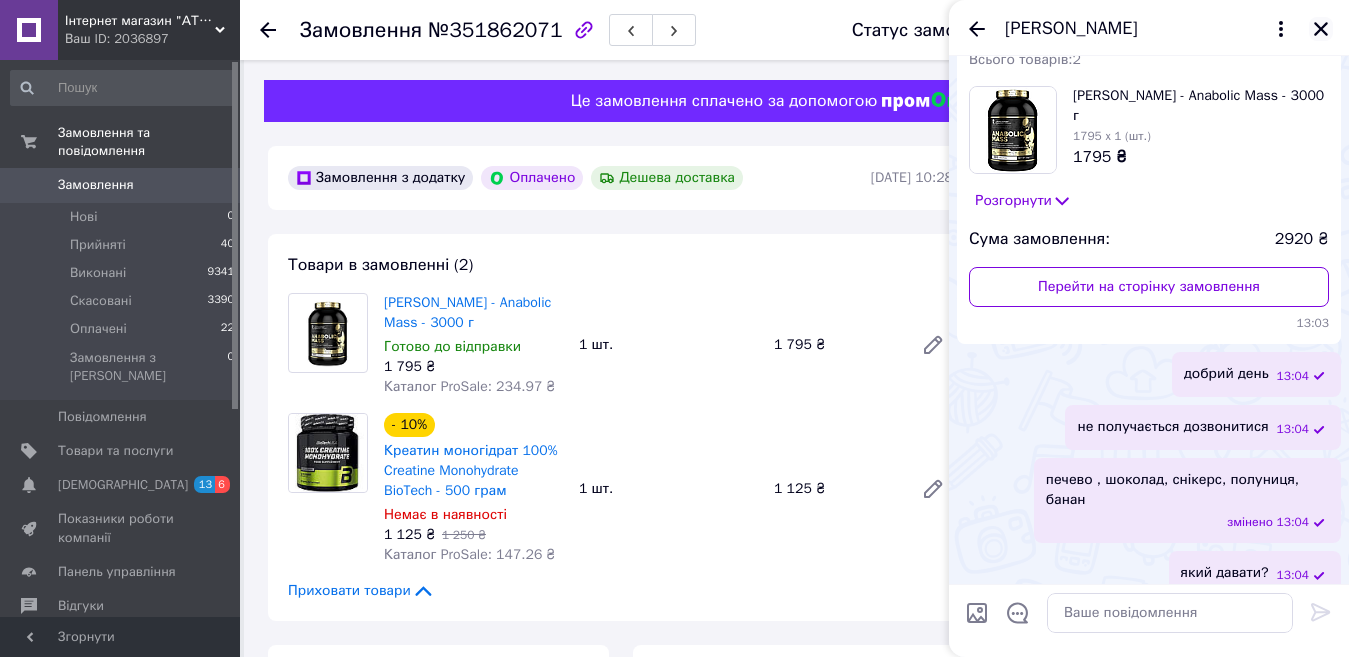 click 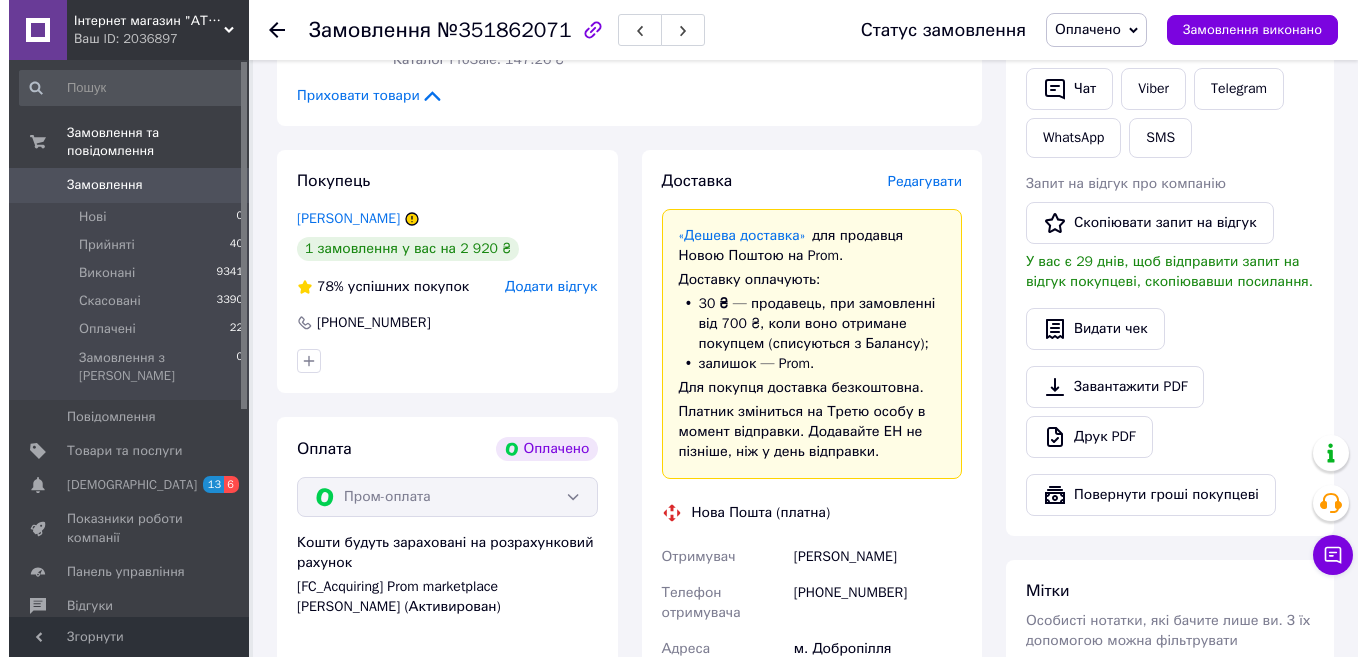 scroll, scrollTop: 500, scrollLeft: 0, axis: vertical 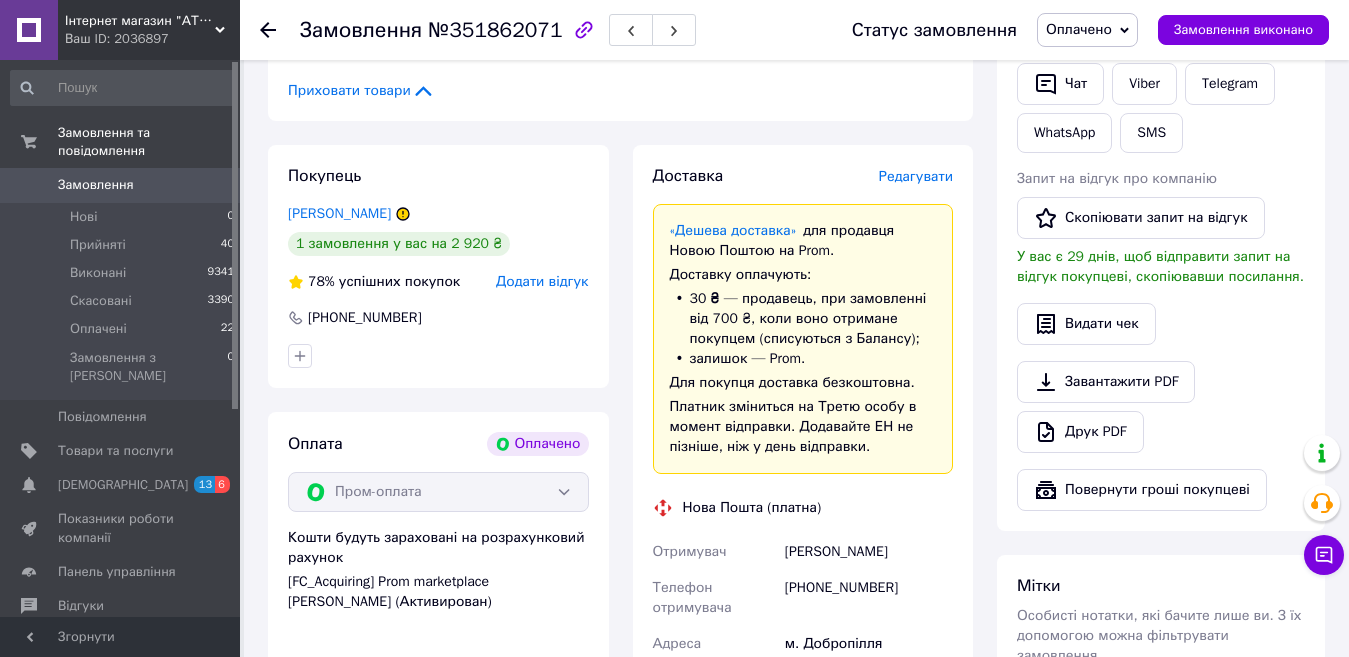 click on "Редагувати" at bounding box center (916, 176) 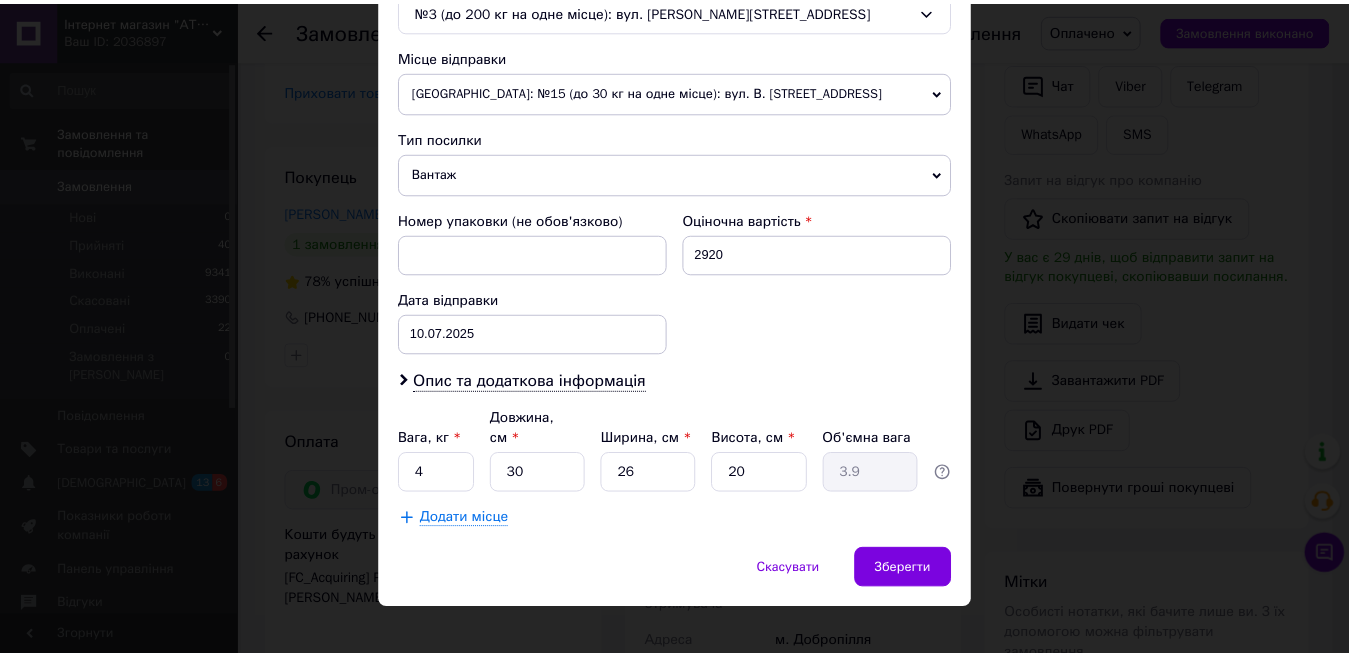 scroll, scrollTop: 671, scrollLeft: 0, axis: vertical 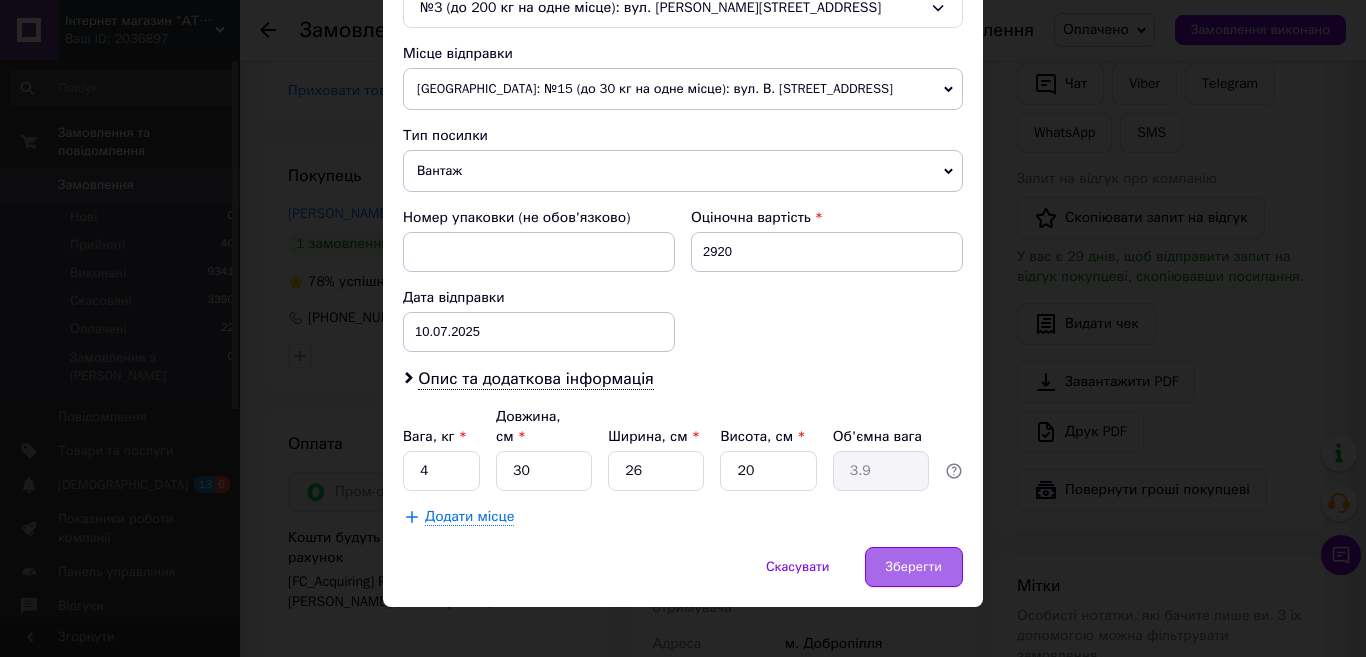 click on "Зберегти" at bounding box center (914, 567) 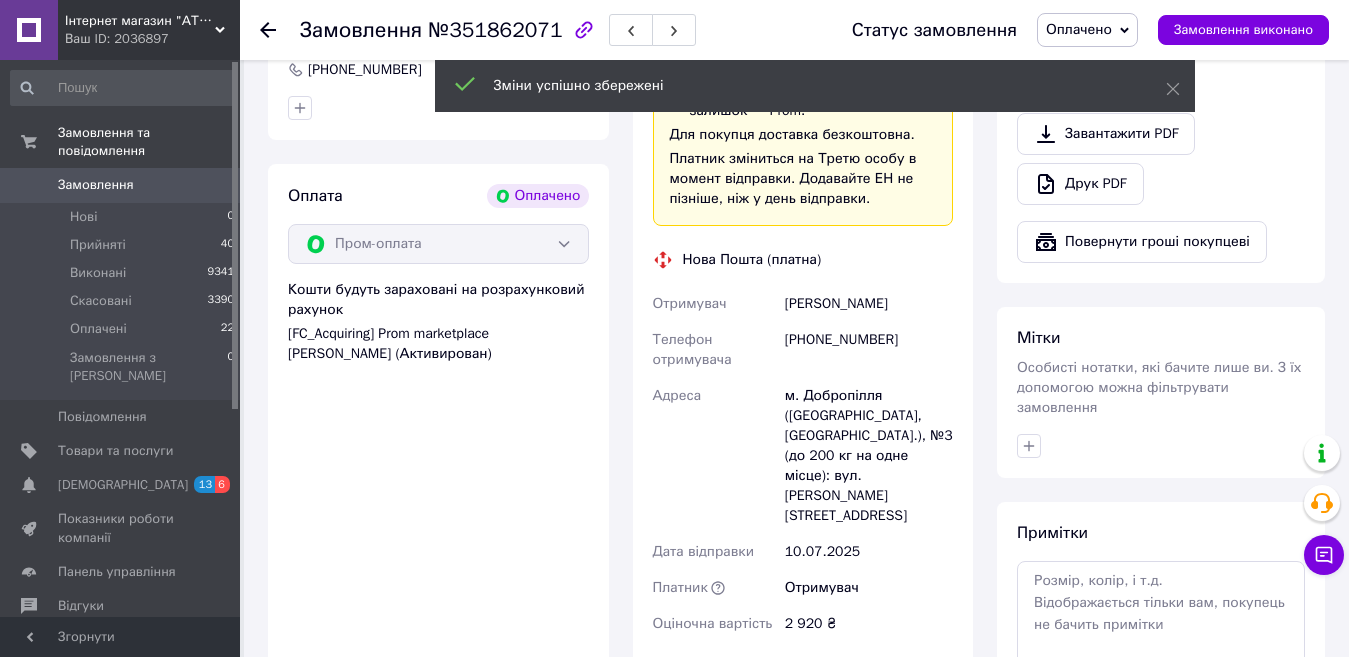 scroll, scrollTop: 900, scrollLeft: 0, axis: vertical 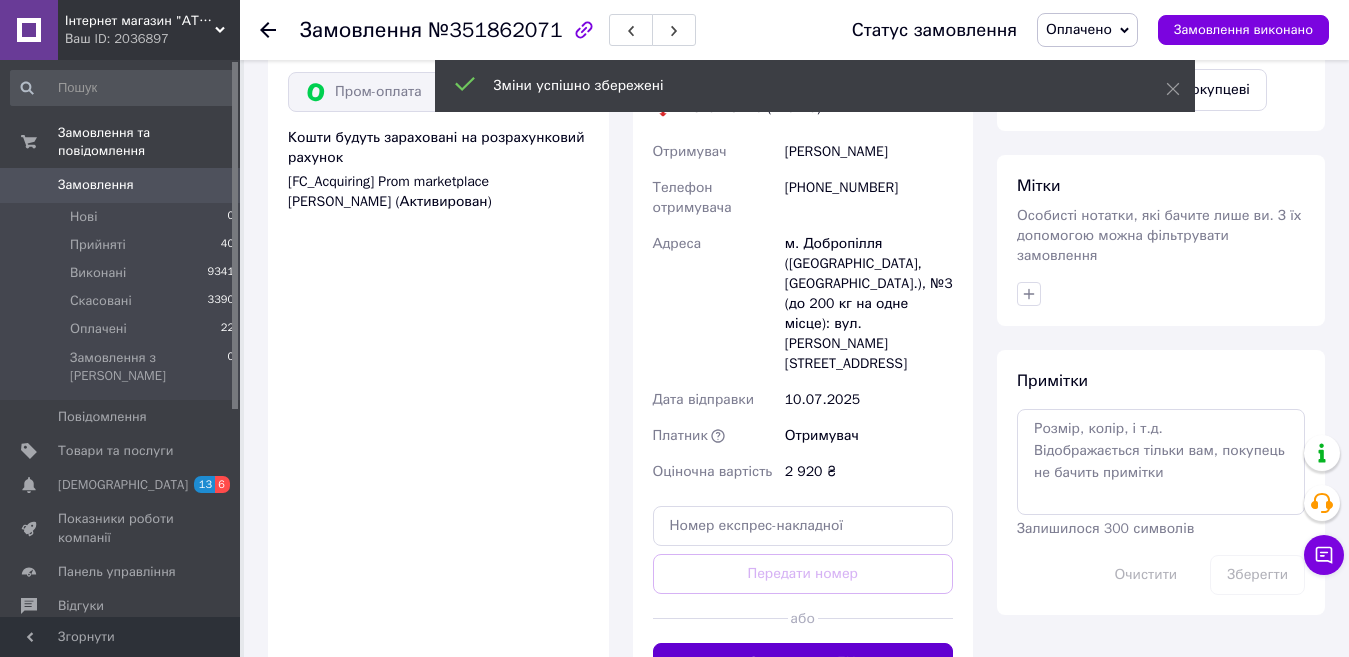 click on "Згенерувати ЕН" at bounding box center (803, 663) 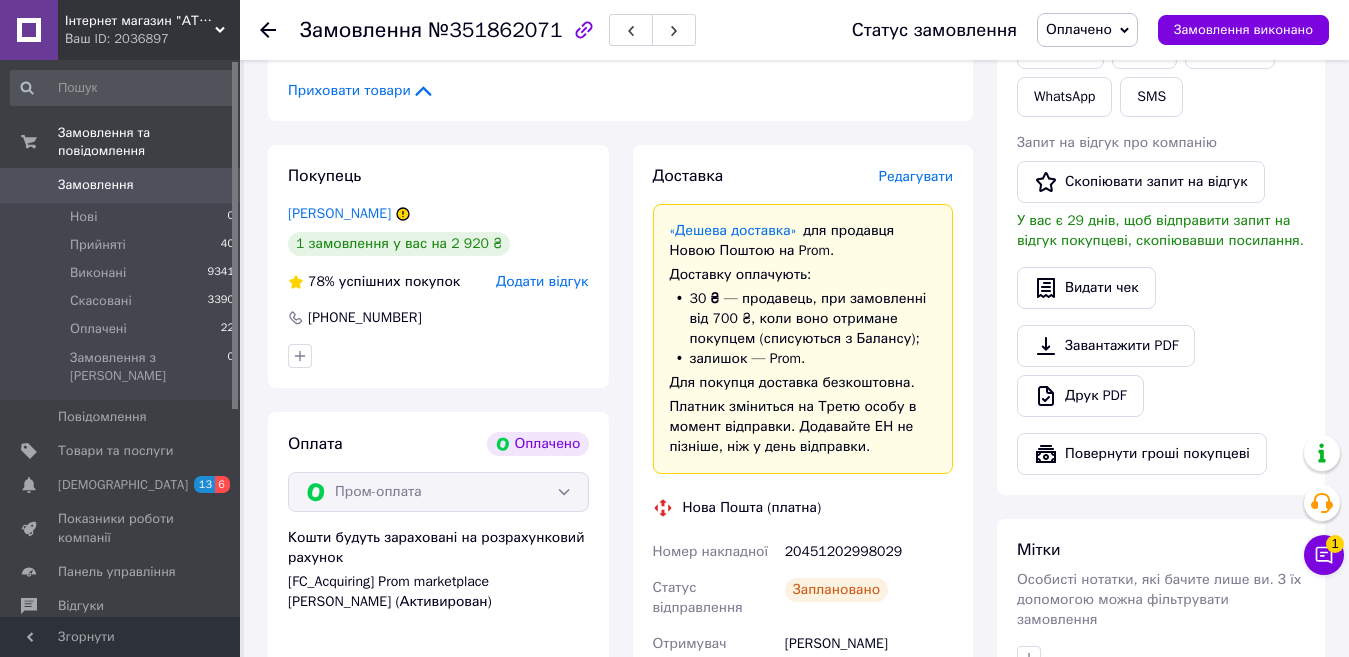 scroll, scrollTop: 0, scrollLeft: 0, axis: both 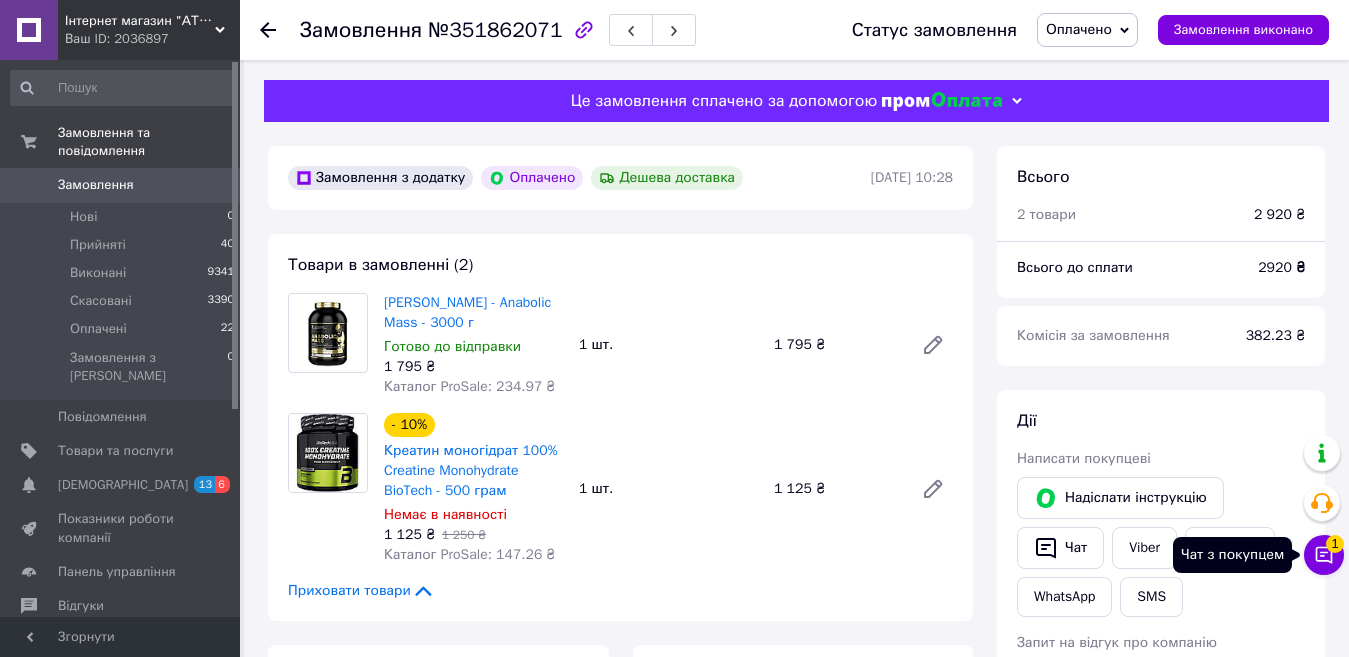 click 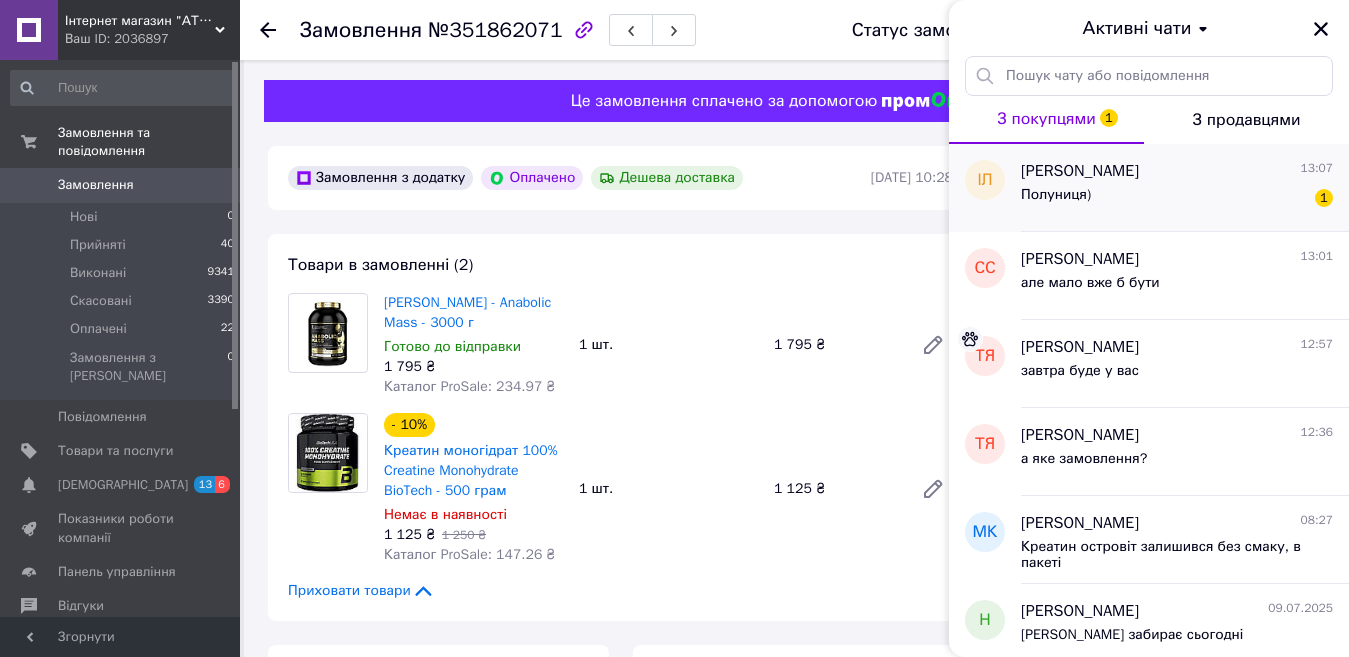 click on "Полуниця) 1" at bounding box center [1177, 199] 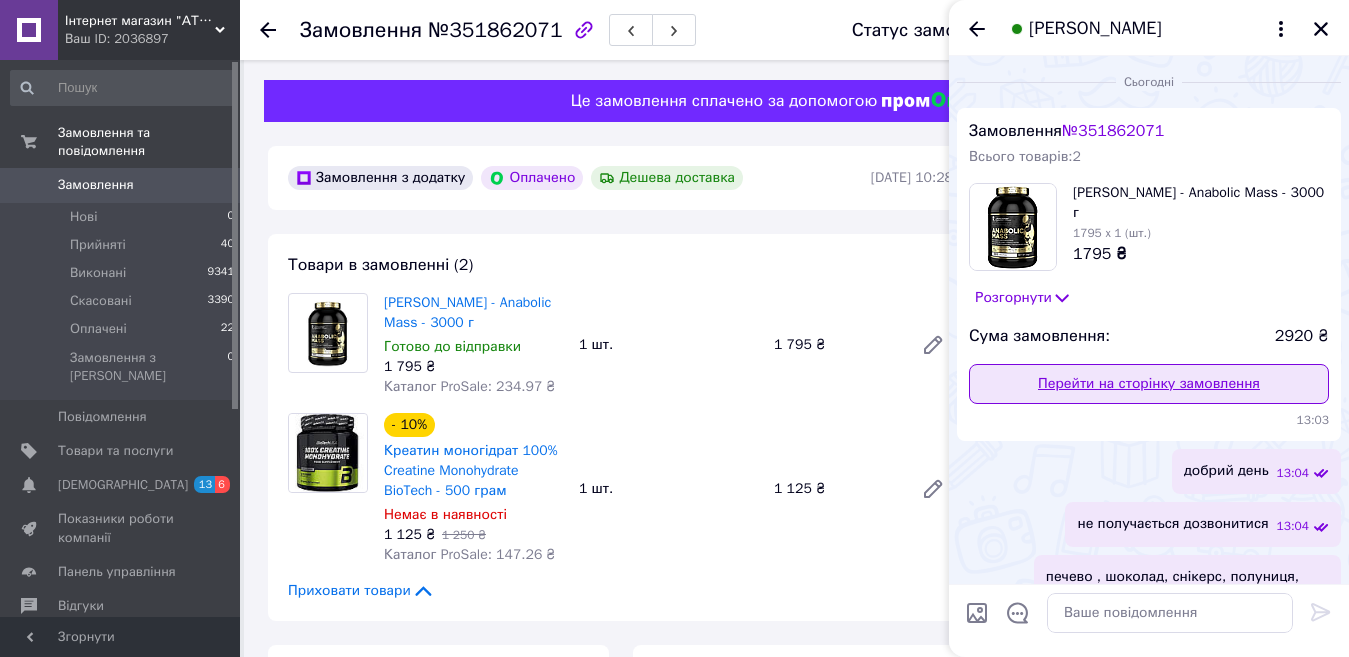 scroll, scrollTop: 187, scrollLeft: 0, axis: vertical 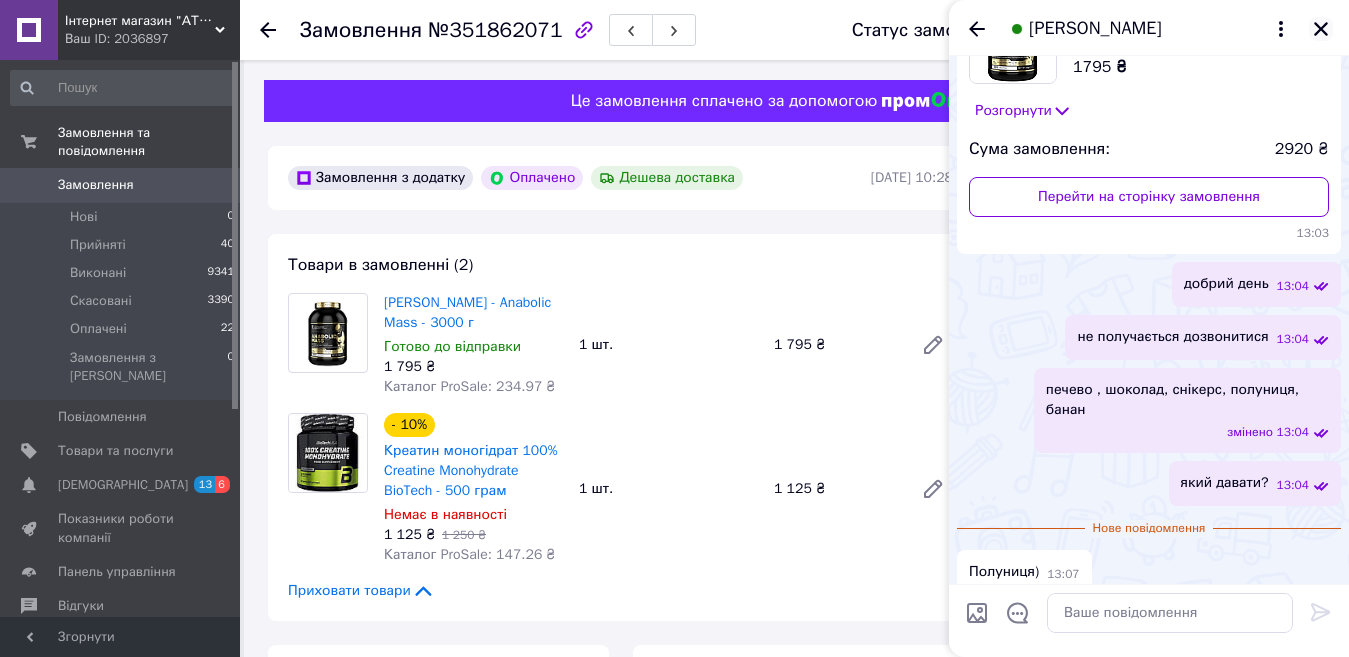 click 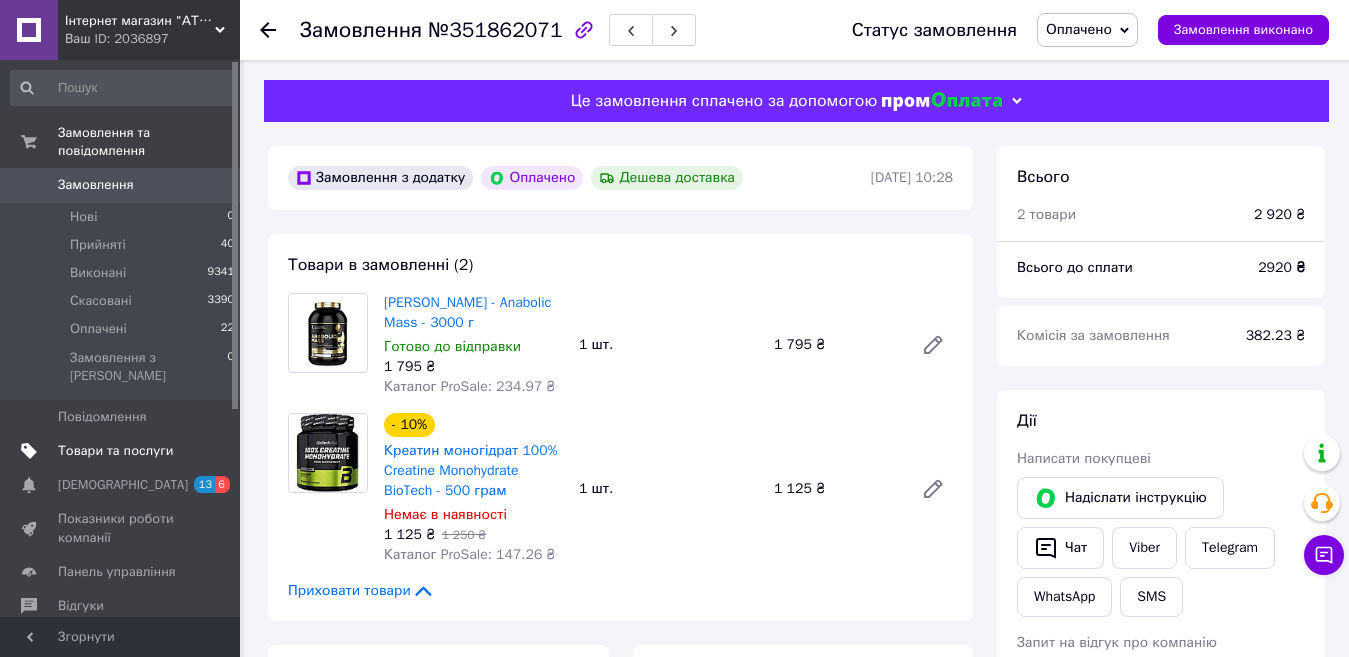 click on "Товари та послуги" at bounding box center [115, 451] 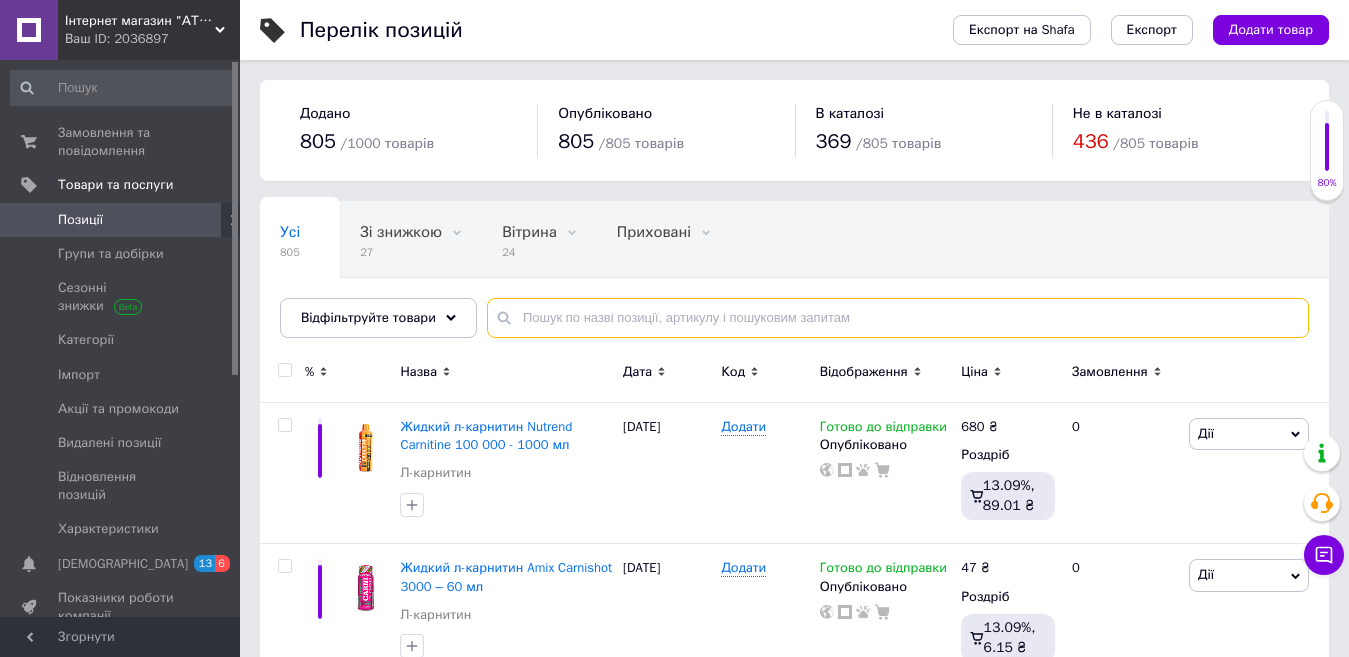 click at bounding box center (898, 318) 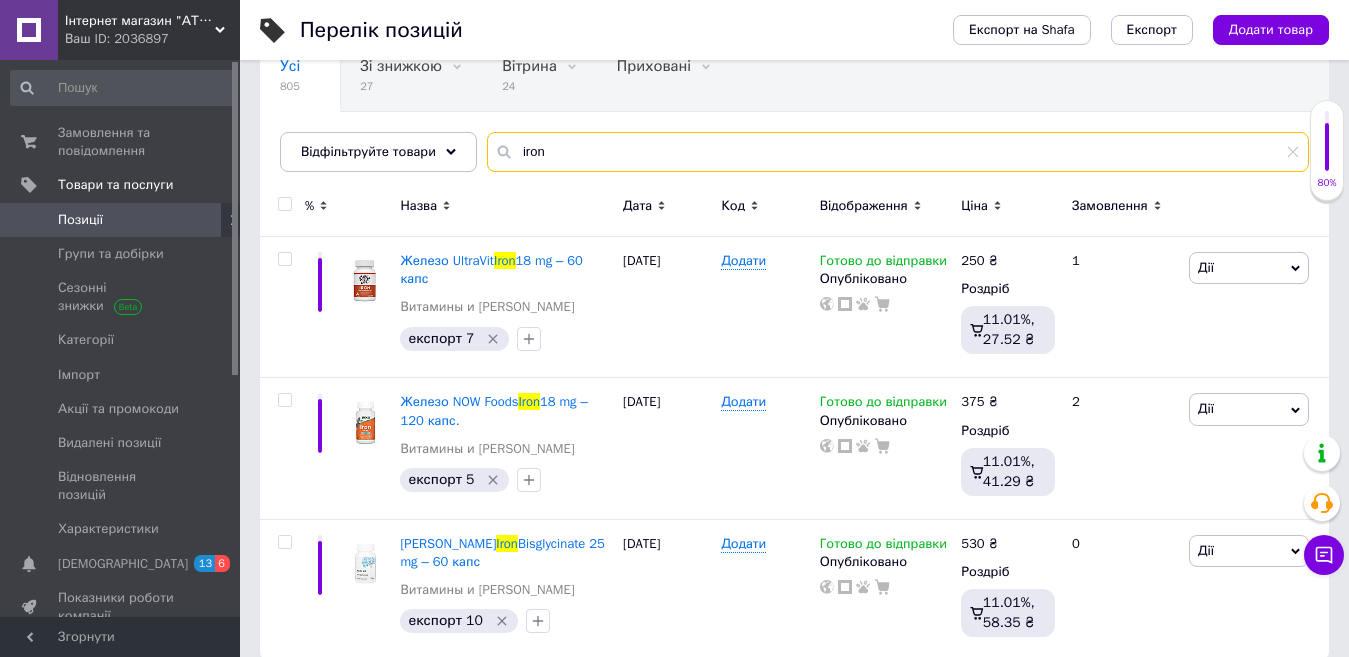 scroll, scrollTop: 189, scrollLeft: 0, axis: vertical 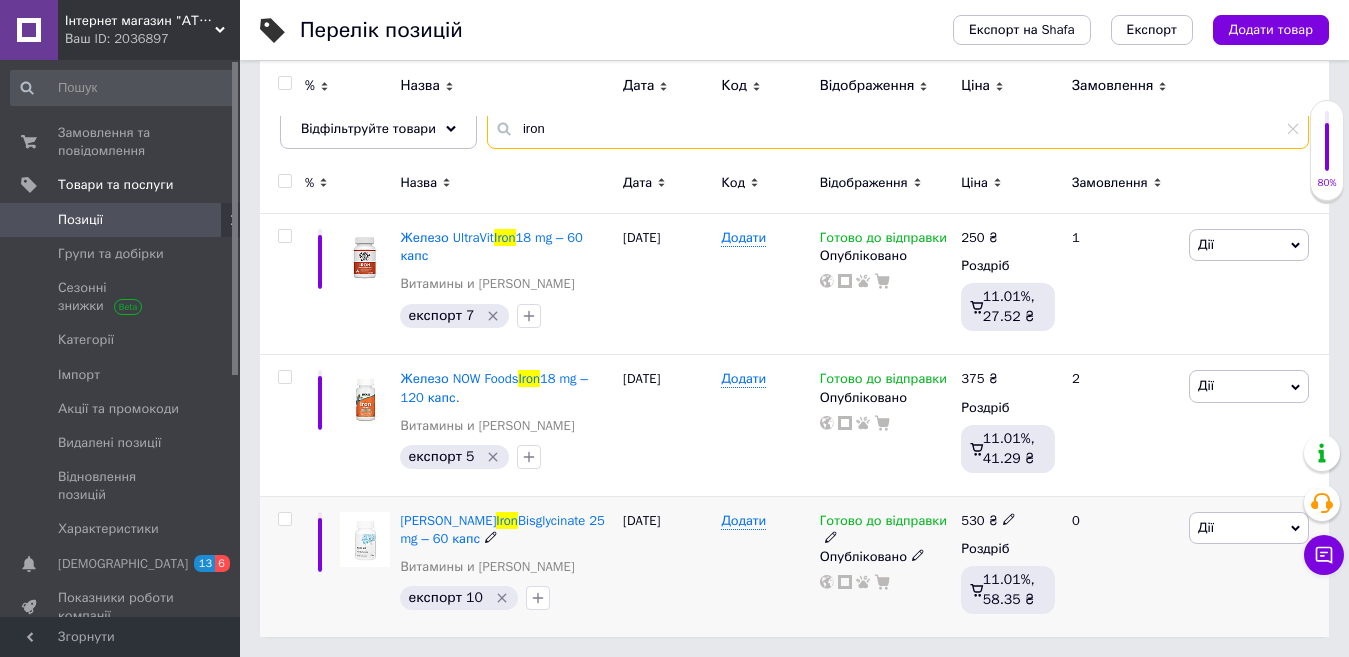 type on "iron" 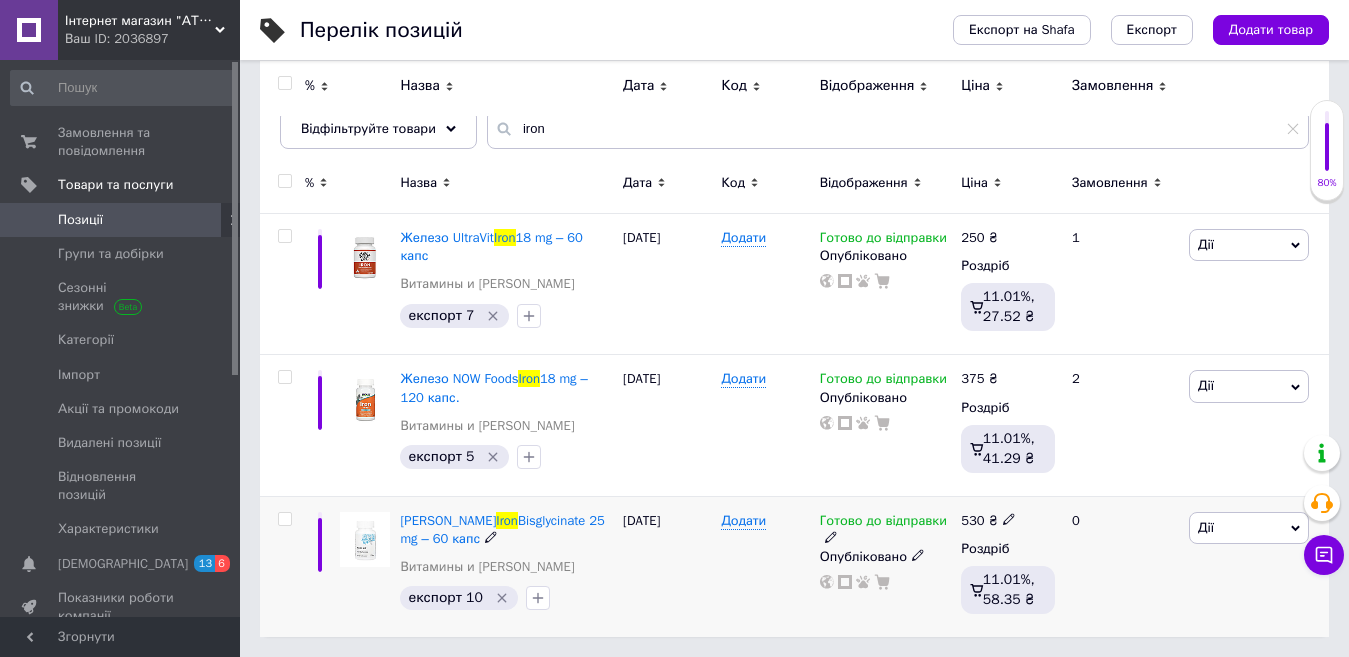 click on "Готово до відправки" at bounding box center [883, 523] 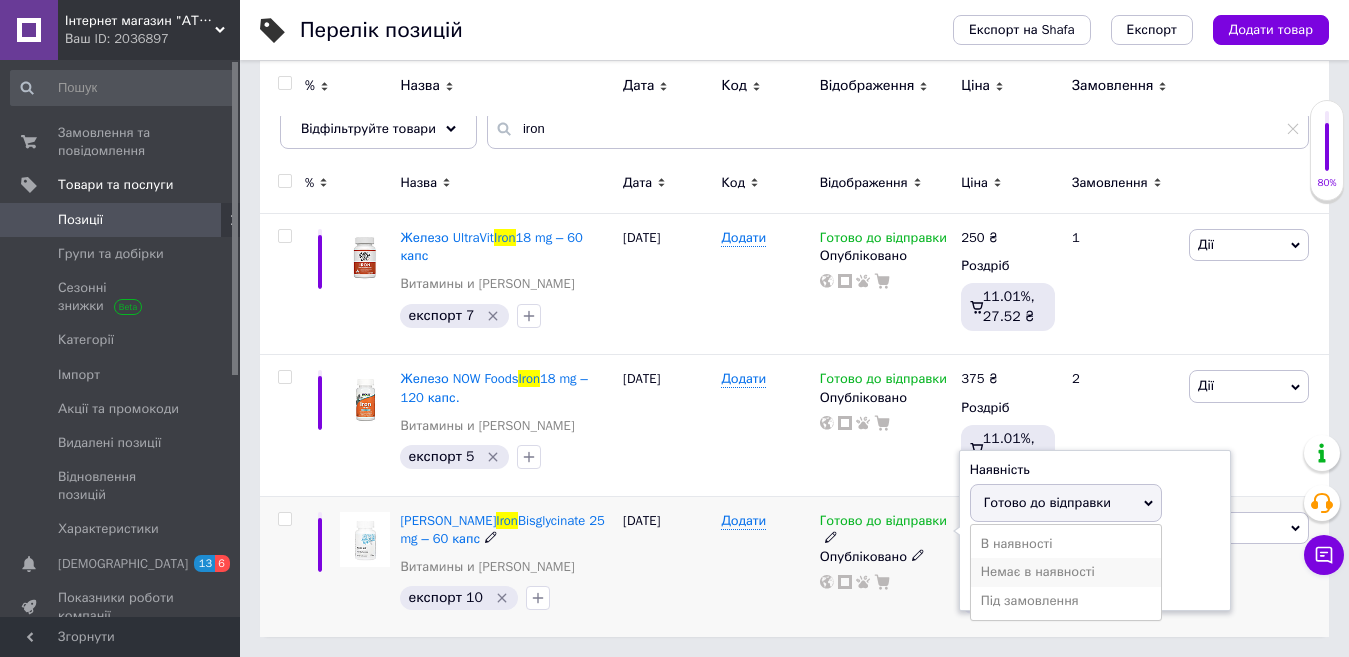 click on "Немає в наявності" at bounding box center (1066, 572) 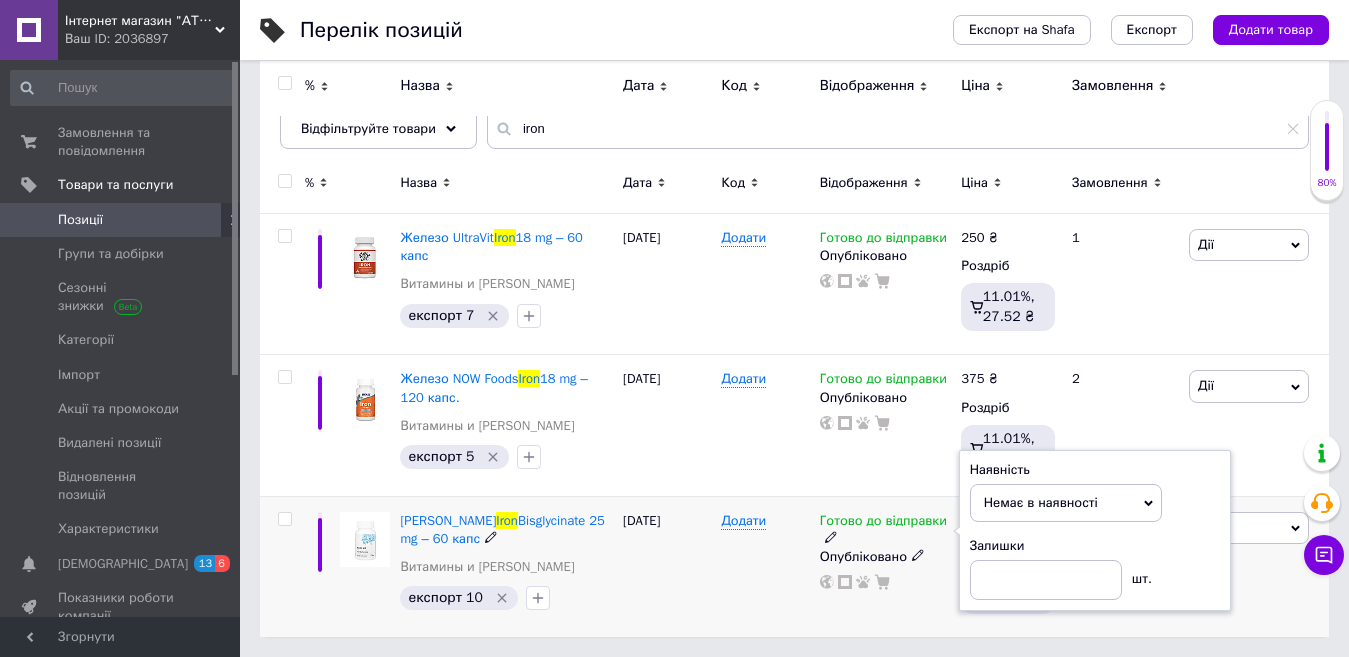 click on "Додати" at bounding box center (765, 566) 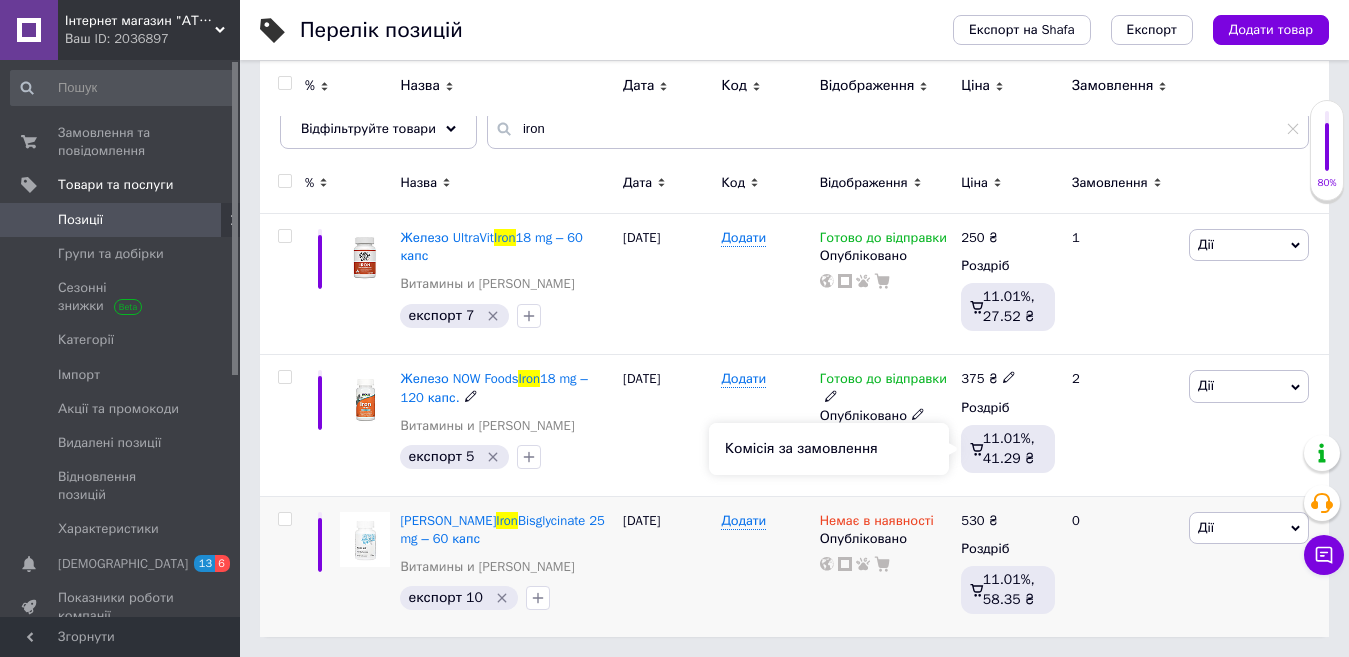 scroll, scrollTop: 0, scrollLeft: 0, axis: both 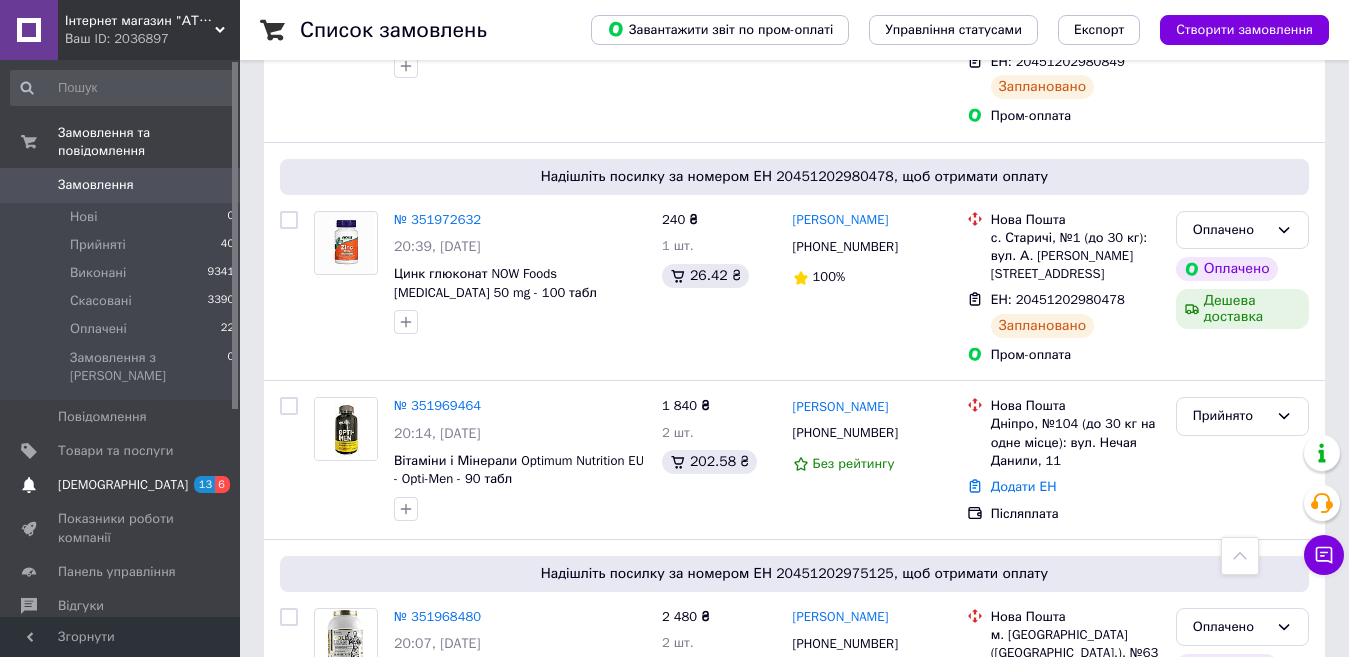 click on "[DEMOGRAPHIC_DATA]" at bounding box center (123, 485) 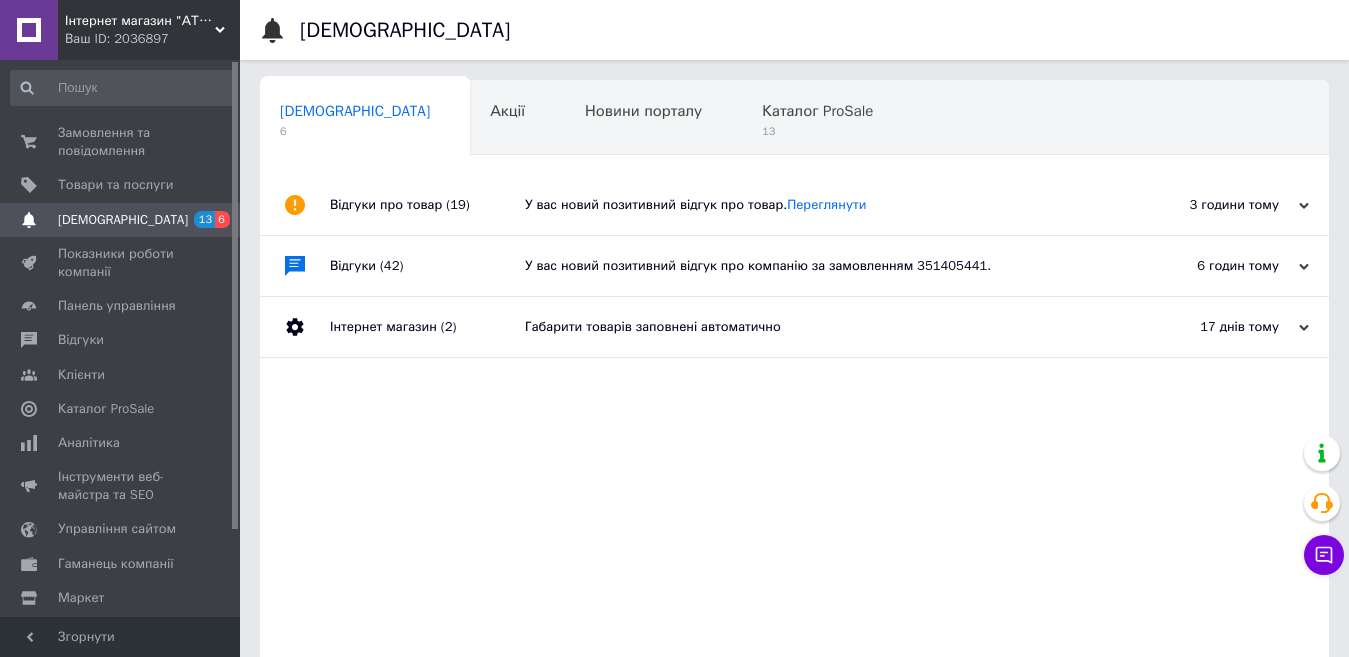 click on "6 годин тому" at bounding box center (1209, 266) 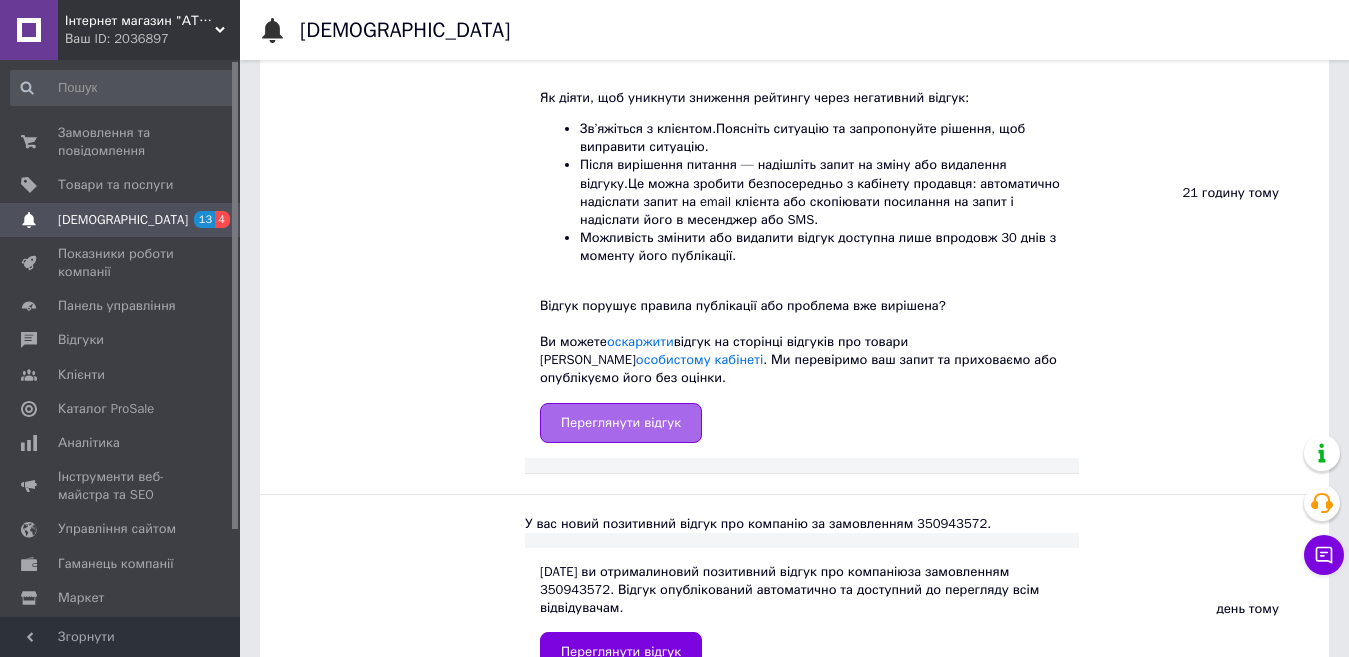 scroll, scrollTop: 1100, scrollLeft: 0, axis: vertical 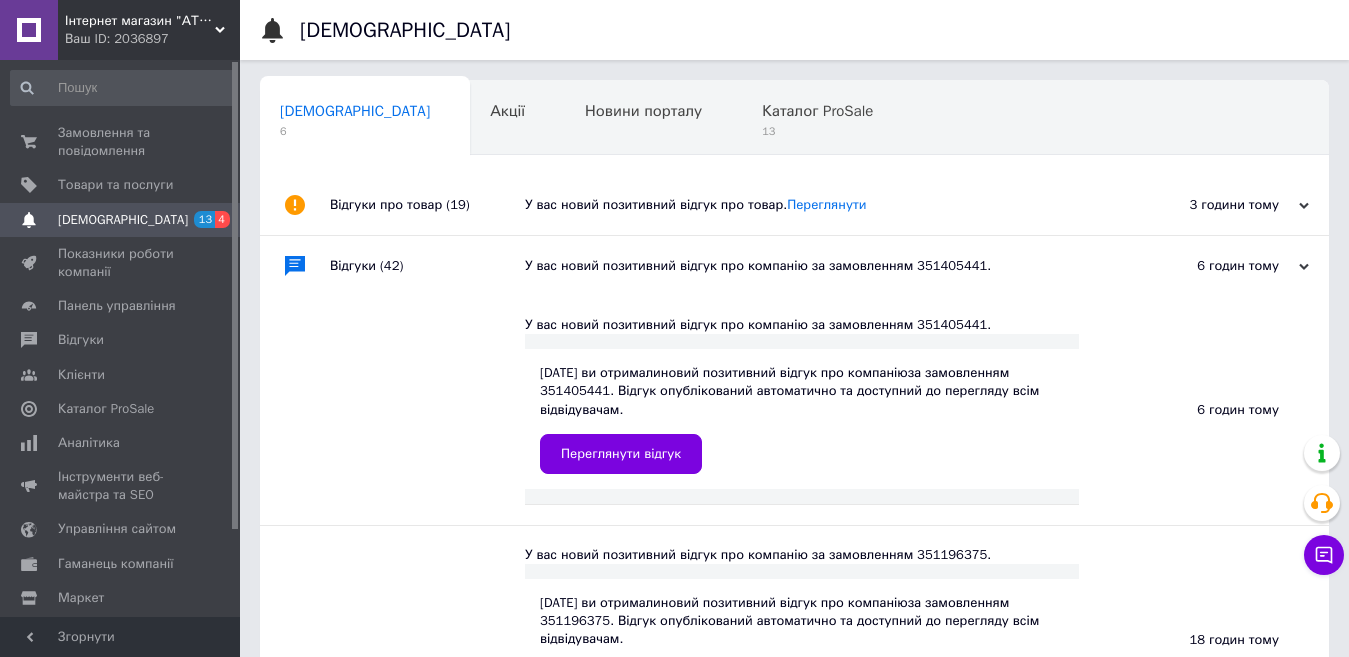 click on "3 години тому" at bounding box center [1209, 205] 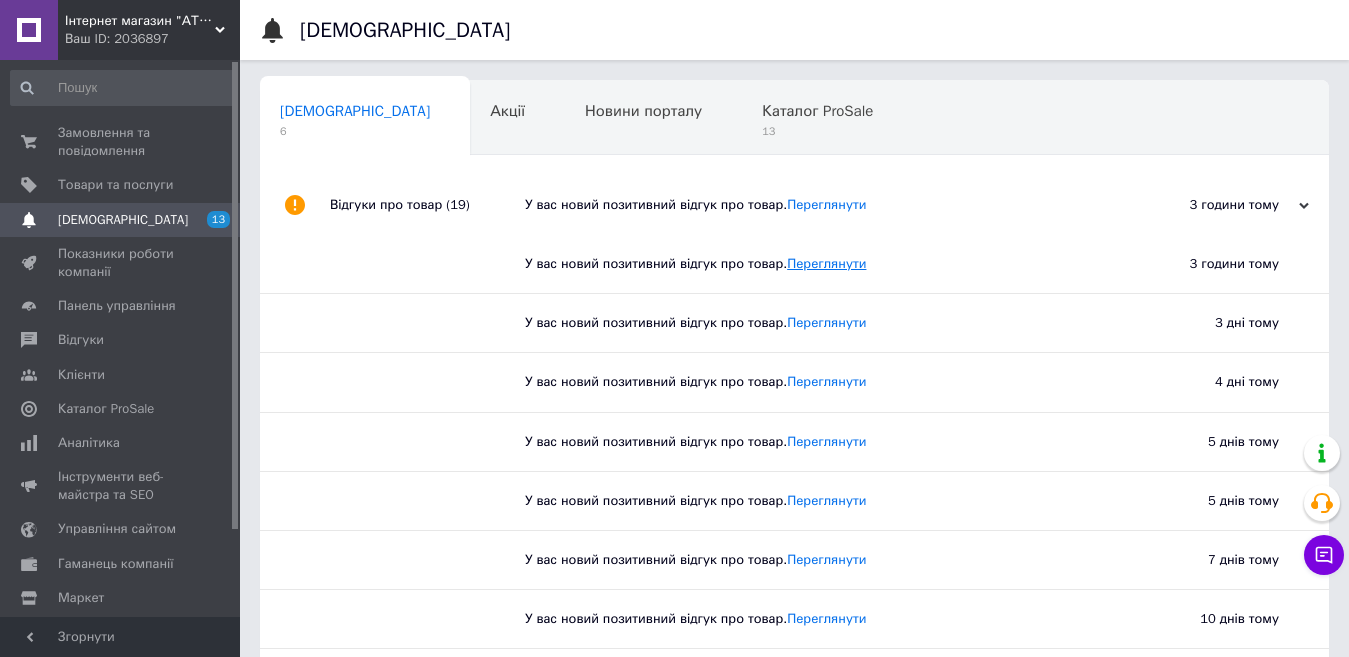 click on "Переглянути" at bounding box center (826, 263) 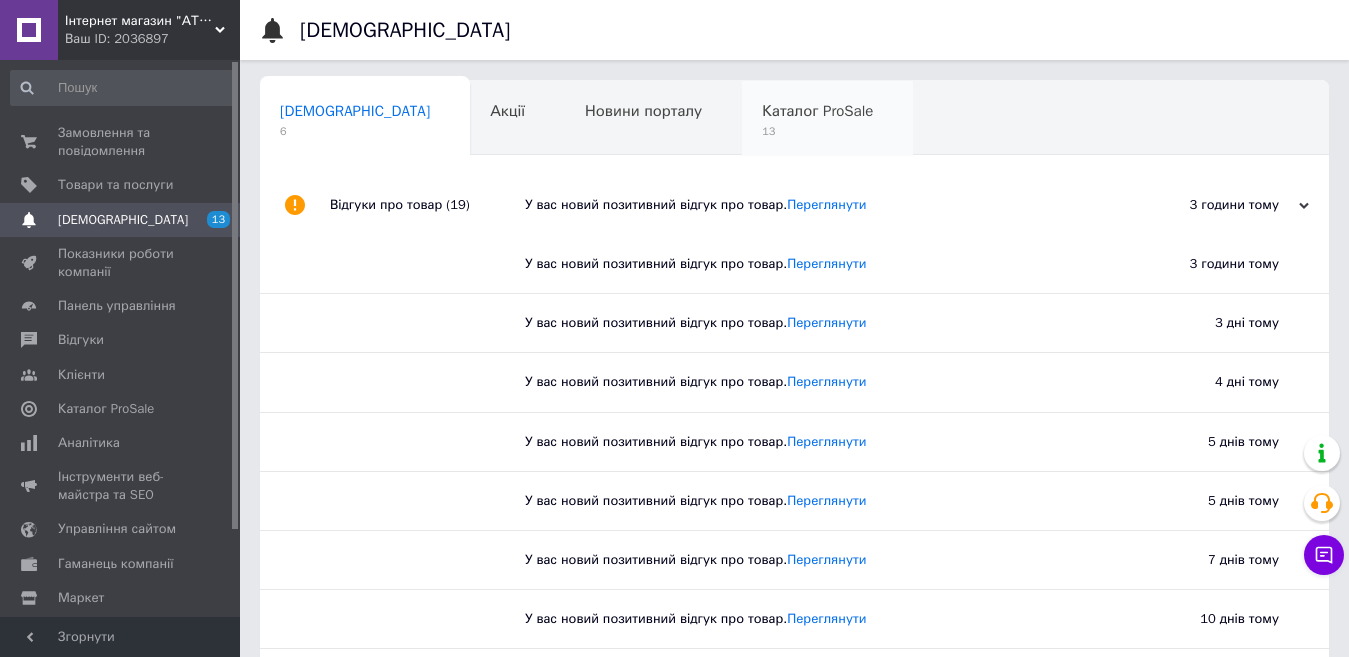 click on "Каталог ProSale" at bounding box center [817, 111] 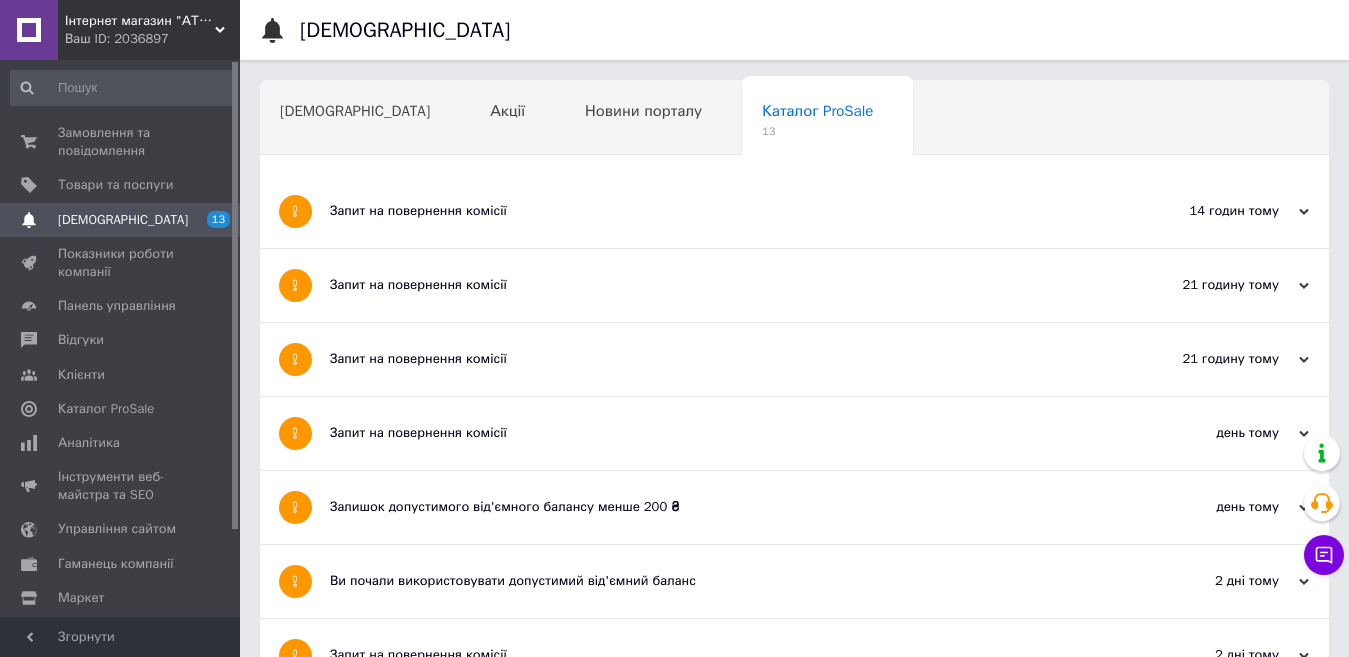click on "Ви почали використовувати допустимий від'ємний баланс" at bounding box center (719, 1099) 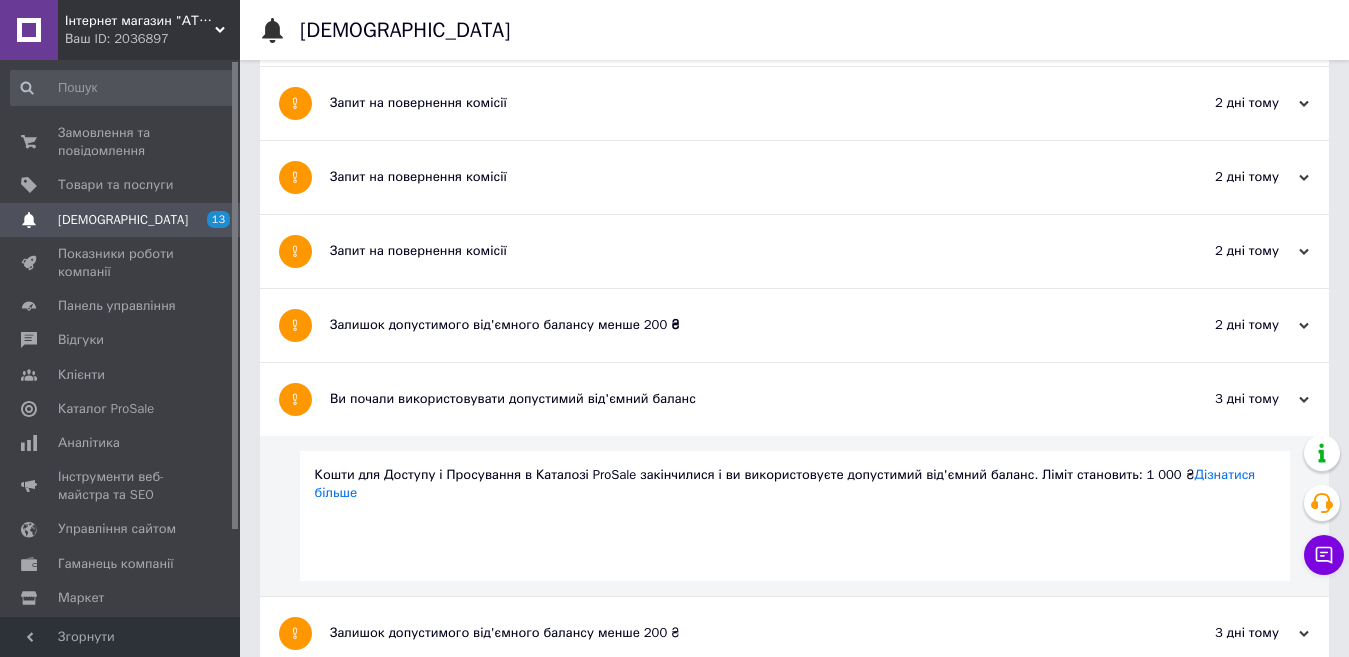 click on "Залишок допустимого від'ємного балансу менше 200 ₴" at bounding box center (719, 325) 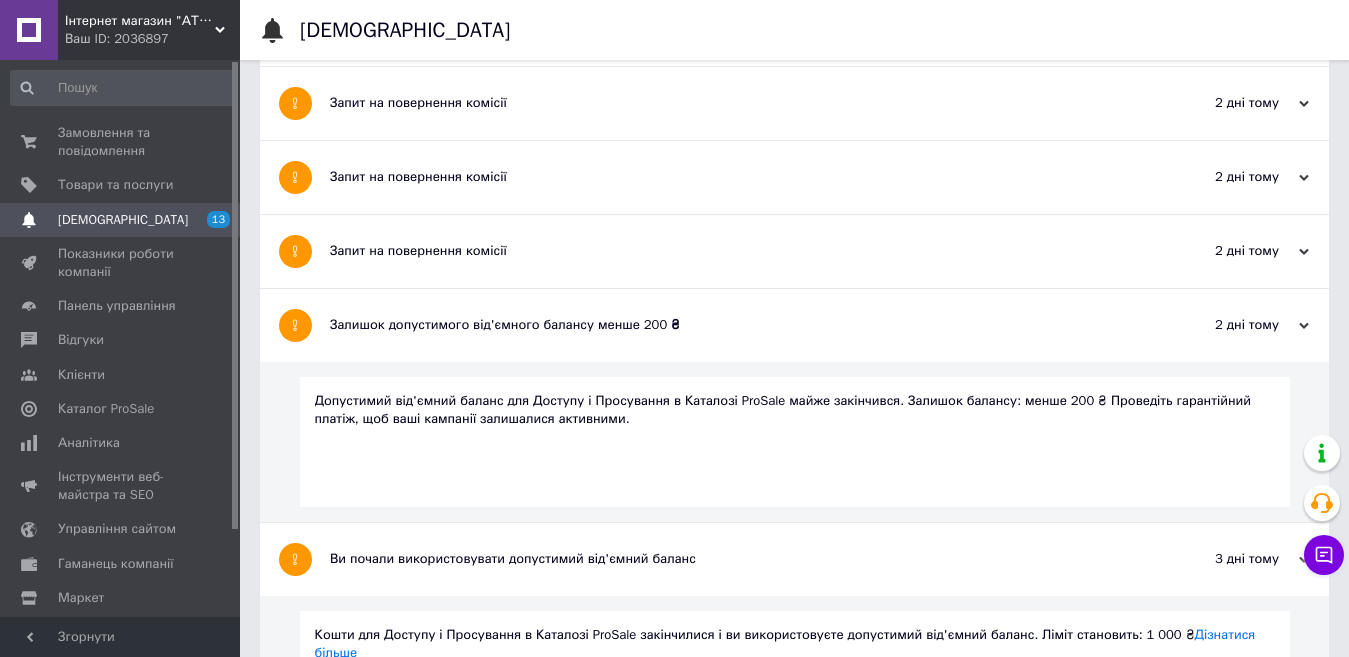click on "Запит на повернення комісії" at bounding box center (719, 251) 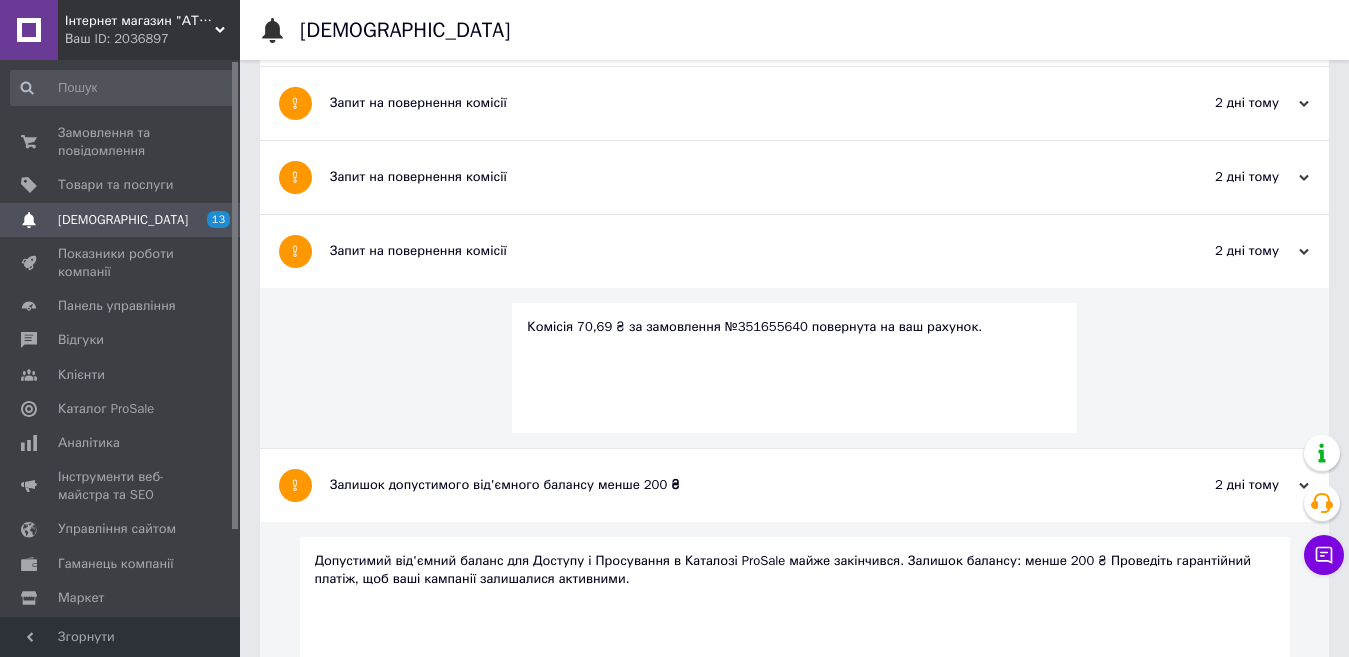 click on "Запит на повернення комісії" at bounding box center (719, 177) 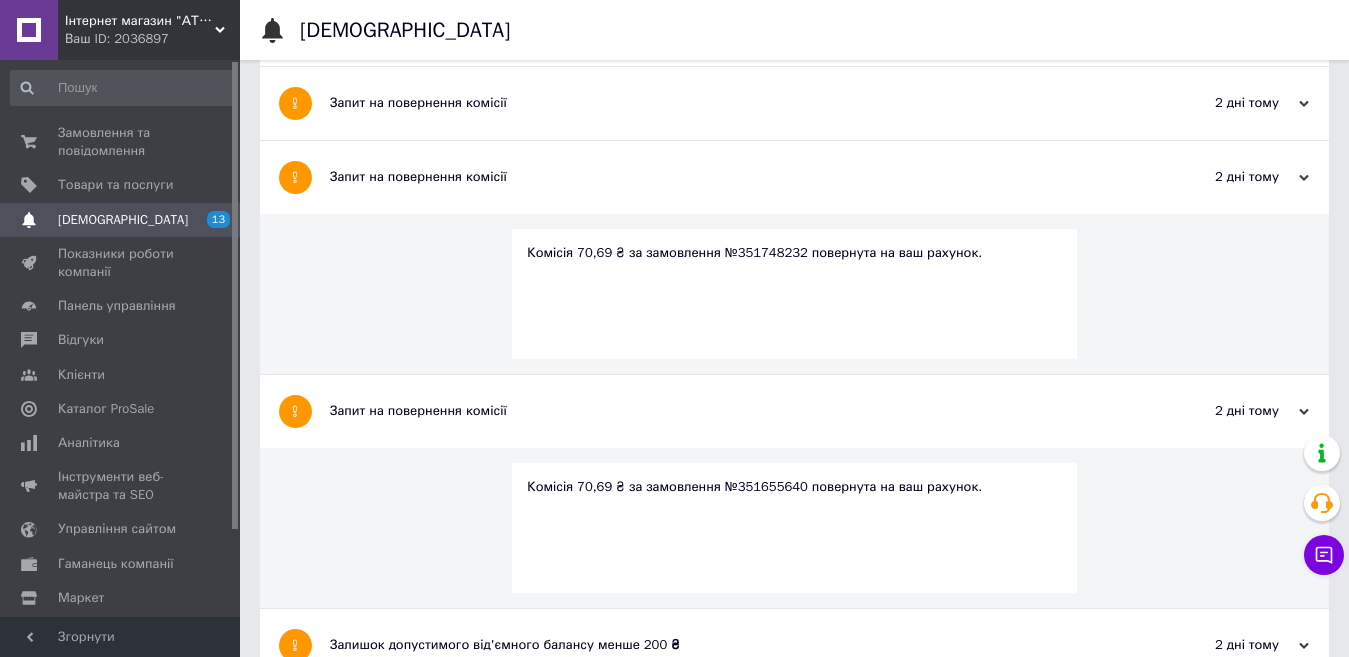click on "Запит на повернення комісії" at bounding box center (719, 103) 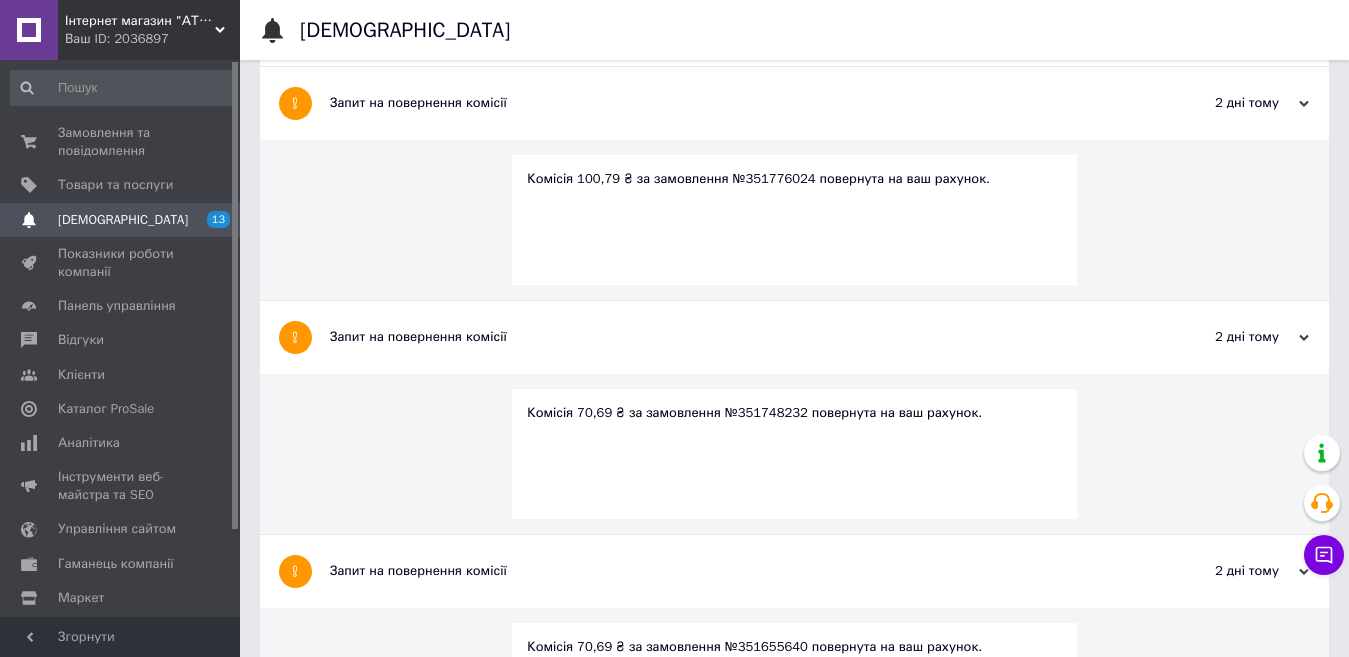 click on "Запит на повернення комісії" at bounding box center (719, 29) 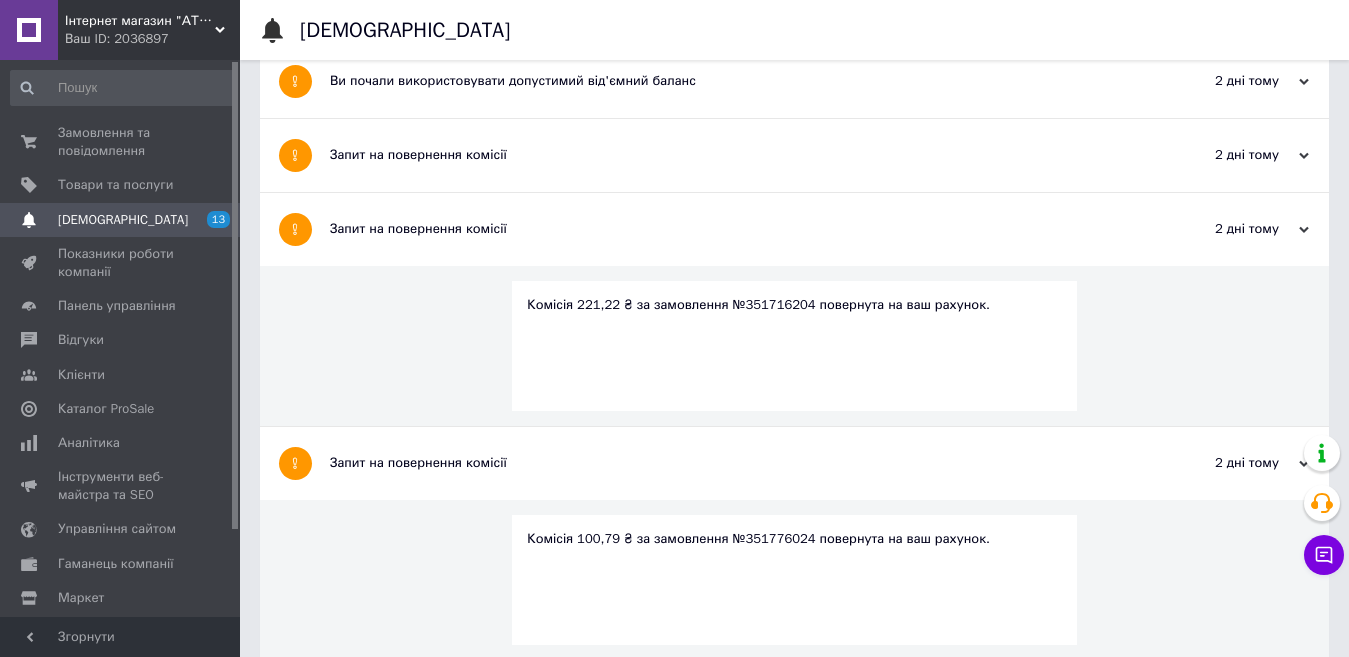 click on "Запит на повернення комісії" at bounding box center (719, 155) 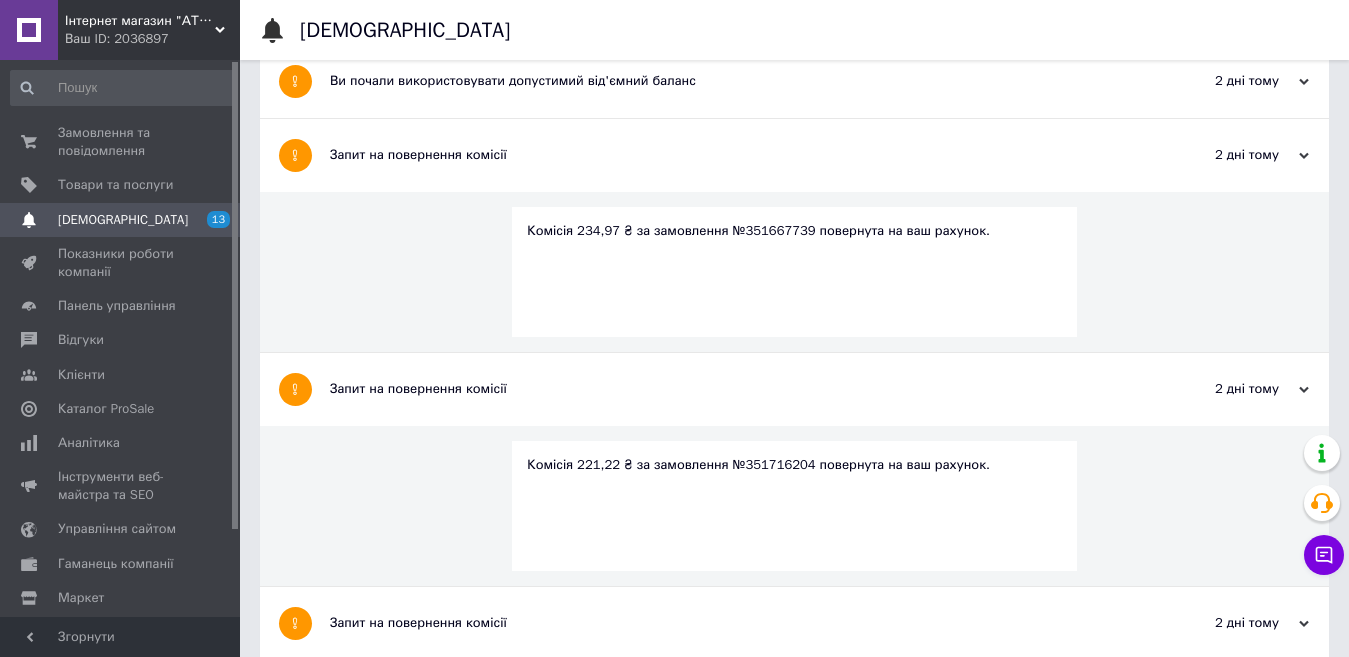 click on "Ви почали використовувати допустимий від'ємний баланс" at bounding box center [719, 81] 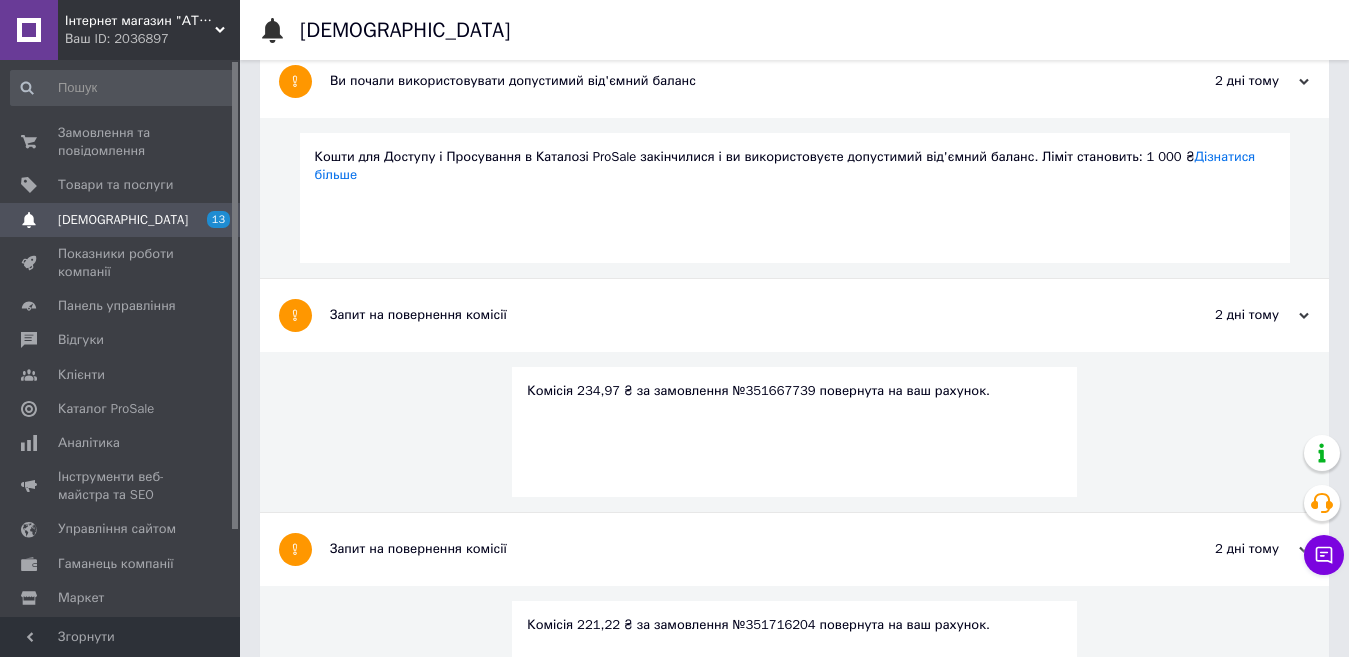 click on "Залишок допустимого від'ємного балансу менше 200 ₴" at bounding box center [719, 7] 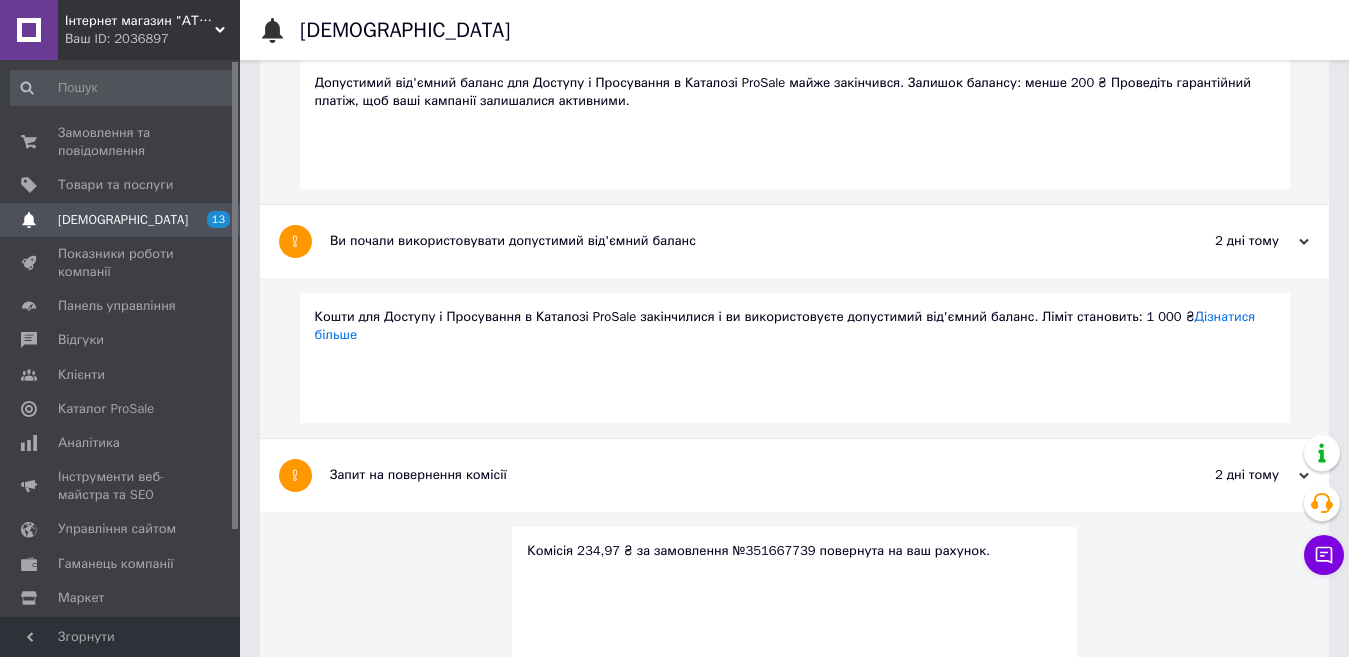 scroll, scrollTop: 200, scrollLeft: 0, axis: vertical 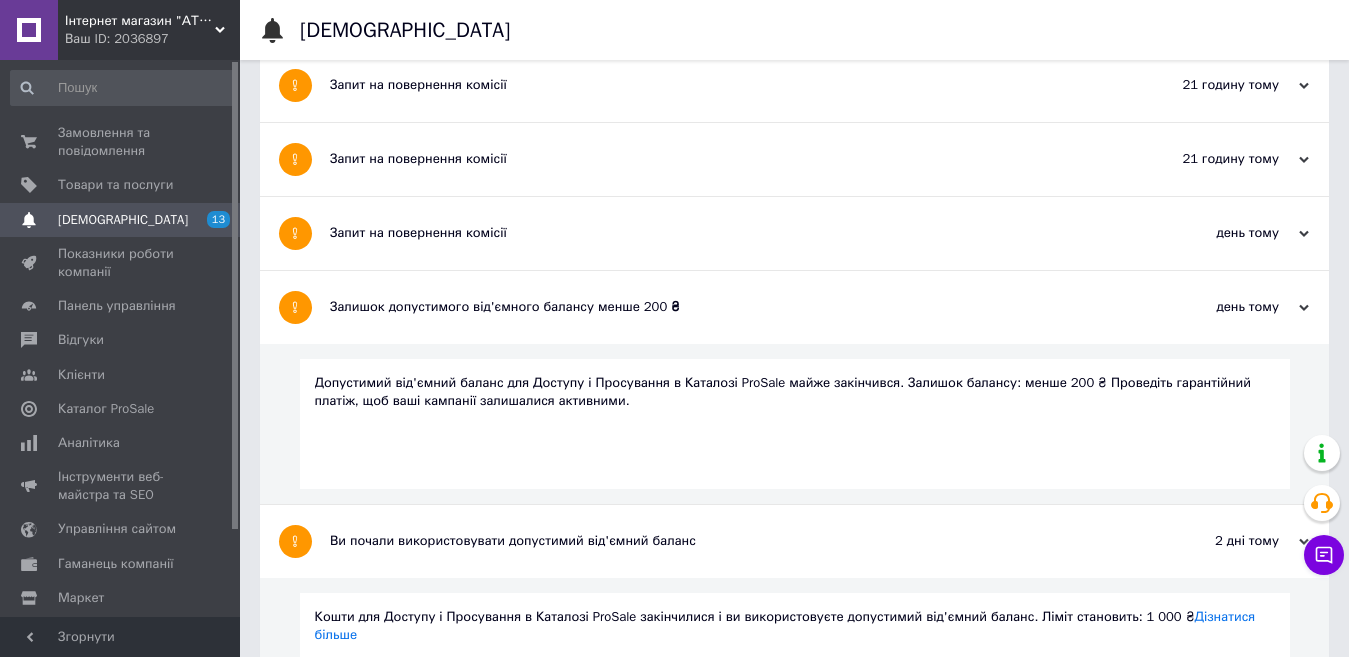 click on "Запит на повернення комісії" at bounding box center [719, 233] 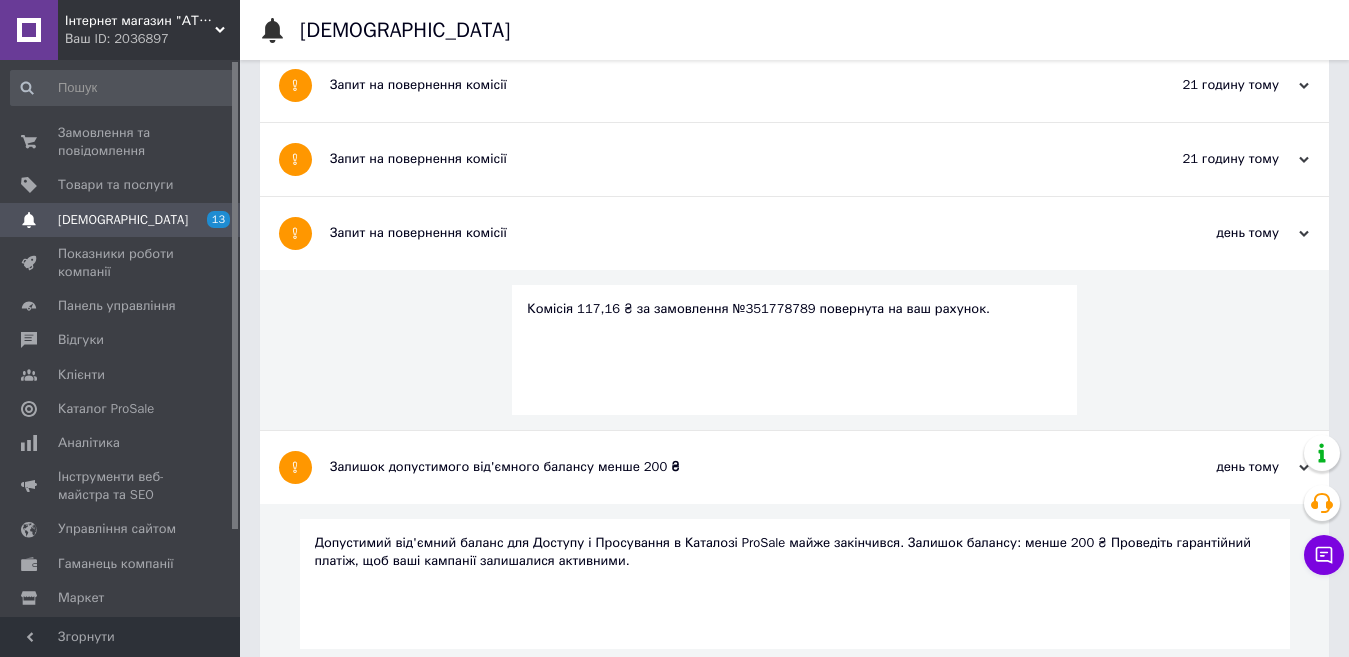 click on "Запит на повернення комісії" at bounding box center [719, 159] 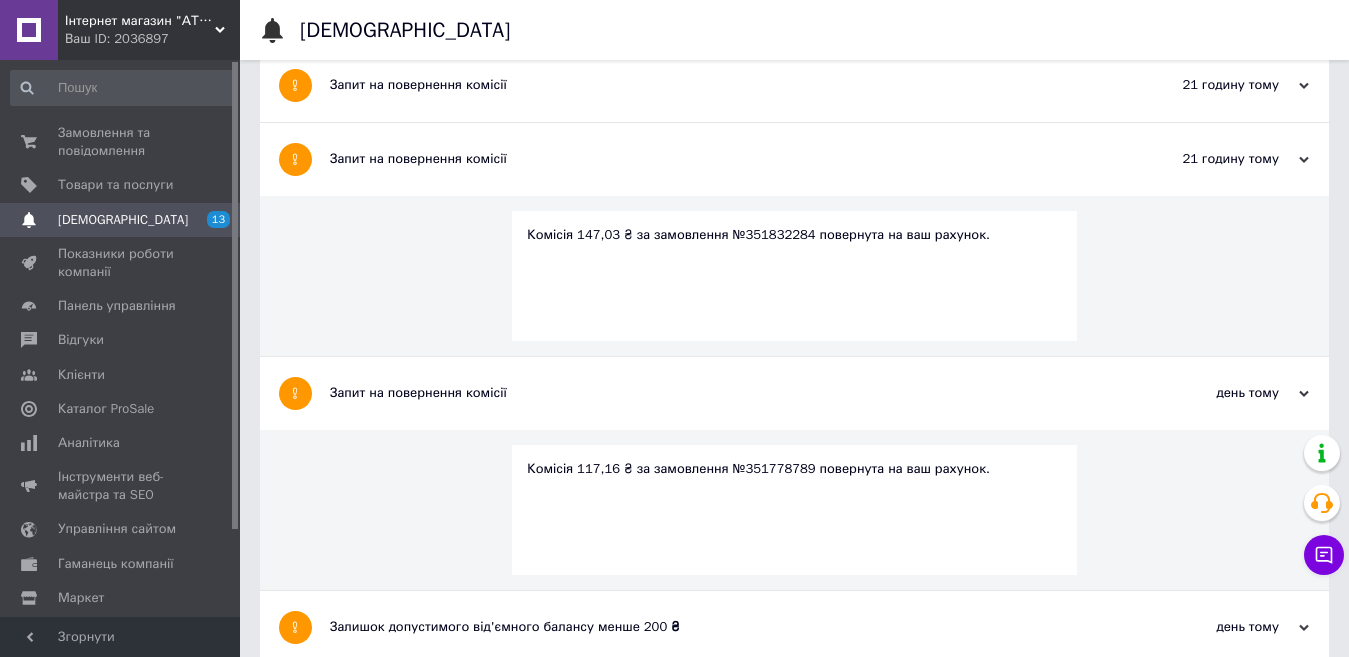 click on "Запит на повернення комісії" at bounding box center [719, 85] 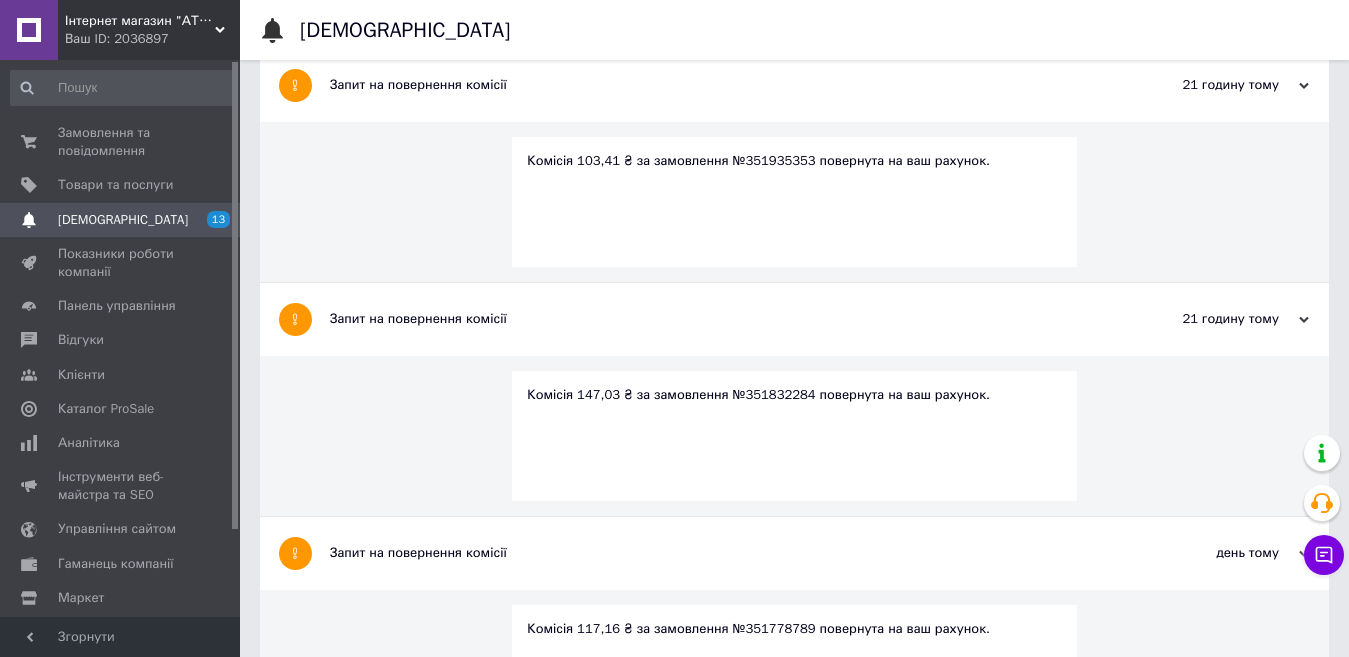 click on "Запит на повернення комісії" at bounding box center [719, 11] 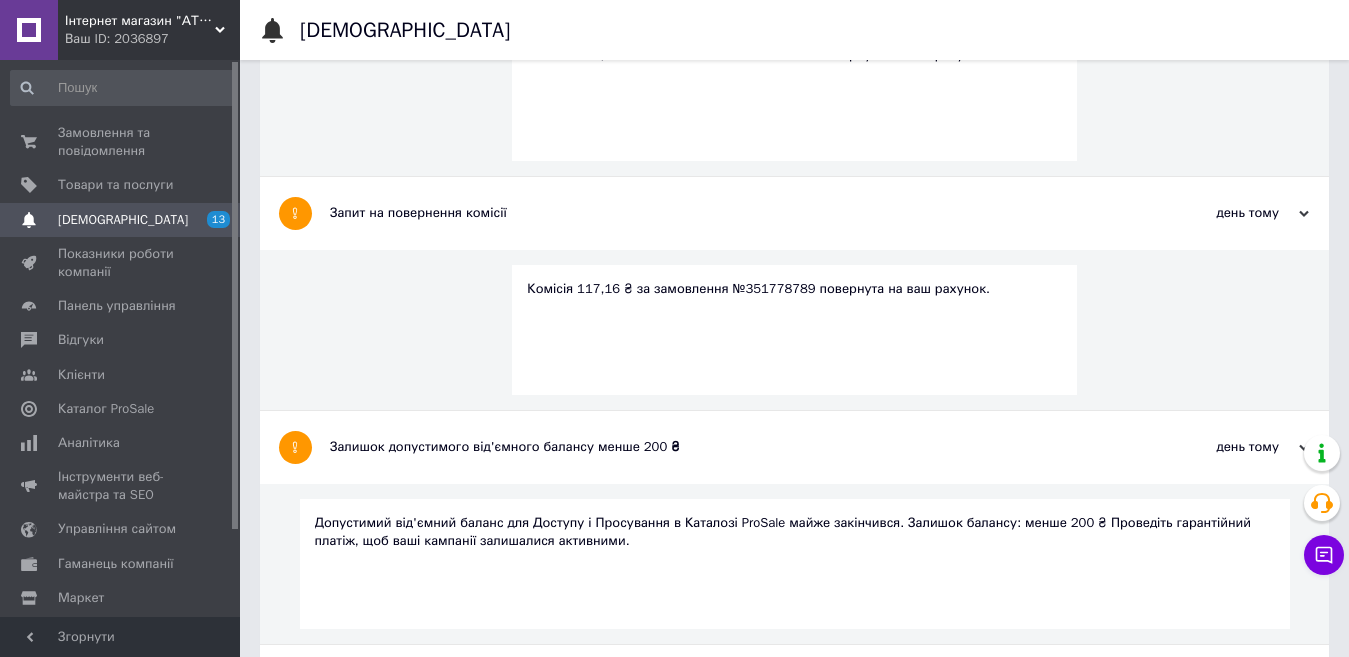 scroll, scrollTop: 0, scrollLeft: 0, axis: both 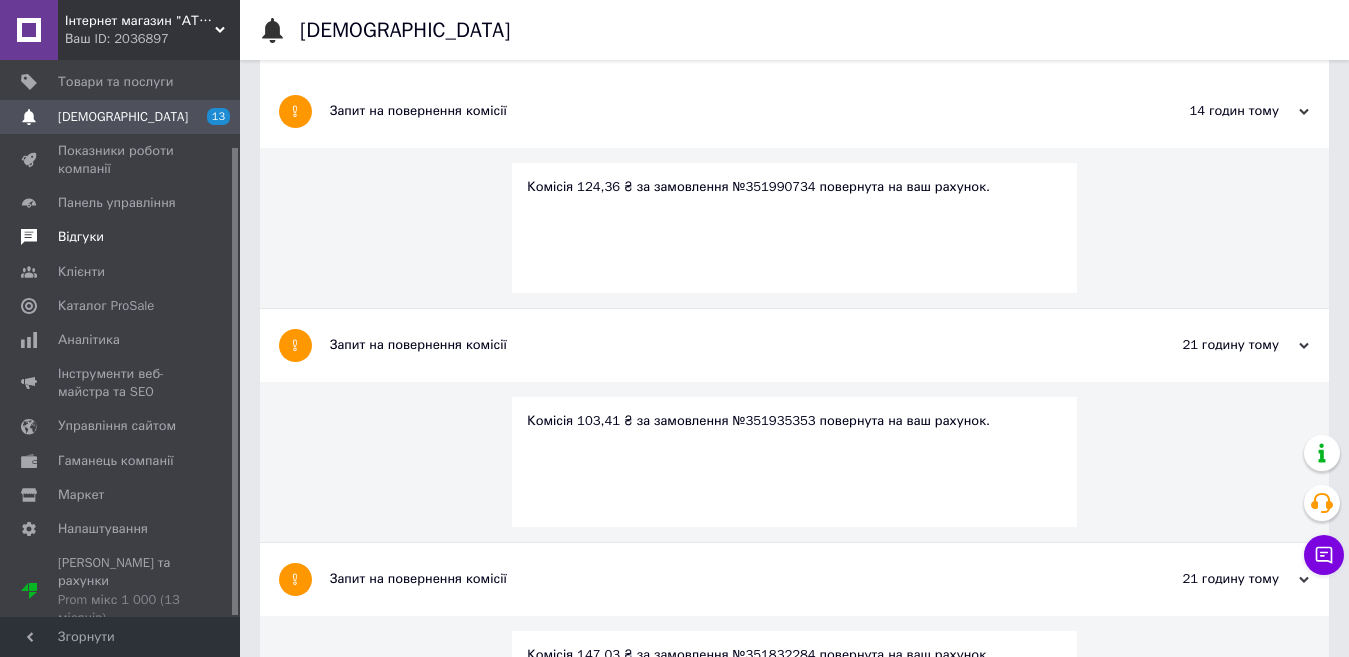 click on "Відгуки" at bounding box center (81, 237) 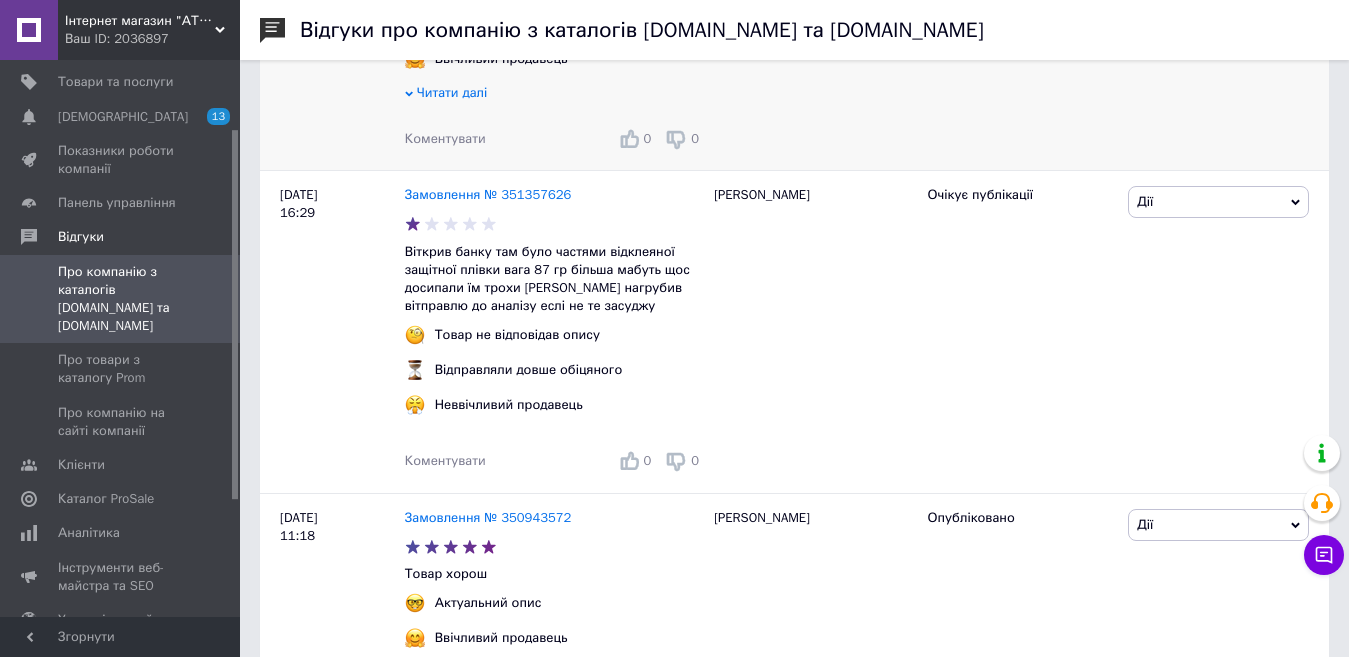 scroll, scrollTop: 1100, scrollLeft: 0, axis: vertical 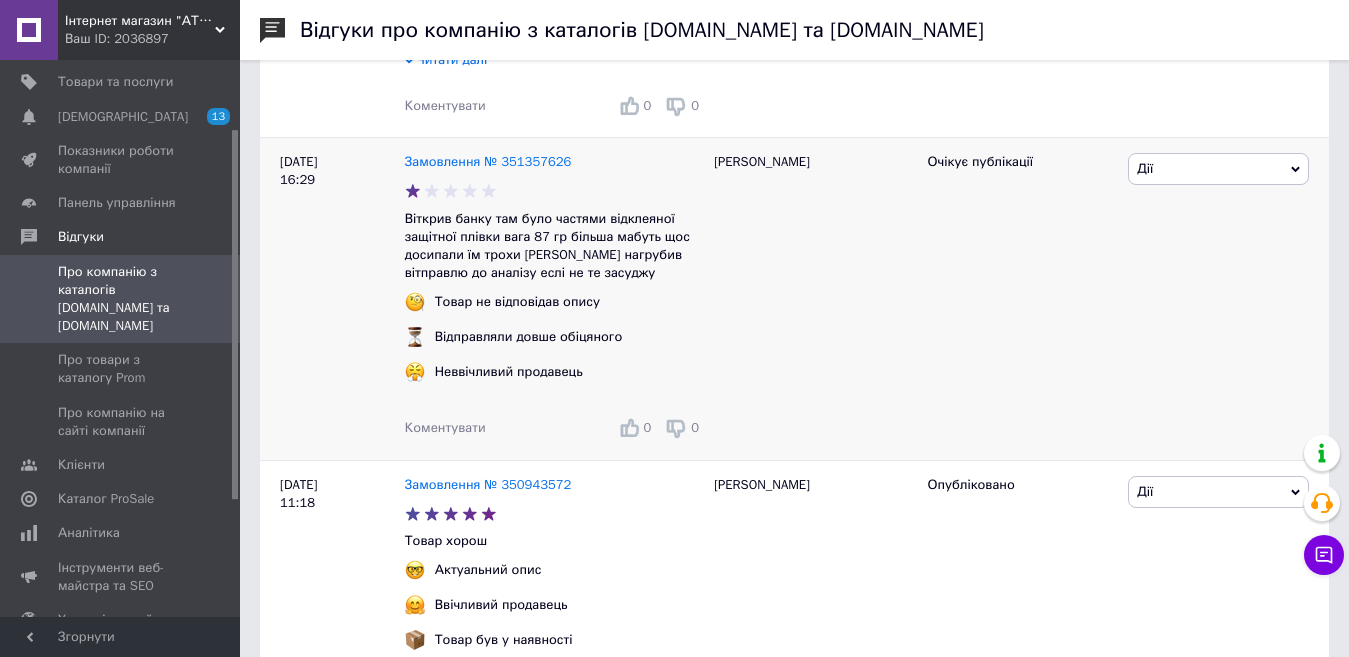 click on "Коментувати 0 0" at bounding box center (554, 428) 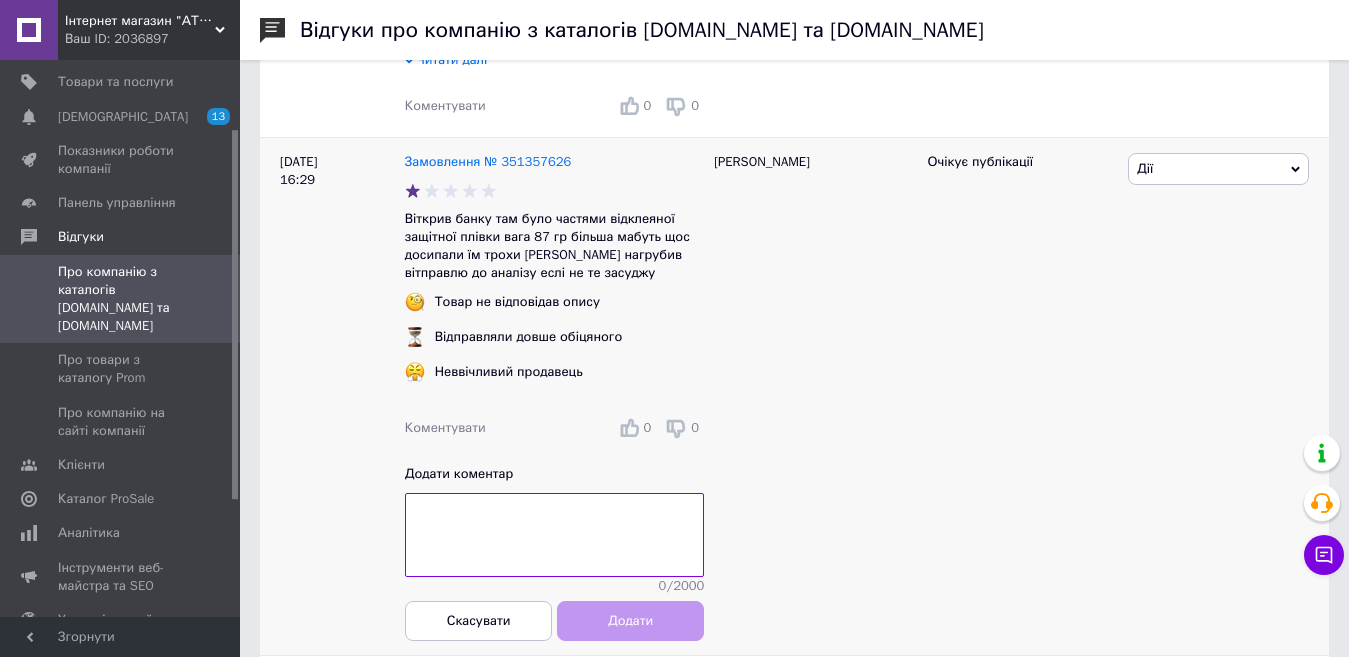 click at bounding box center (554, 535) 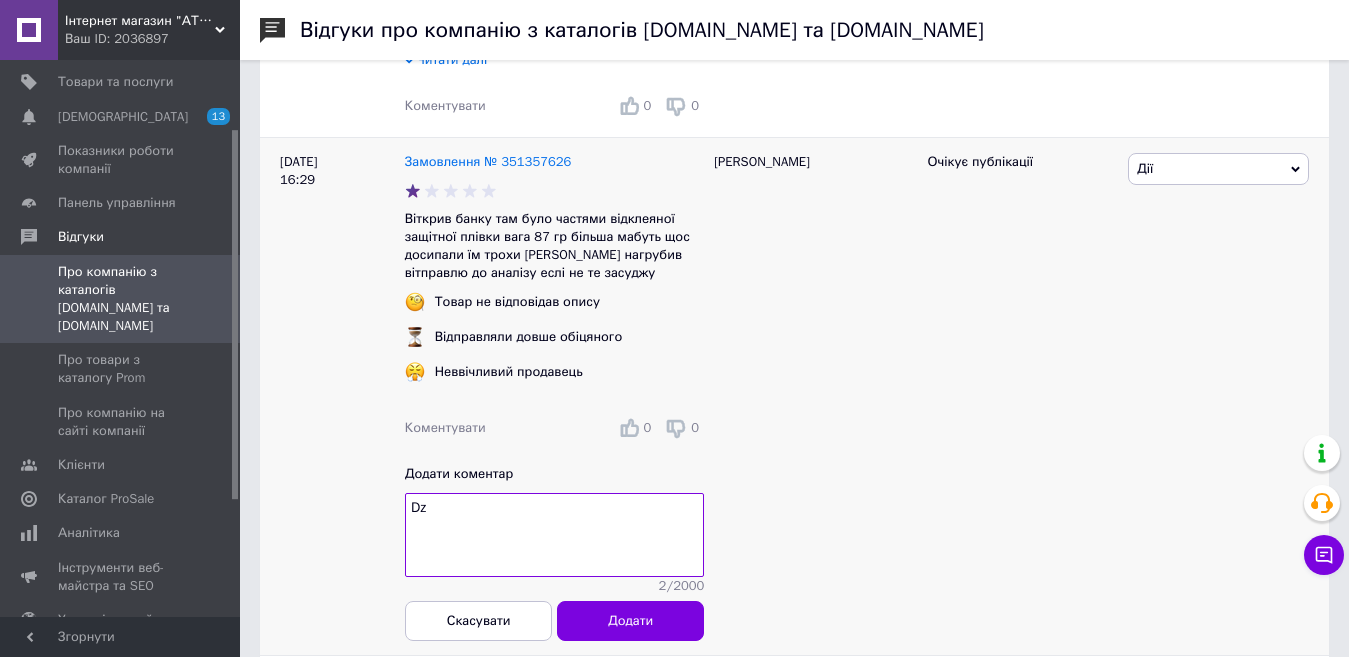 type on "D" 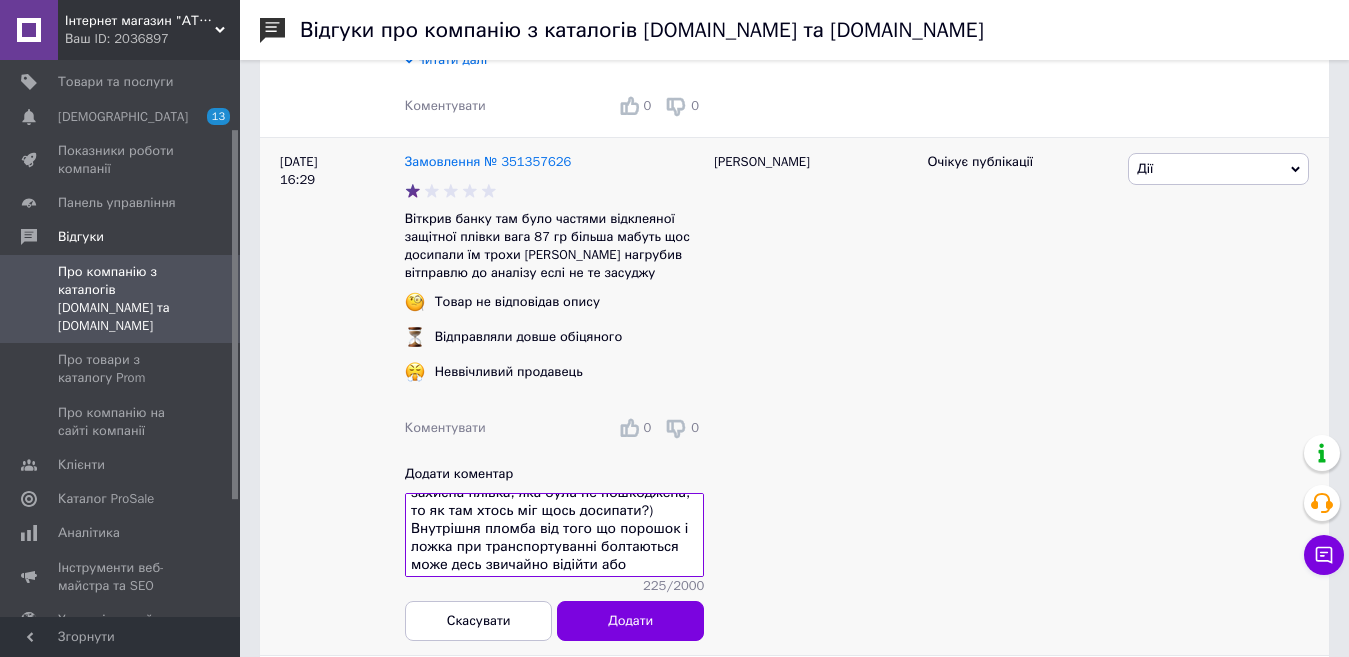 scroll, scrollTop: 52, scrollLeft: 0, axis: vertical 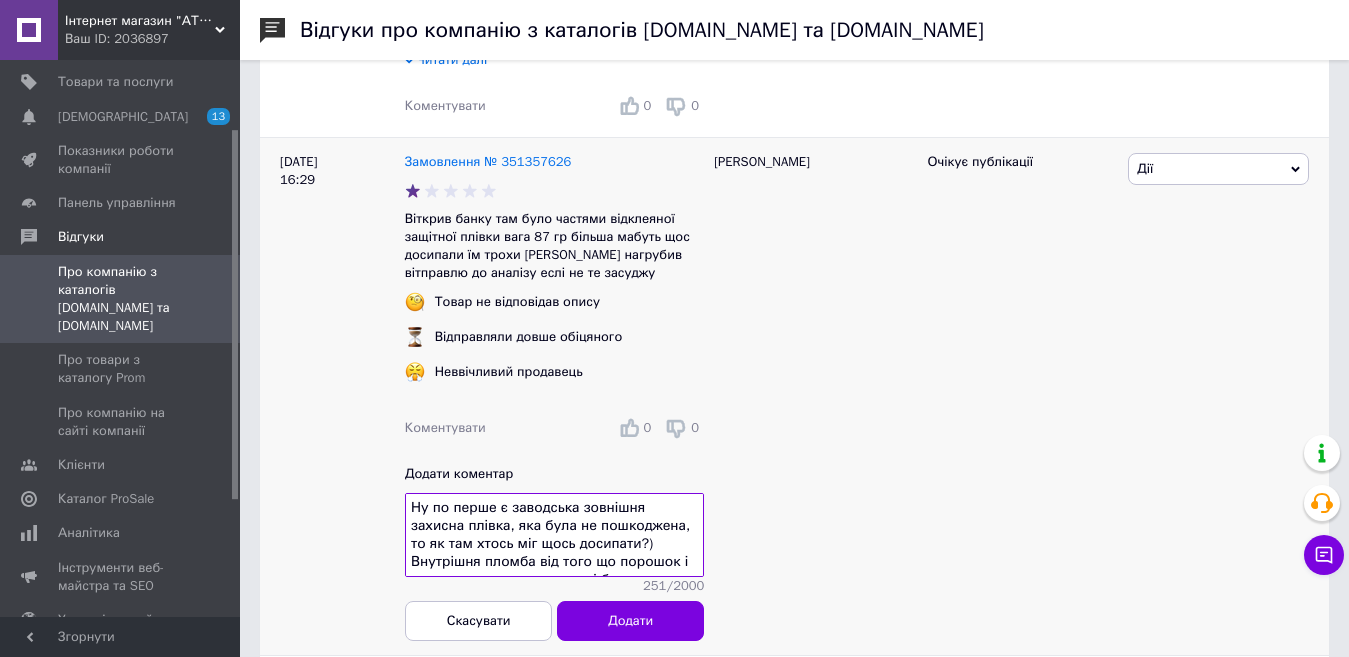 click on "Ну по перше є заводська зовнішня захисна плівка, яка була не пошкоджена, то як там хтось міг щось досипати?) Внутрішня пломба від того що порошок і ложка при транспортуванні болтаються може десь звичайно відійти або заводськи в якомусь місці гірше при" at bounding box center (554, 535) 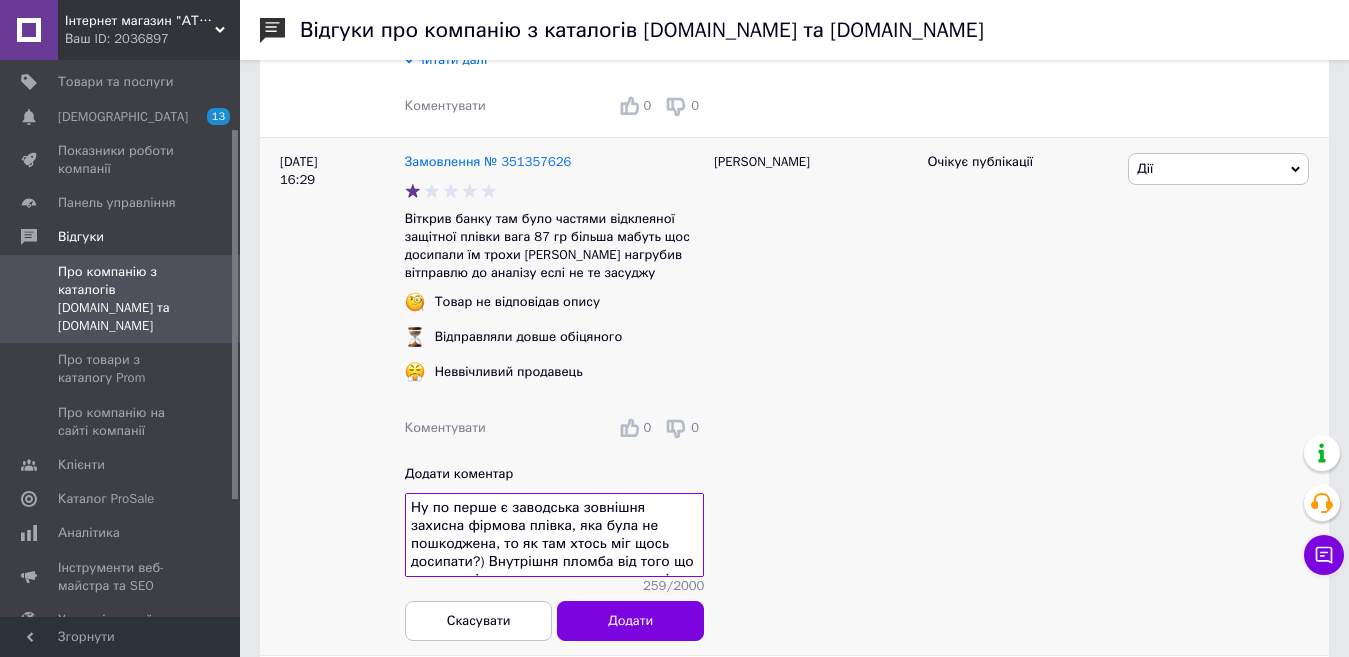 scroll, scrollTop: 57, scrollLeft: 0, axis: vertical 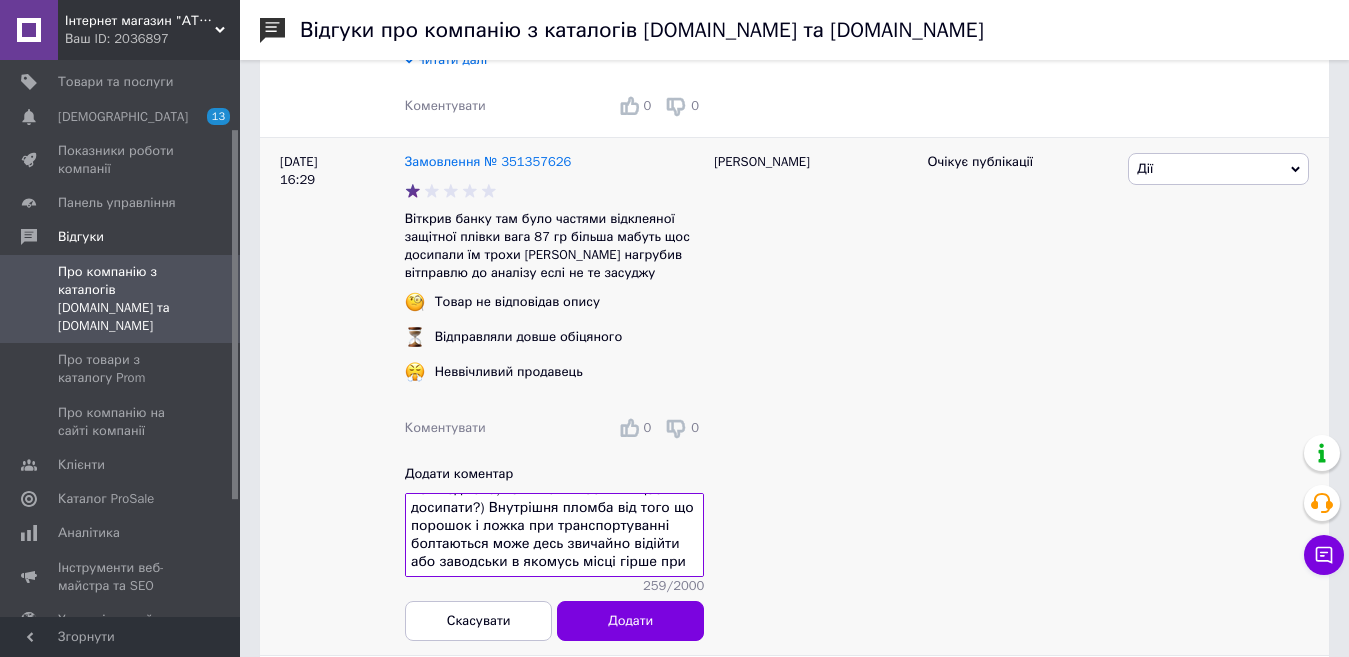click on "Ну по перше є заводська зовнішня захисна фірмова плівка, яка була не пошкоджена, то як там хтось міг щось досипати?) Внутрішня пломба від того що порошок і ложка при транспортуванні болтаються може десь звичайно відійти або заводськи в якомусь місці гірше при" at bounding box center (554, 535) 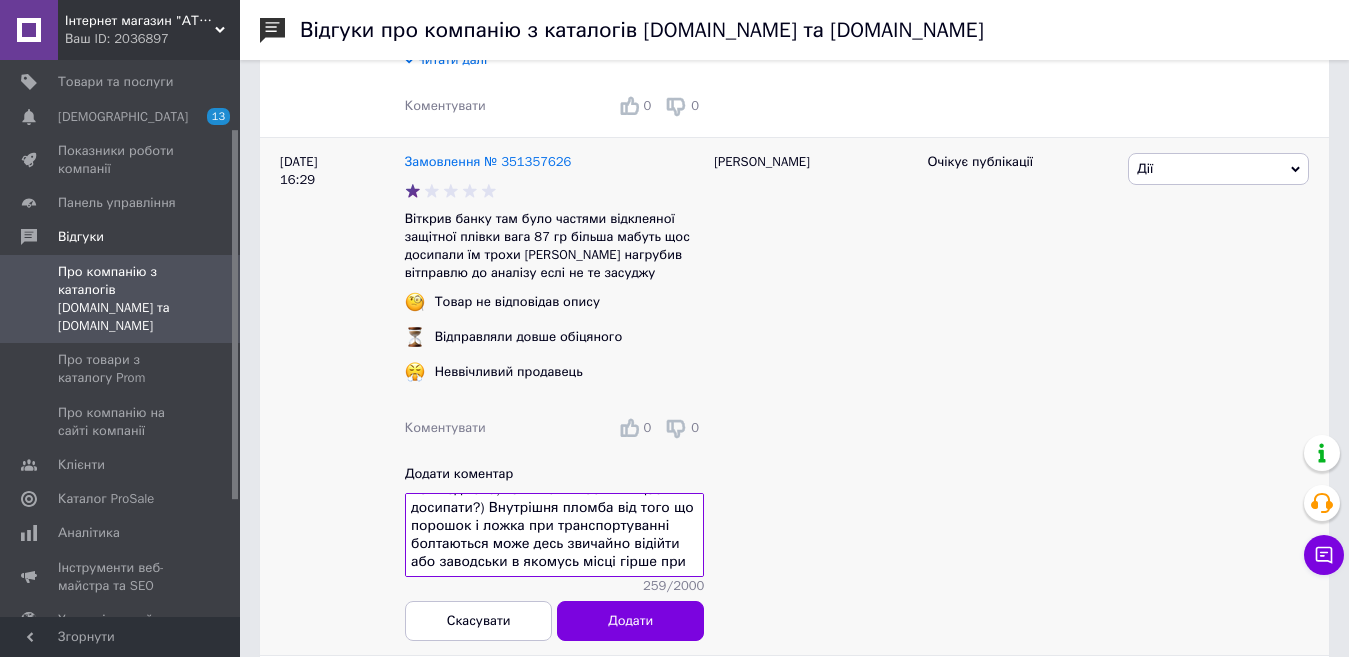 click on "Ну по перше є заводська зовнішня захисна фірмова плівка, яка була не пошкоджена, то як там хтось міг щось досипати?) Внутрішня пломба від того що порошок і ложка при транспортуванні болтаються може десь звичайно відійти або заводськи в якомусь місці гірше при" at bounding box center [554, 535] 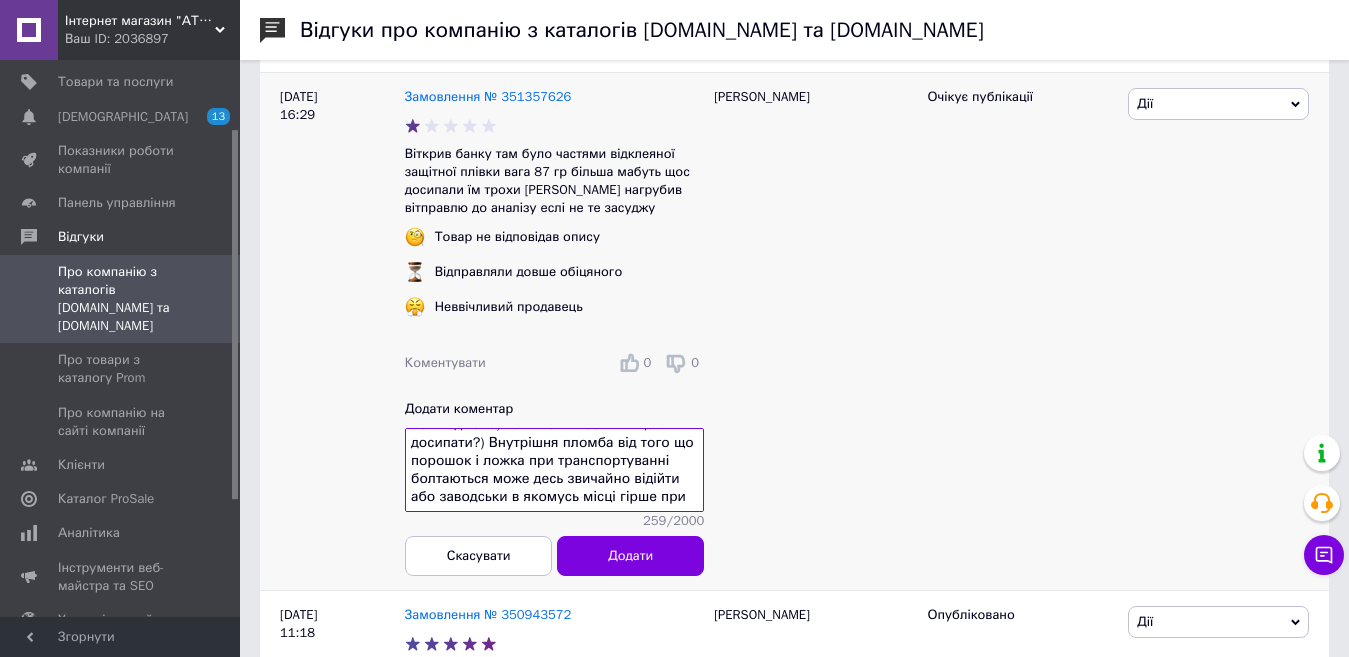 scroll, scrollTop: 1200, scrollLeft: 0, axis: vertical 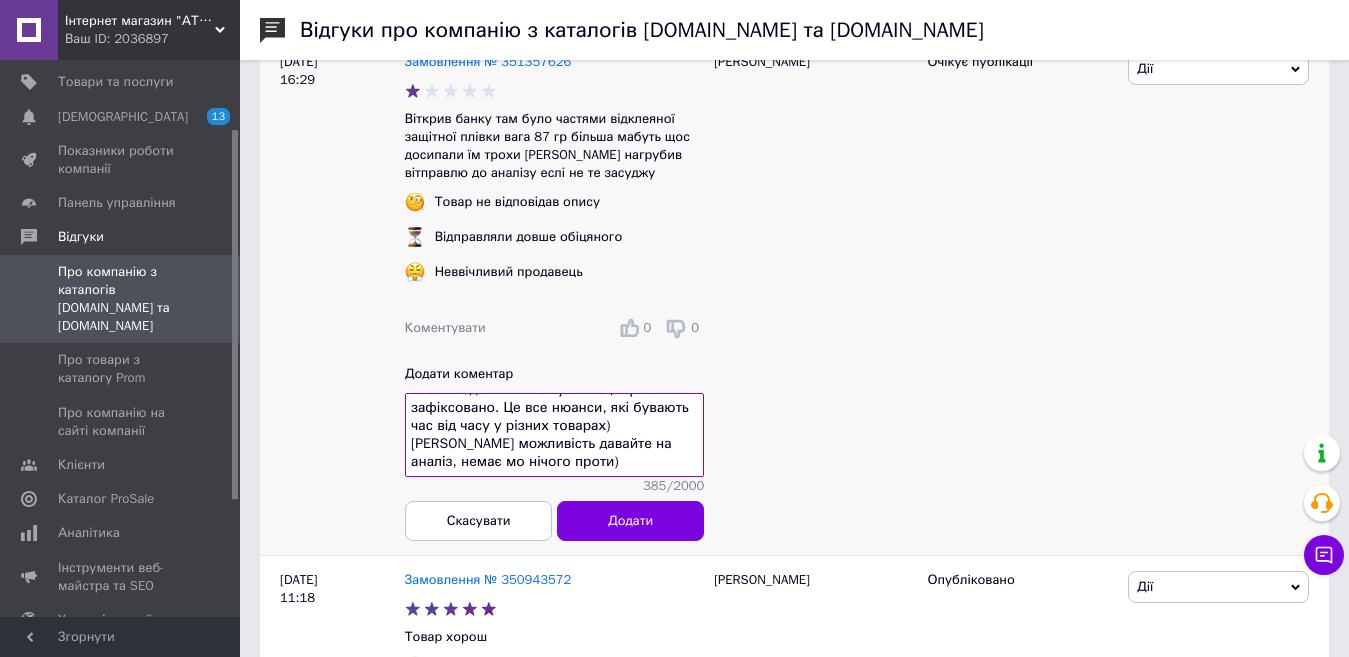 click on "Ну по перше є заводська зовнішня захисна фірмова плівка, яка була не пошкоджена, то як там хтось міг щось досипати?) Внутрішня пломба від того що порошок і ложка при транспортуванні болтаються може десь звичайно відійти або заводськи в якомусь місці гірше зафіксовано. Це все нюанси, які бувають час від часу у різних товарах) Маєте можливість давайте на аналіз, немає мо нічого проти)" at bounding box center [554, 435] 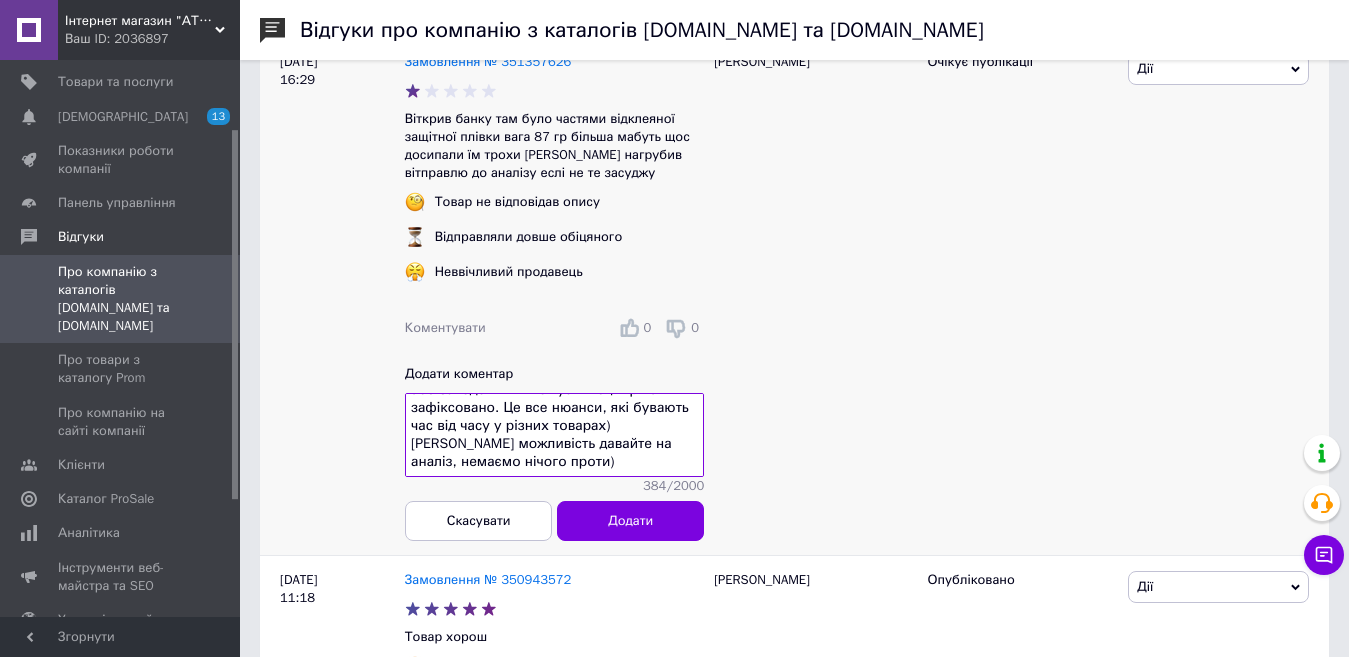 click on "Ну по перше є заводська зовнішня захисна фірмова плівка, яка була не пошкоджена, то як там хтось міг щось досипати?) Внутрішня пломба від того що порошок і ложка при транспортуванні болтаються може десь звичайно відійти або заводськи в якомусь місці гірше зафіксовано. Це все нюанси, які бувають час від часу у різних товарах) Маєте можливість давайте на аналіз, немаємо нічого проти)" at bounding box center (554, 435) 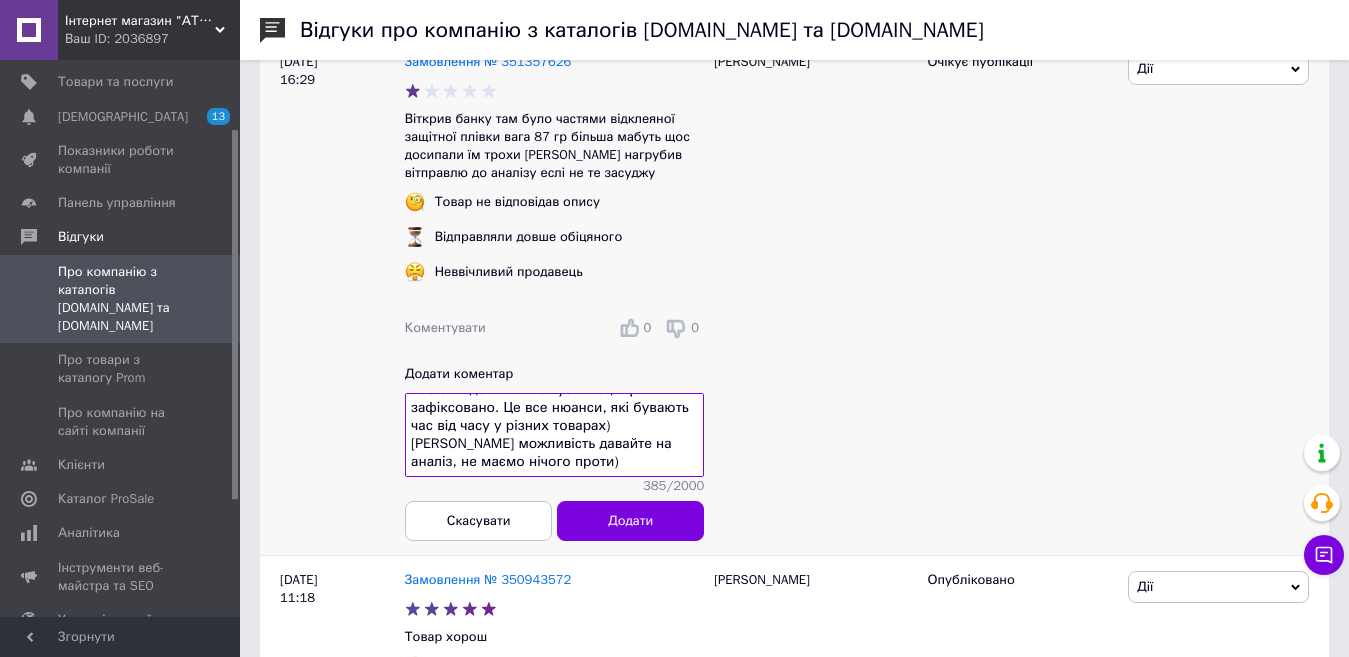 click on "Ну по перше є заводська зовнішня захисна фірмова плівка, яка була не пошкоджена, то як там хтось міг щось досипати?) Внутрішня пломба від того що порошок і ложка при транспортуванні болтаються може десь звичайно відійти або заводськи в якомусь місці гірше зафіксовано. Це все нюанси, які бувають час від часу у різних товарах) Маєте можливість давайте на аналіз, не маємо нічого проти)" at bounding box center (554, 435) 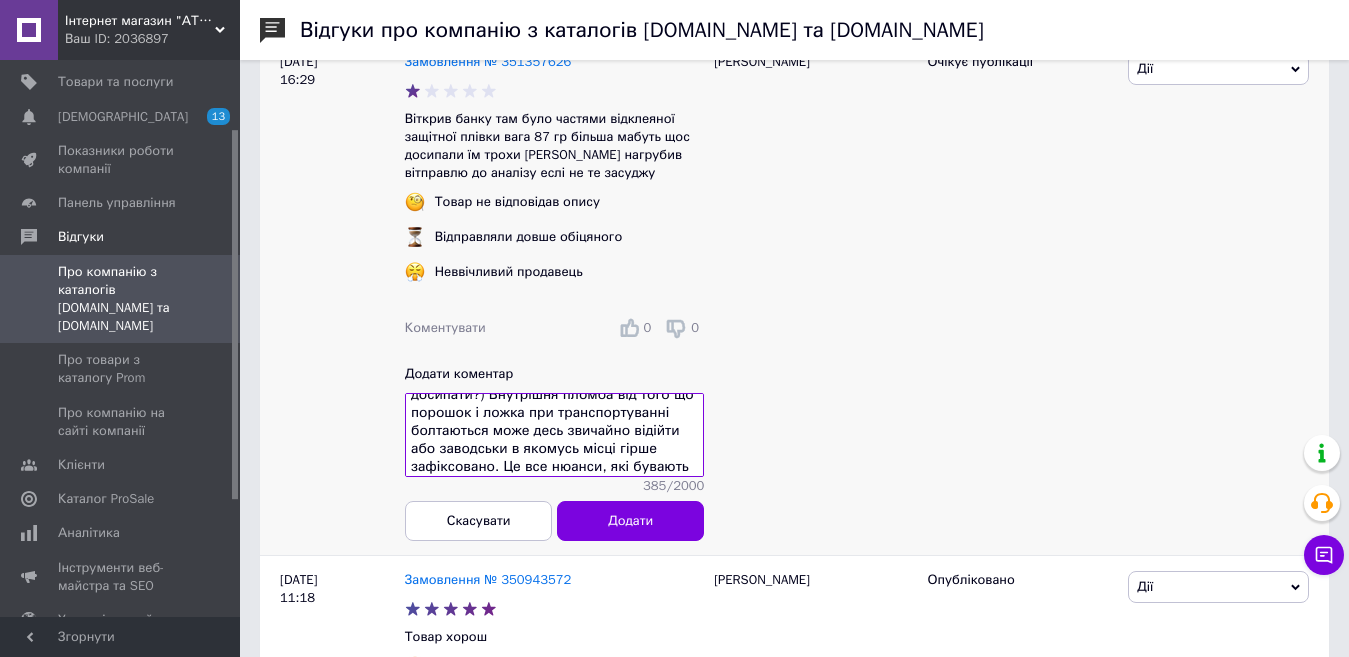 scroll, scrollTop: 0, scrollLeft: 0, axis: both 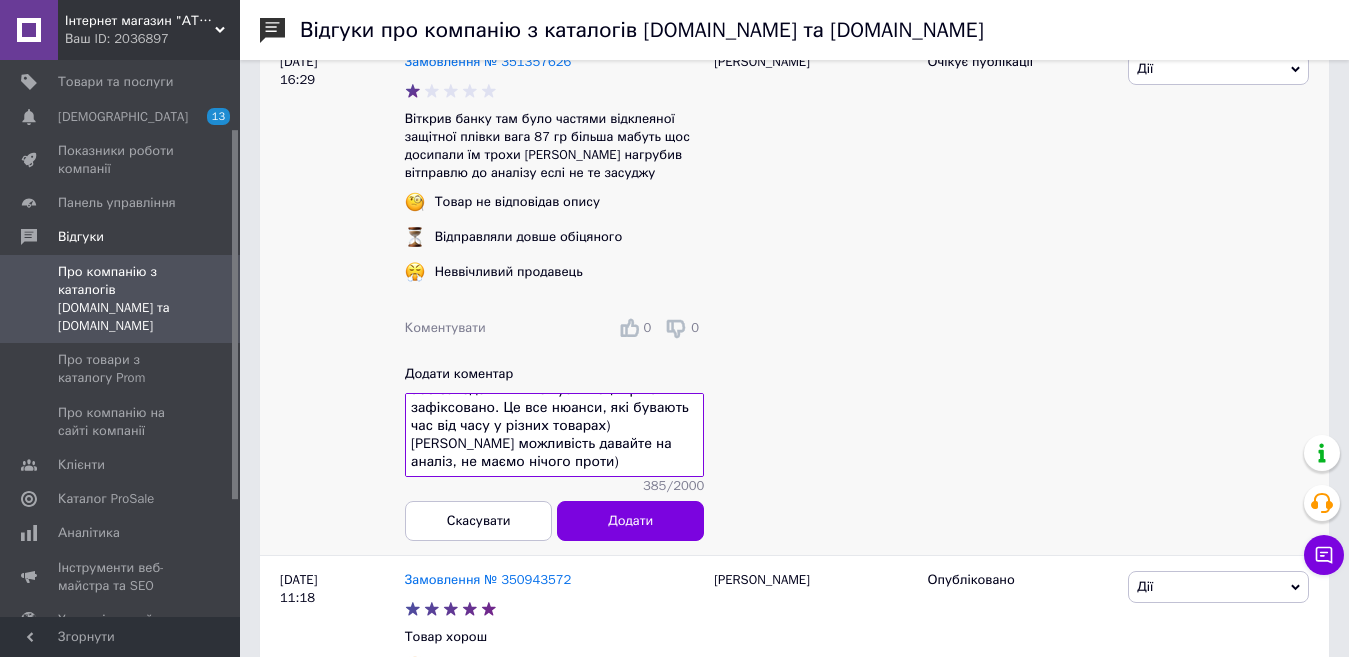 drag, startPoint x: 411, startPoint y: 419, endPoint x: 610, endPoint y: 484, distance: 209.3466 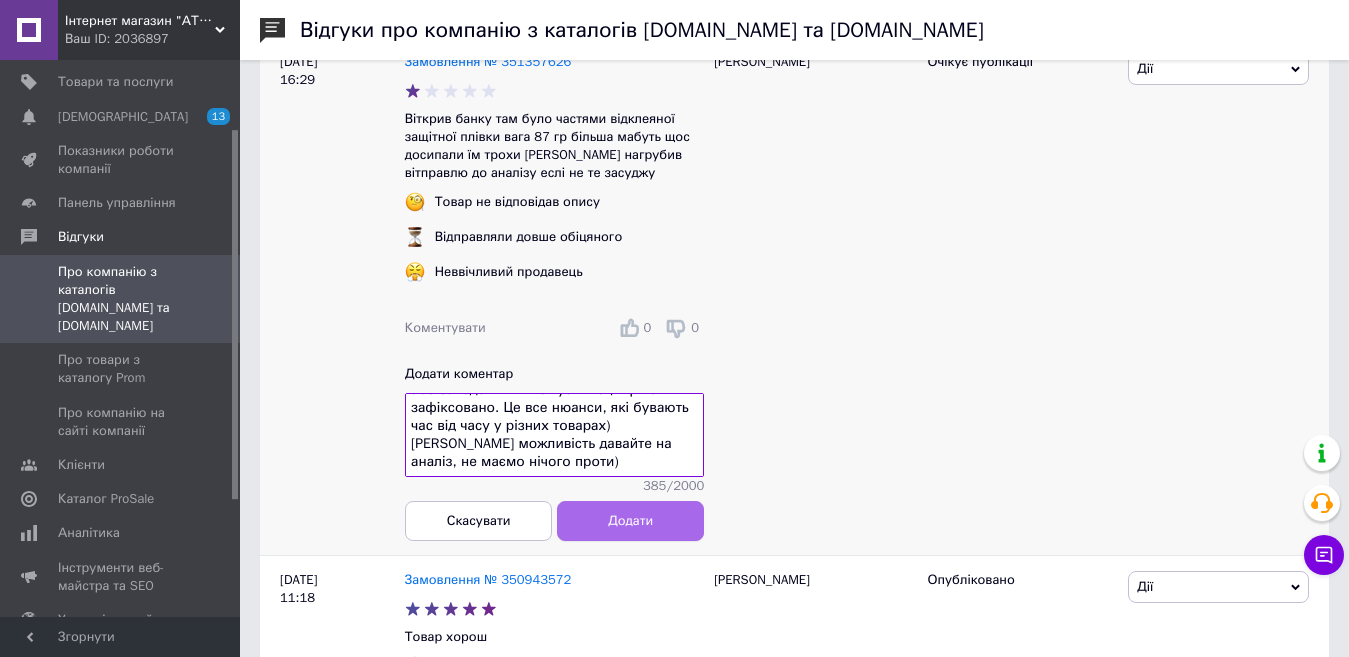 type on "Ну по перше є заводська зовнішня захисна фірмова плівка, яка була не пошкоджена, то як там хтось міг щось досипати?) Внутрішня пломба від того що порошок і ложка при транспортуванні болтаються може десь звичайно відійти або заводськи в якомусь місці гірше зафіксовано. Це все нюанси, які бувають час від часу у різних товарах) Маєте можливість давайте на аналіз, не маємо нічого проти)" 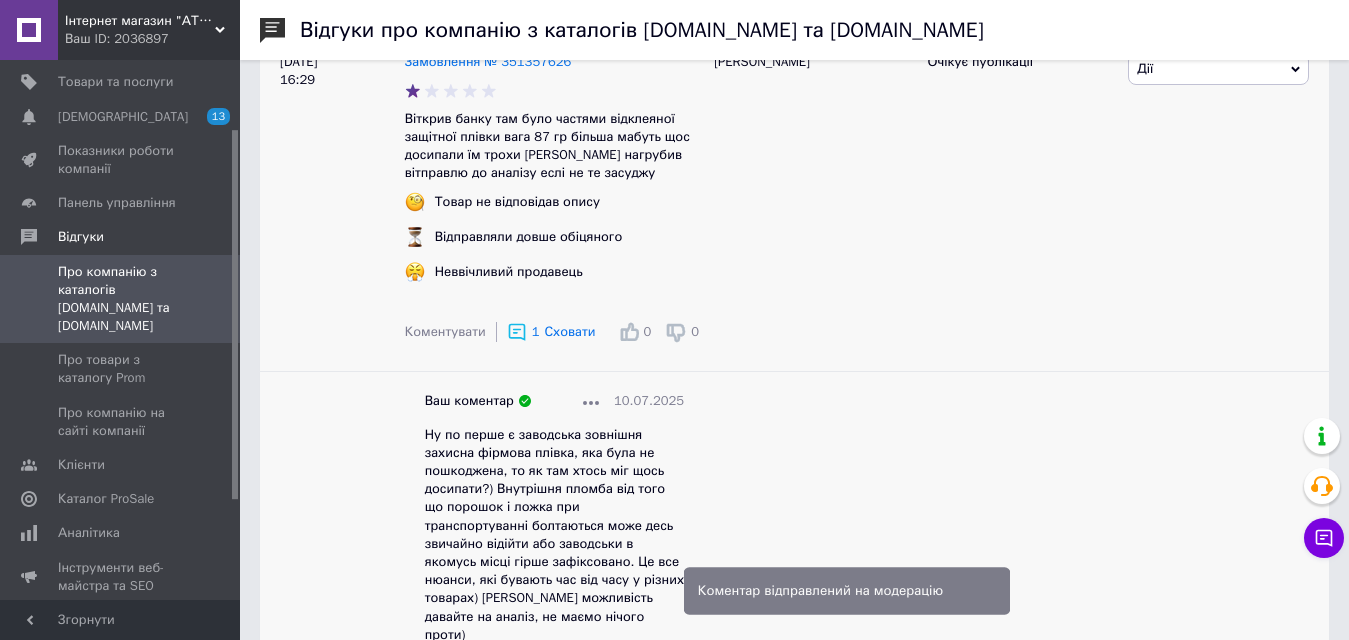 scroll, scrollTop: 1300, scrollLeft: 0, axis: vertical 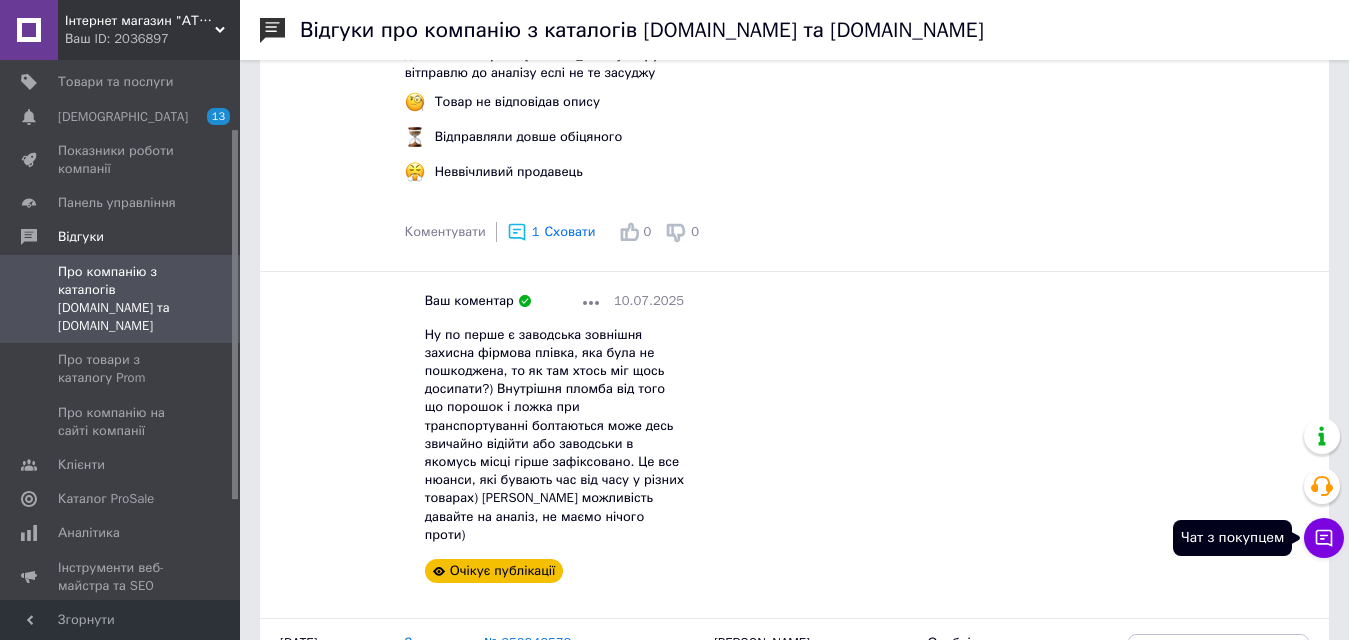 click on "Чат з покупцем" at bounding box center (1324, 538) 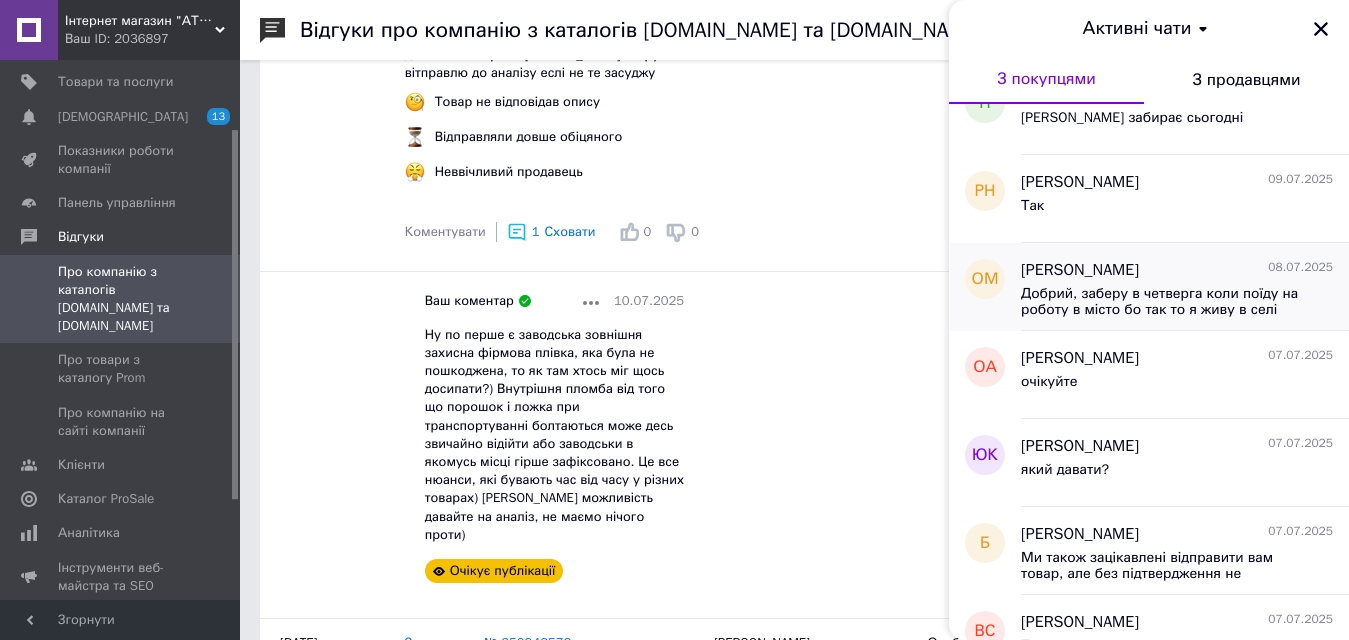 scroll, scrollTop: 700, scrollLeft: 0, axis: vertical 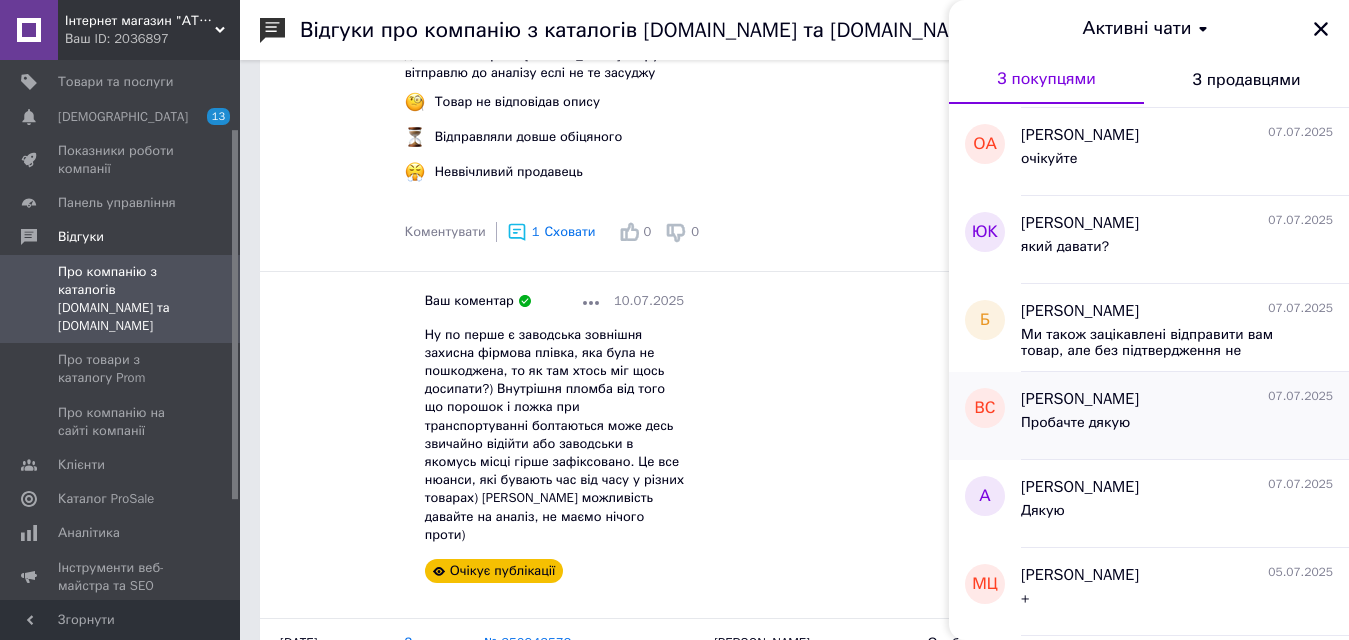 click on "Вячеслав Середа" at bounding box center (1080, 399) 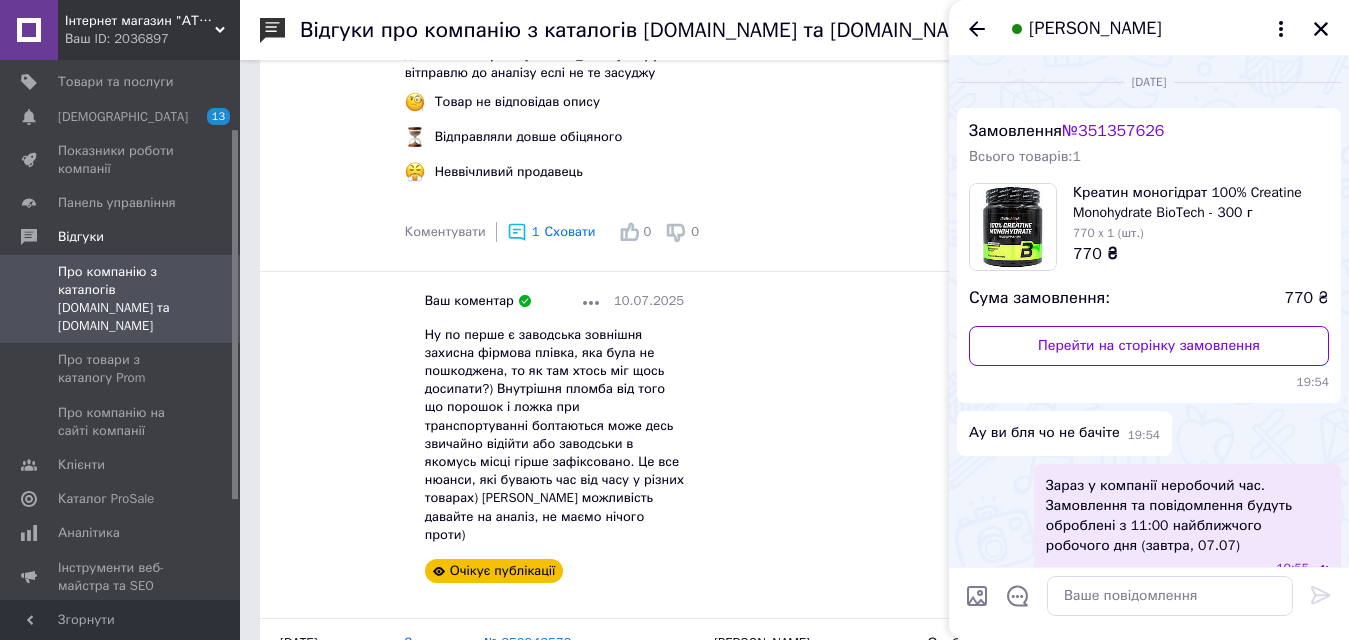 scroll, scrollTop: 355, scrollLeft: 0, axis: vertical 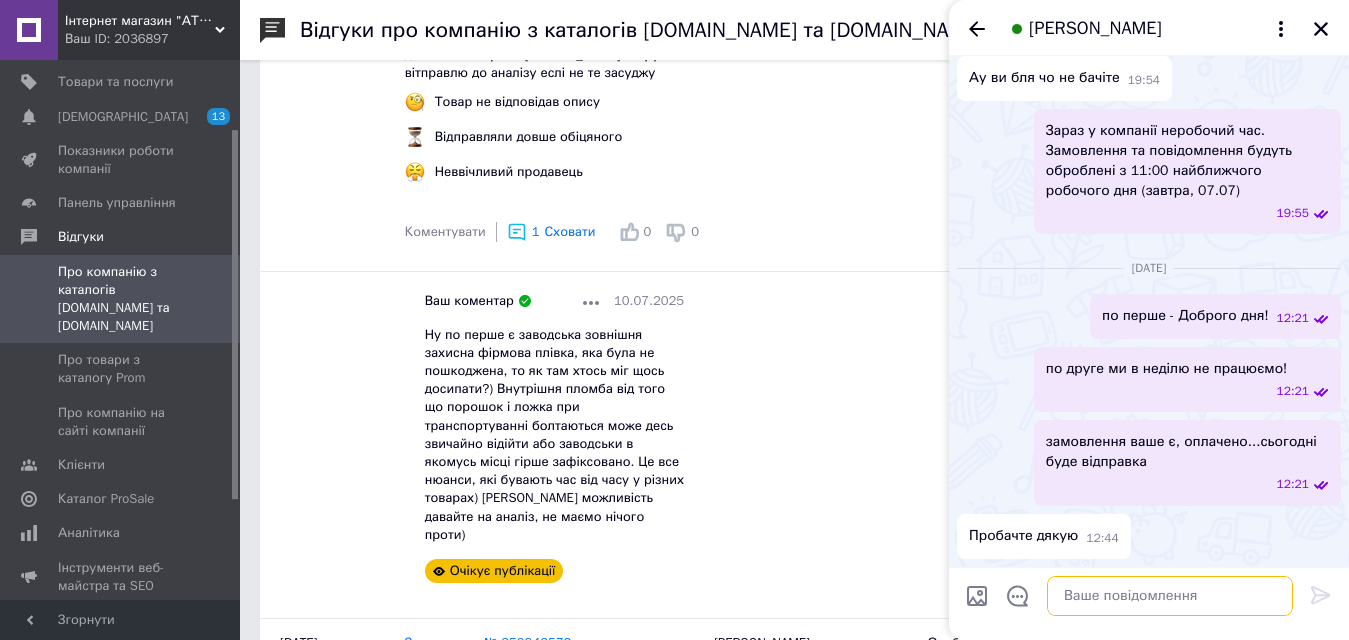 click at bounding box center [1170, 596] 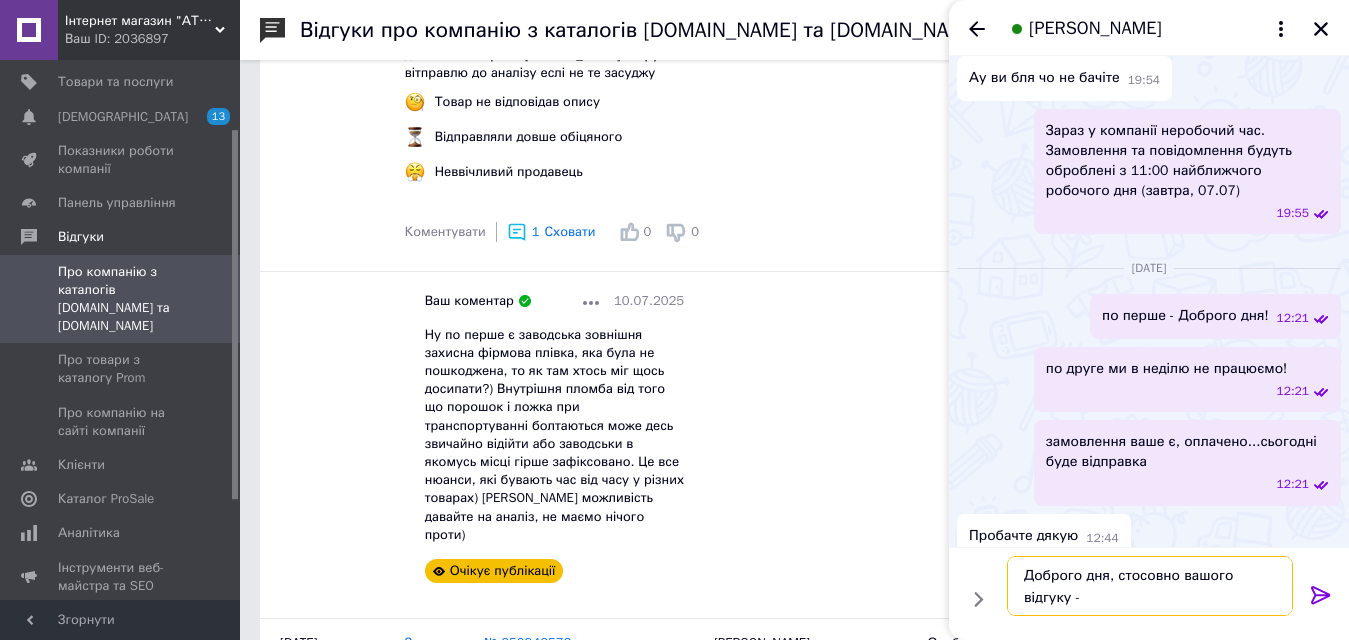 paste on "Ну по перше є заводська зовнішня захисна фірмова плівка, яка була не пошкоджена, то як там хтось міг щось досипати?) Внутрішня пломба від того що порошок і ложка при транспортуванні болтаються може десь звичайно відійти або заводськи в якомусь місці гірше зафіксовано. Це все нюанси, які бувають час від часу у різних товарах) Маєте можливість давайте на аналіз, не маємо нічого проти)" 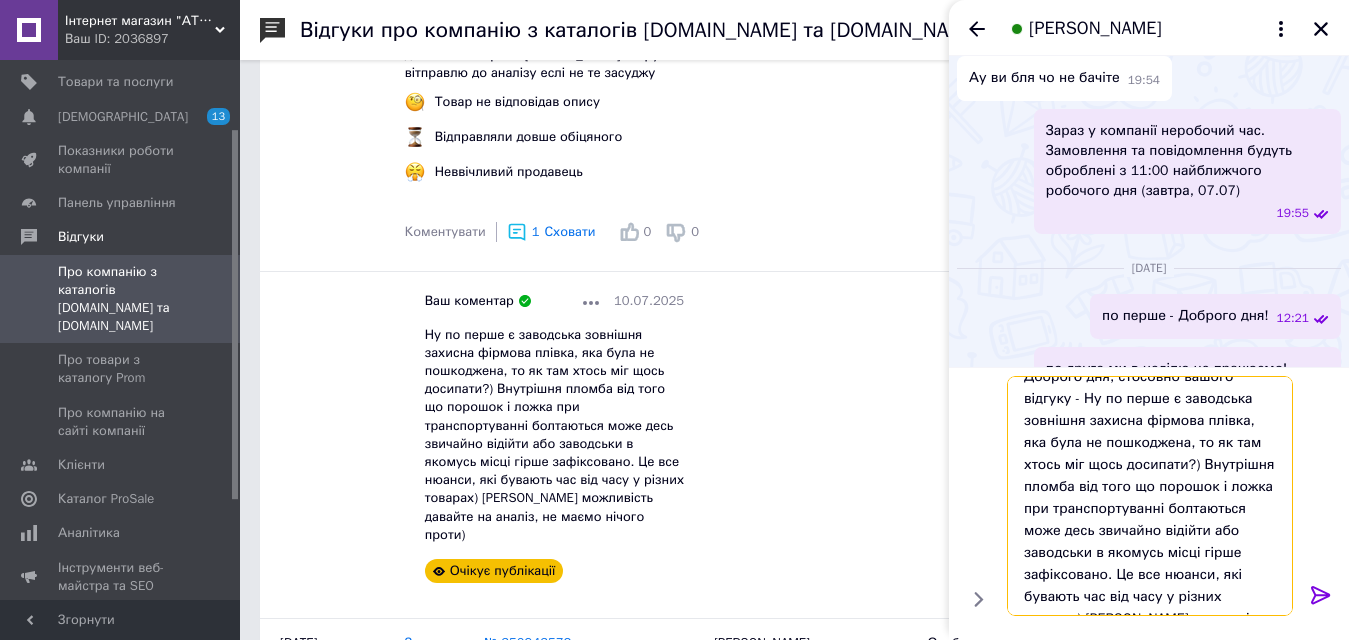 scroll, scrollTop: 0, scrollLeft: 0, axis: both 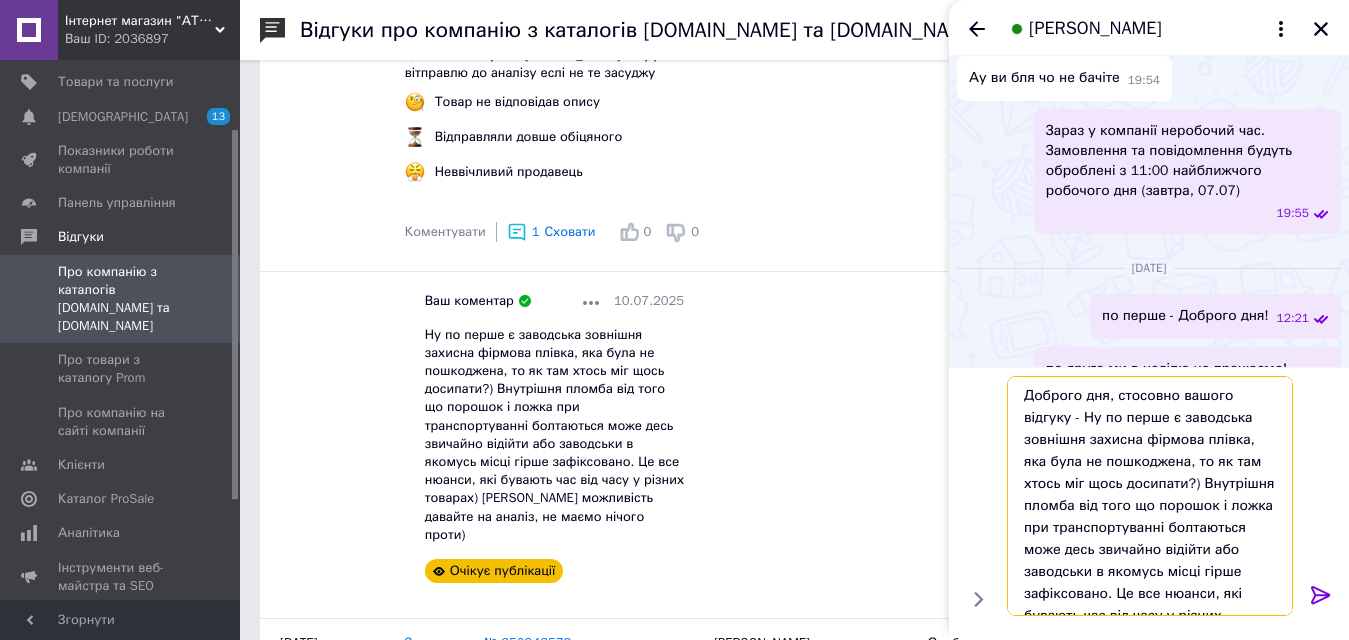 drag, startPoint x: 1119, startPoint y: 420, endPoint x: 1035, endPoint y: 423, distance: 84.05355 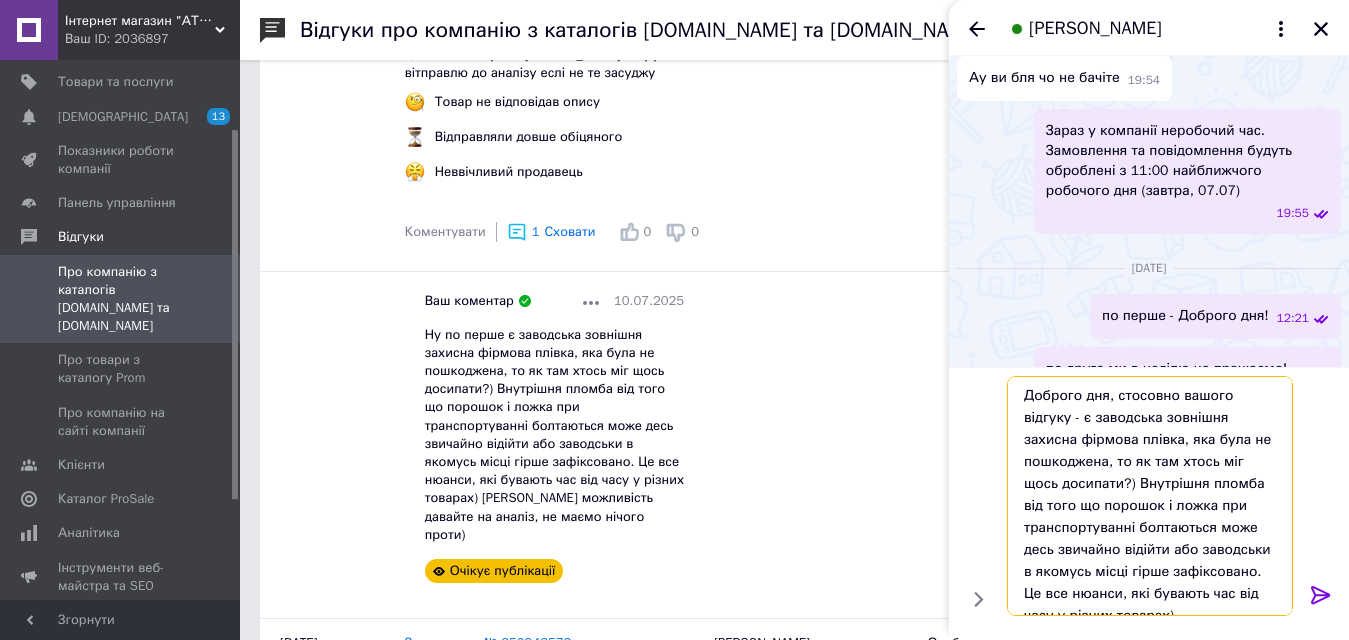 click on "Доброго дня, стосовно вашого відгуку - є заводська зовнішня захисна фірмова плівка, яка була не пошкоджена, то як там хтось міг щось досипати?) Внутрішня пломба від того що порошок і ложка при транспортуванні болтаються може десь звичайно відійти або заводськи в якомусь місці гірше зафіксовано. Це все нюанси, які бувають час від часу у різних товарах) Маєте можливість давайте на аналіз, не маємо нічого проти)" at bounding box center [1150, 496] 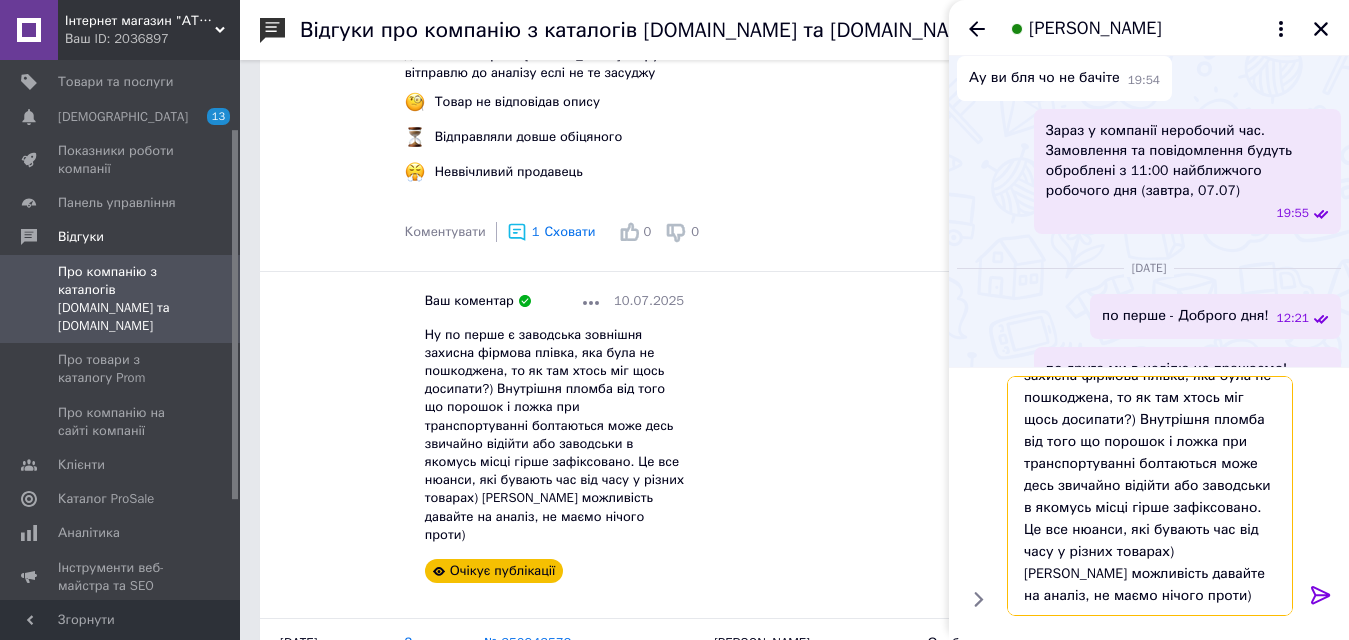 click on "Доброго дня, стосовно вашого відгуку - є заводська зовнішня захисна фірмова плівка, яка була не пошкоджена, то як там хтось міг щось досипати?) Внутрішня пломба від того що порошок і ложка при транспортуванні болтаються може десь звичайно відійти або заводськи в якомусь місці гірше зафіксовано. Це все нюанси, які бувають час від часу у різних товарах) Маєте можливість давайте на аналіз, не маємо нічого проти)" at bounding box center [1150, 496] 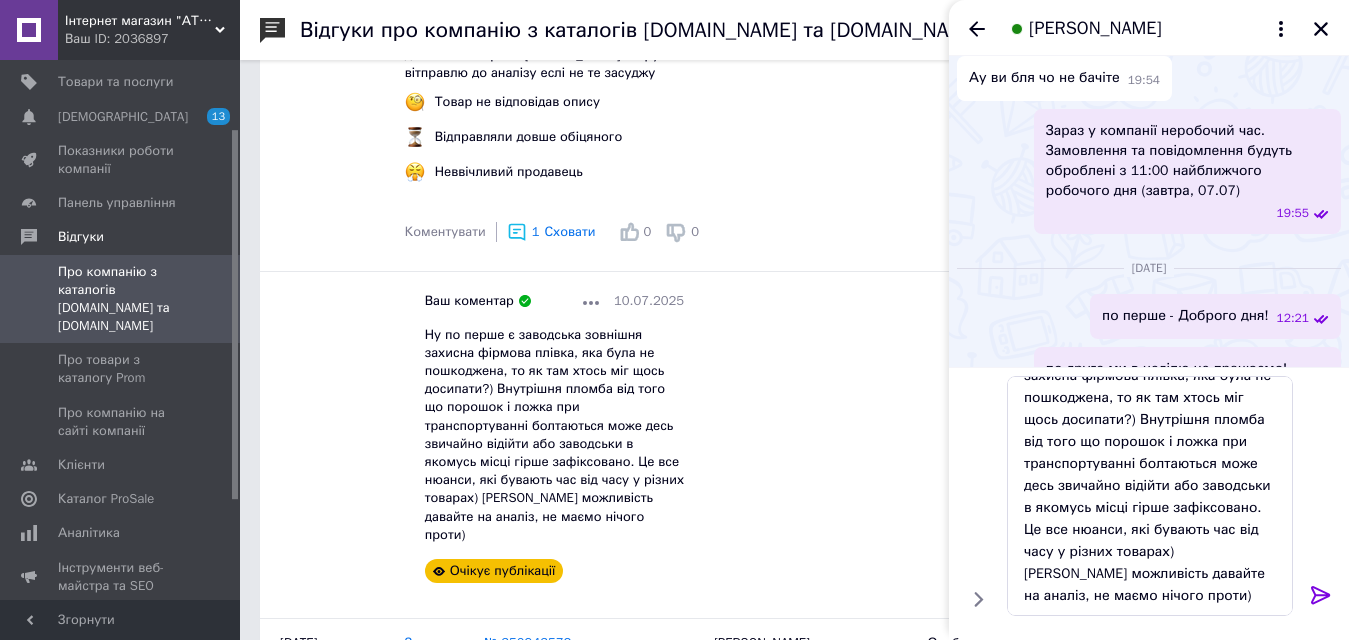 click 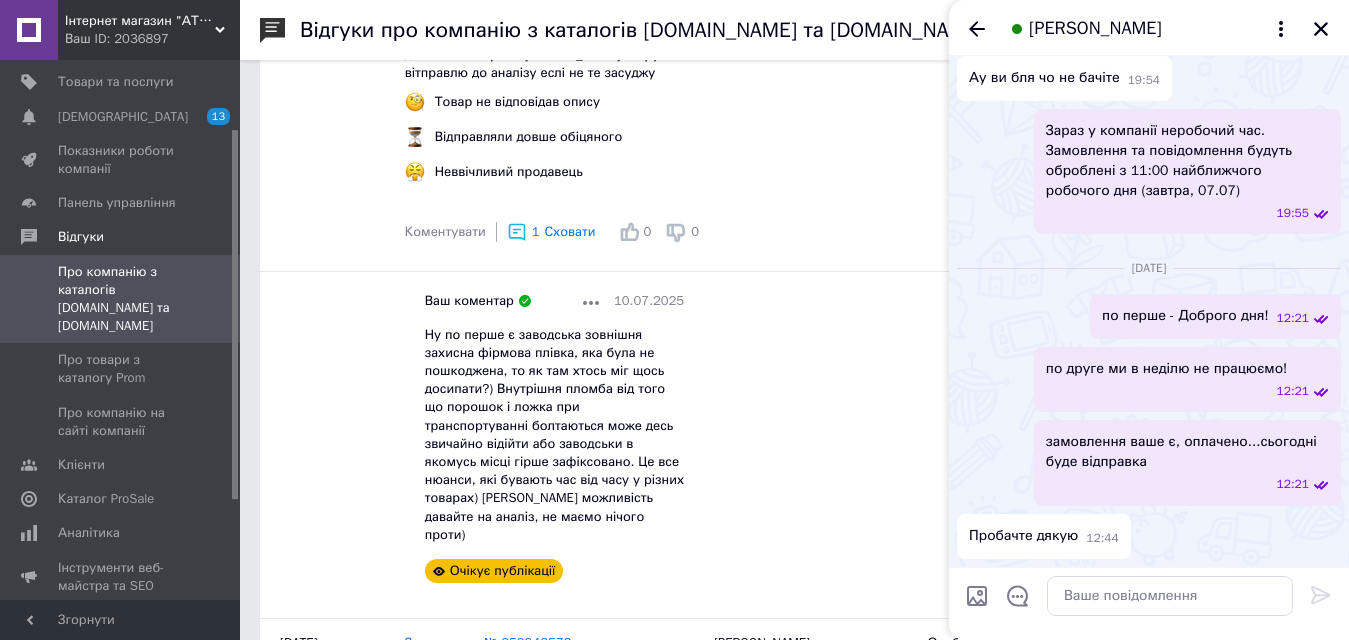 scroll, scrollTop: 0, scrollLeft: 0, axis: both 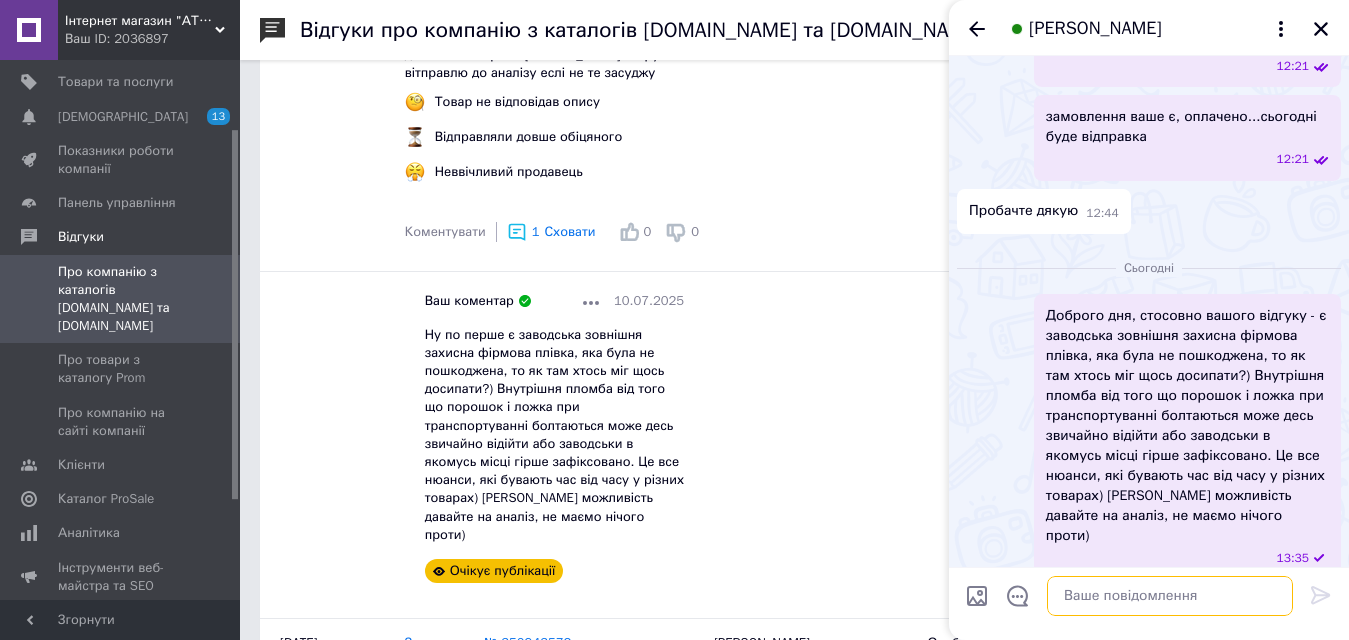 click at bounding box center [1170, 596] 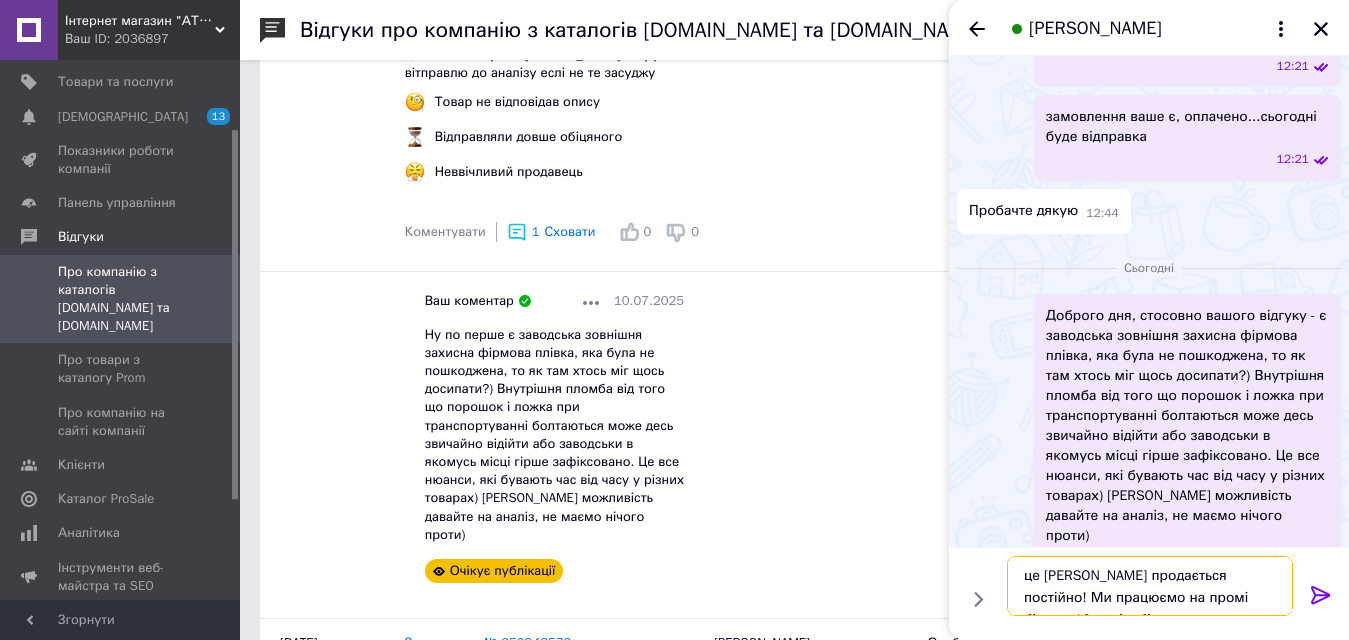 scroll, scrollTop: 2, scrollLeft: 0, axis: vertical 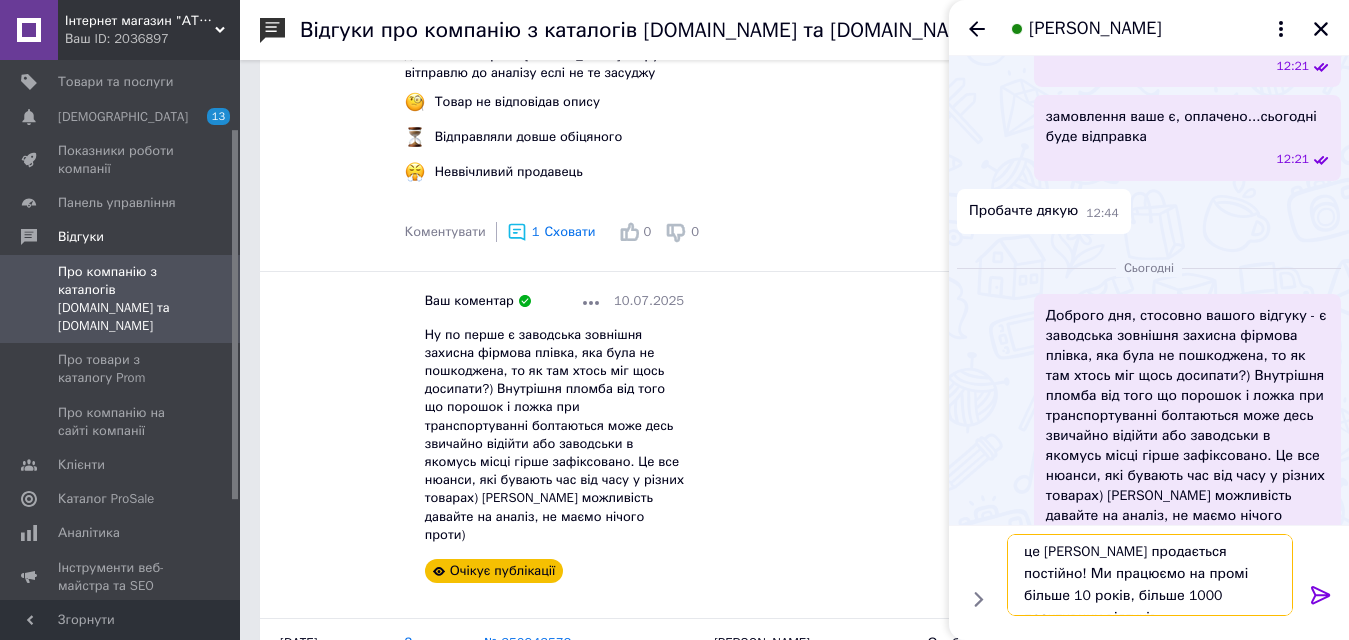 click on "це креатин продається постійно! Ми працюємо на промі більше 10 років, більше 1000 позитивних відгуків..." at bounding box center (1150, 575) 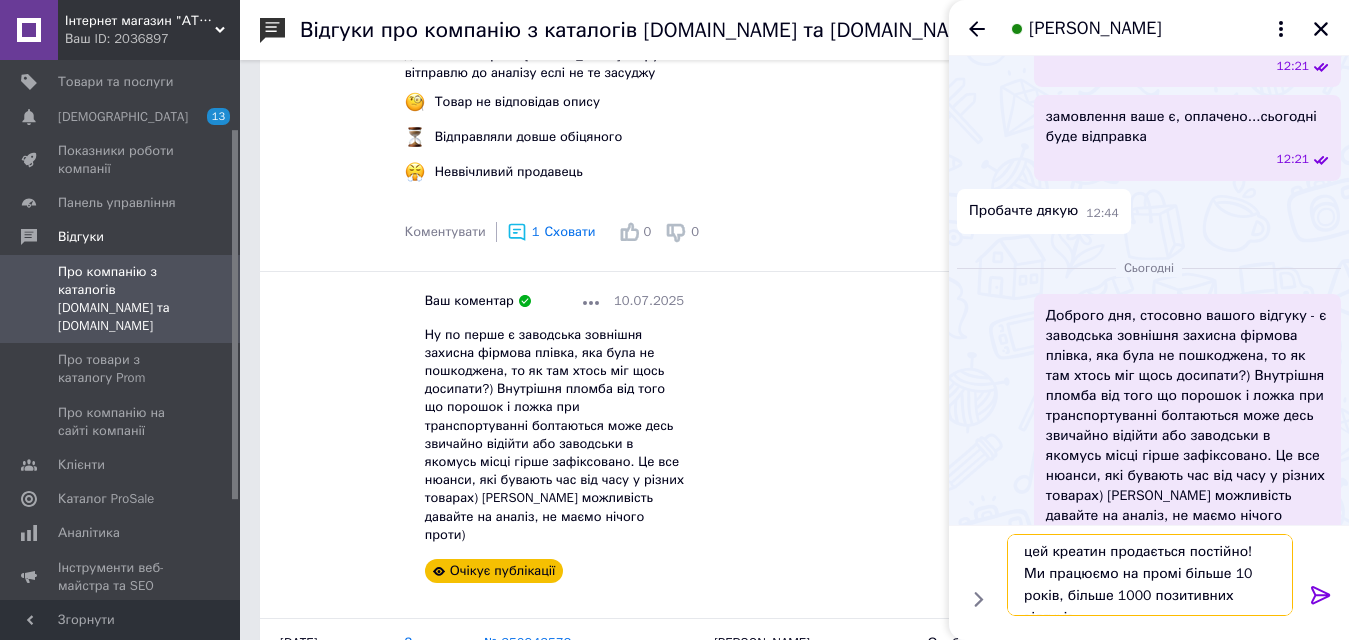 click on "цей креатин продається постійно! Ми працюємо на промі більше 10 років, більше 1000 позитивних відгуків..." at bounding box center (1150, 575) 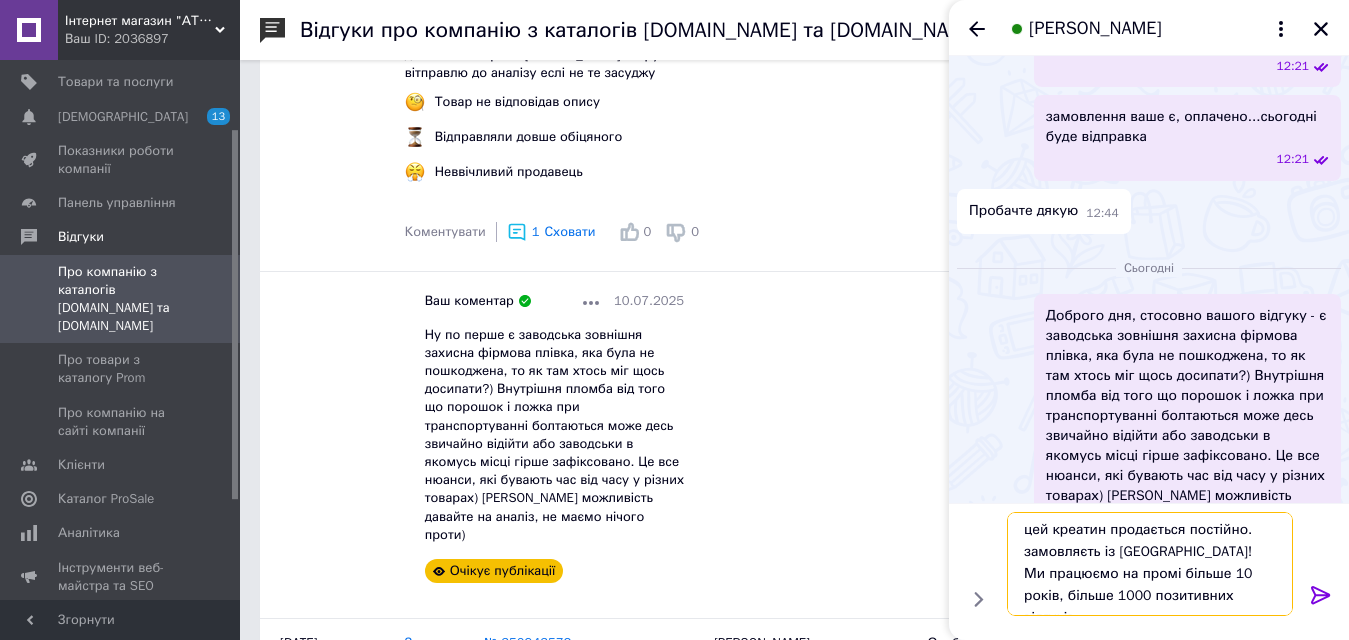 click on "цей креатин продається постійно. замовляєть із Польщі! Ми працюємо на промі більше 10 років, більше 1000 позитивних відгуків..." at bounding box center [1150, 564] 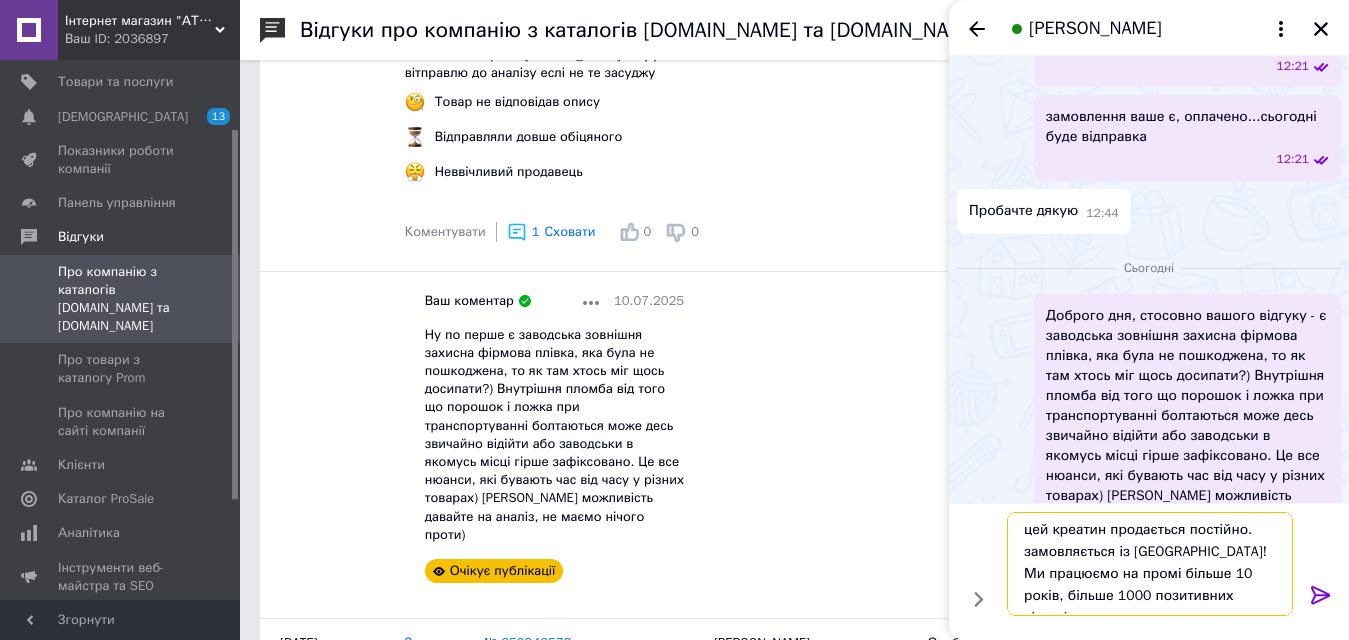 click on "цей креатин продається постійно. замовляється із Польщі! Ми працюємо на промі більше 10 років, більше 1000 позитивних відгуків..." at bounding box center (1150, 564) 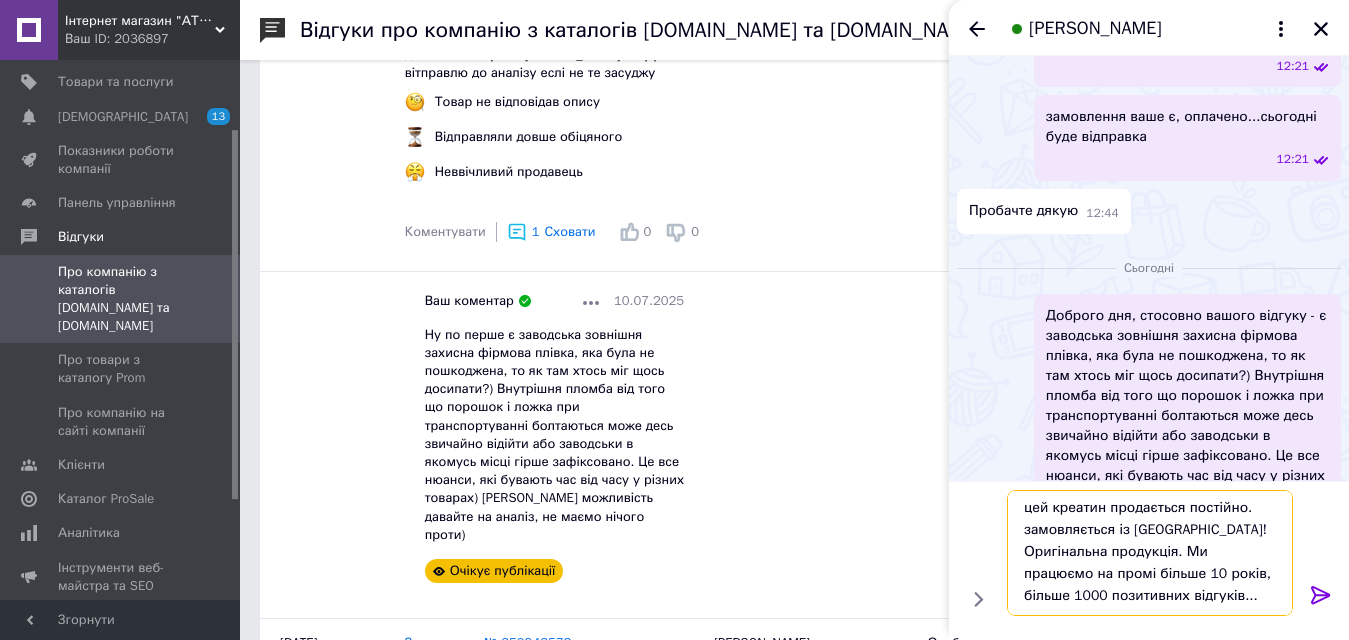 click on "цей креатин продається постійно. замовляється із Польщі! Оригінальна продукція. Ми працюємо на промі більше 10 років, більше 1000 позитивних відгуків..." at bounding box center [1150, 553] 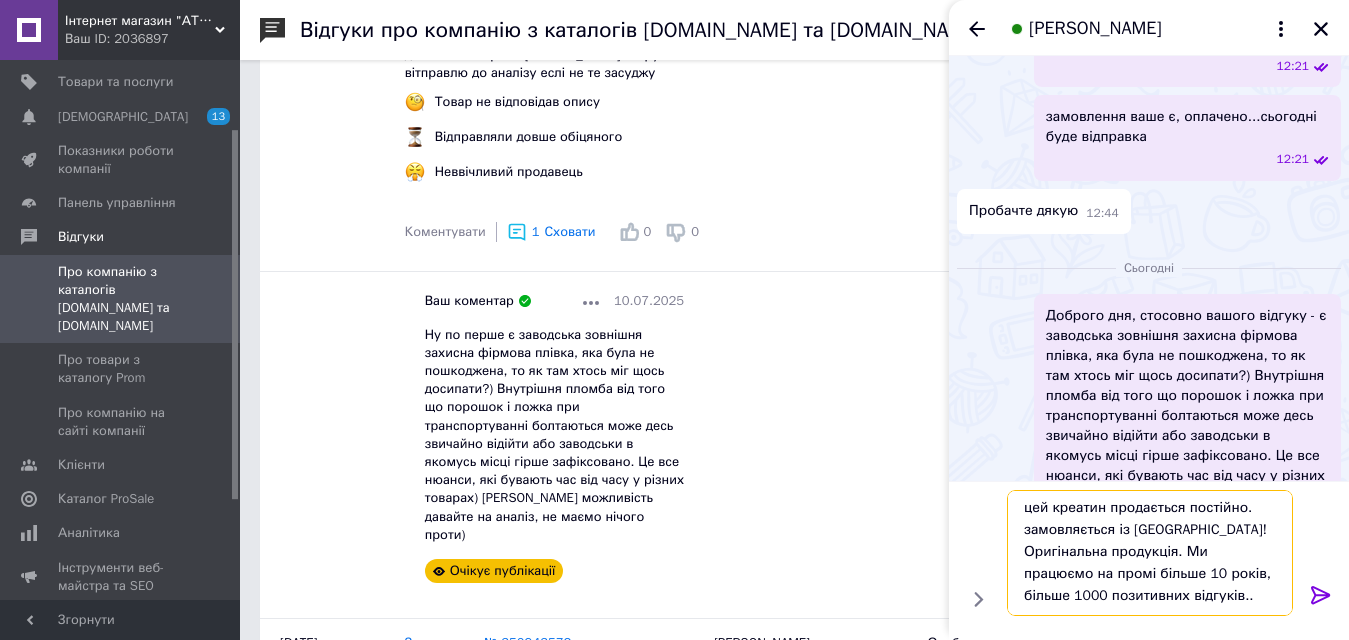 type on "цей креатин продається постійно. замовляється із Польщі! Оригінальна продукція. Ми працюємо на промі більше 10 років, більше 1000 позитивних відгуків." 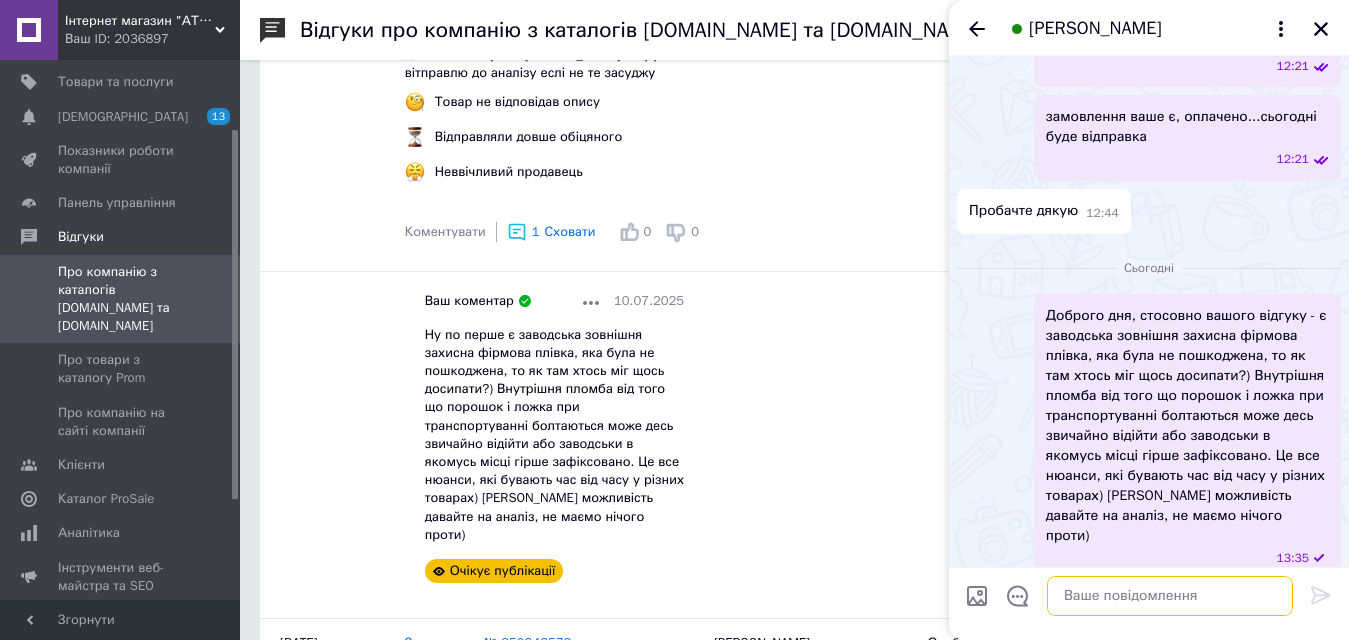 scroll, scrollTop: 0, scrollLeft: 0, axis: both 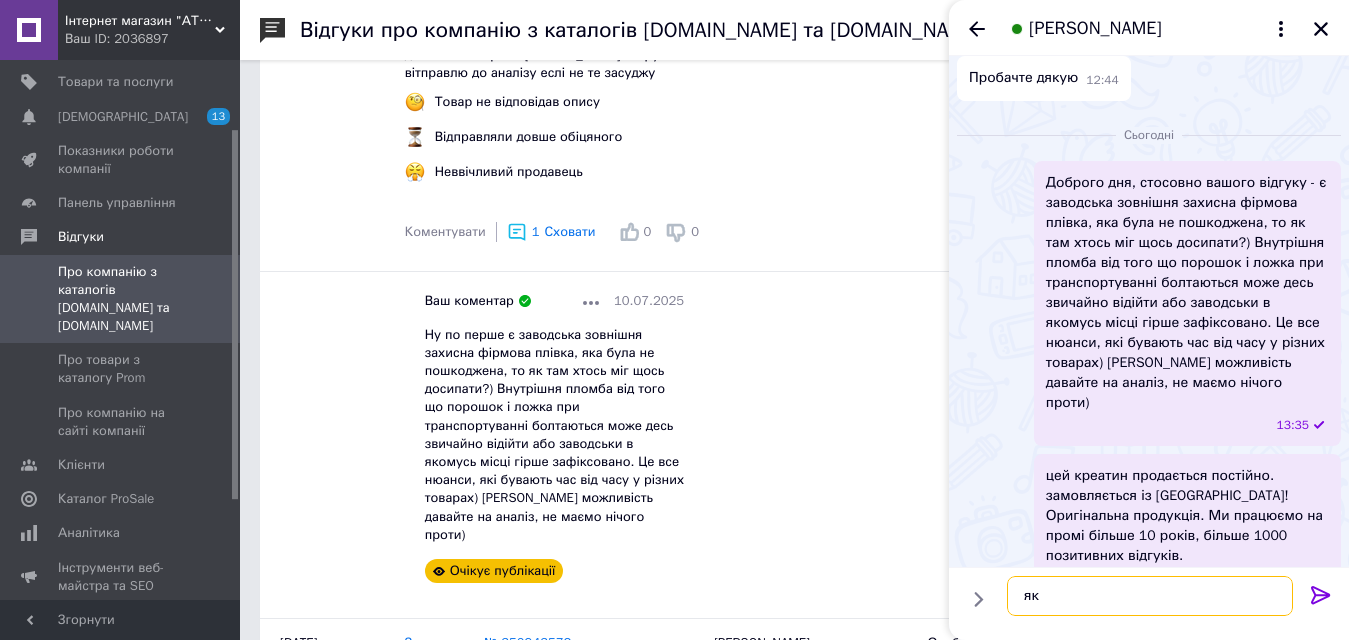type on "я" 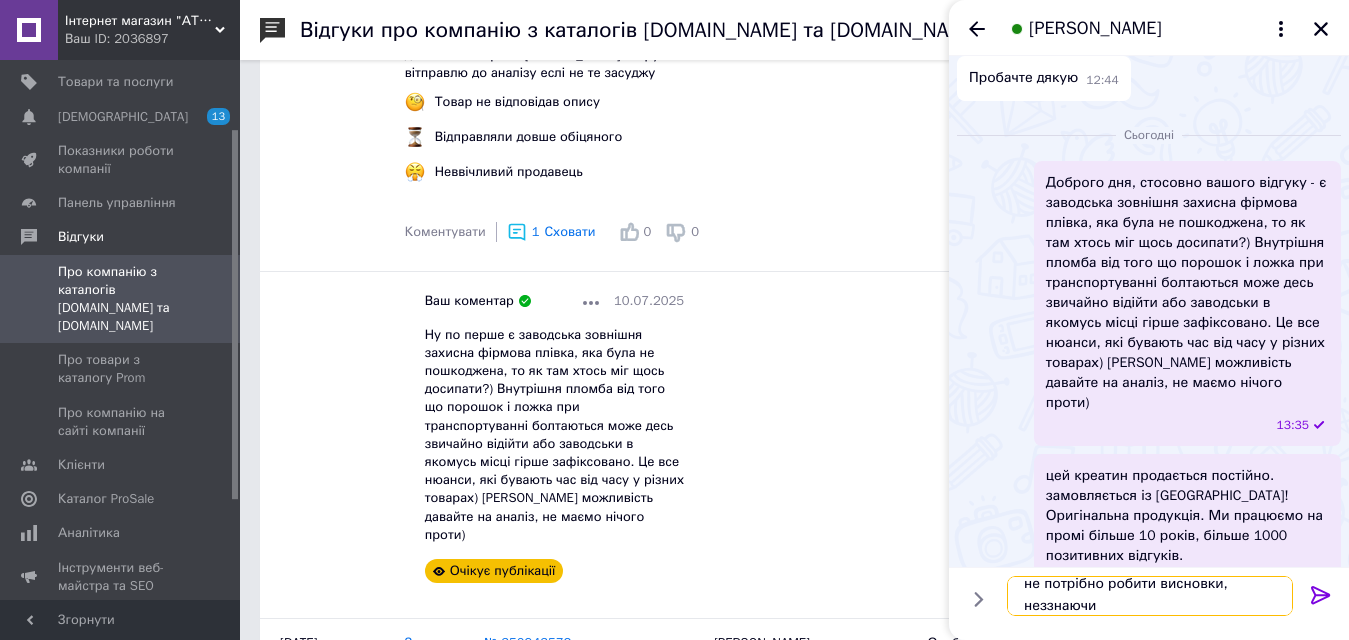 scroll, scrollTop: 2, scrollLeft: 0, axis: vertical 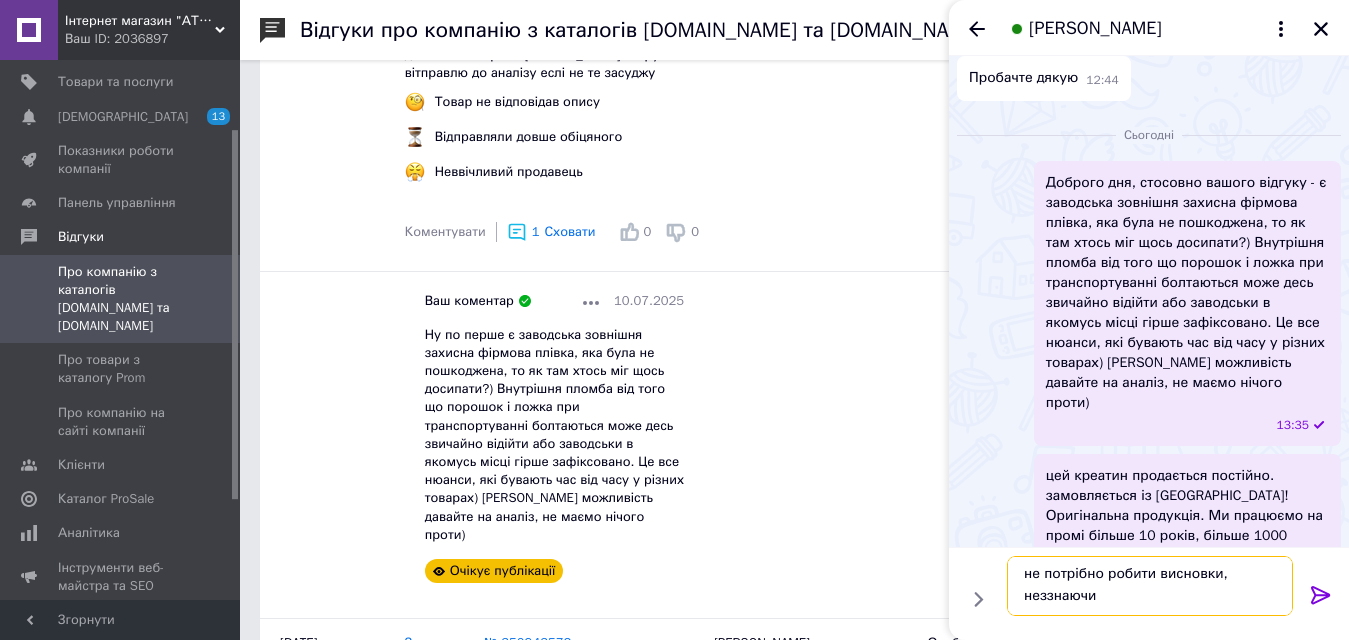 click on "не потрібно робити висновки, неззнаючи" at bounding box center (1150, 586) 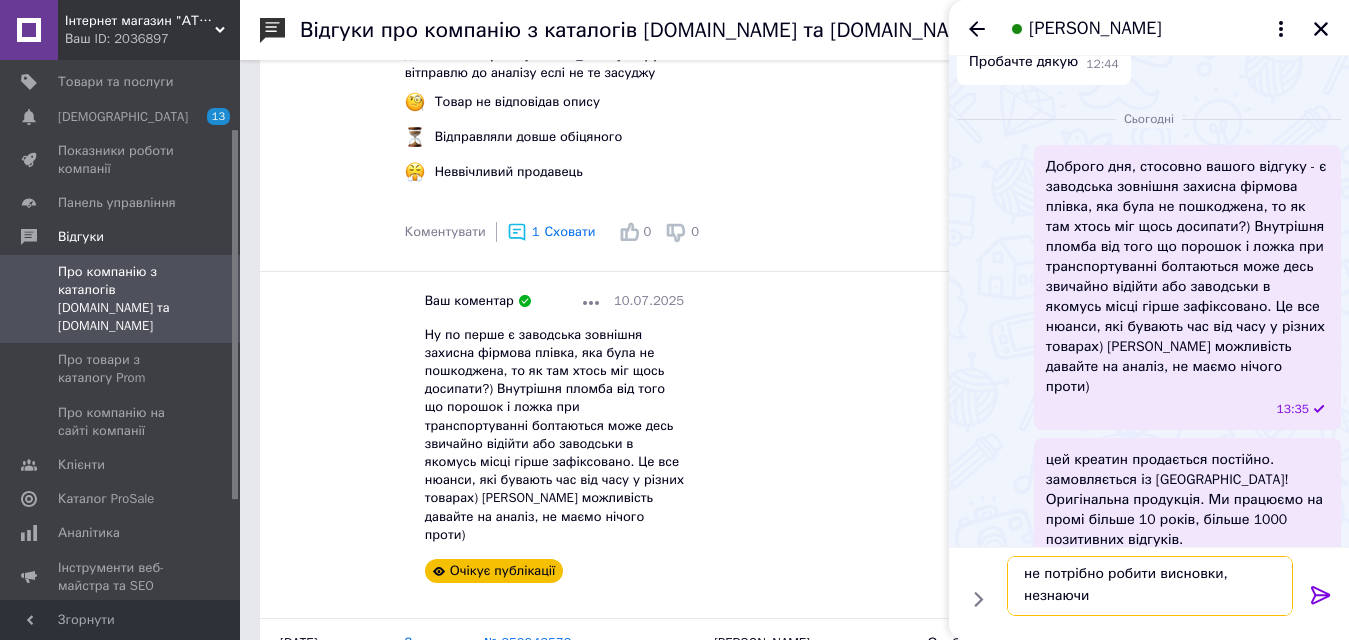scroll, scrollTop: 833, scrollLeft: 0, axis: vertical 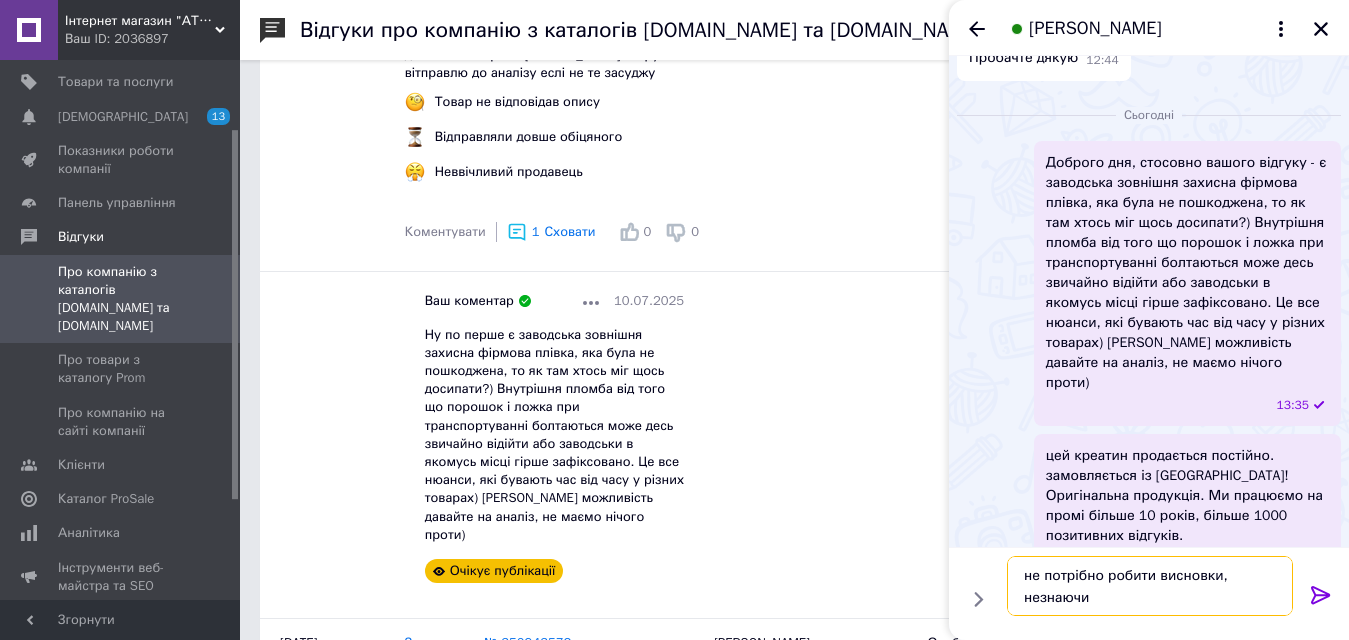 drag, startPoint x: 1093, startPoint y: 595, endPoint x: 1007, endPoint y: 569, distance: 89.84431 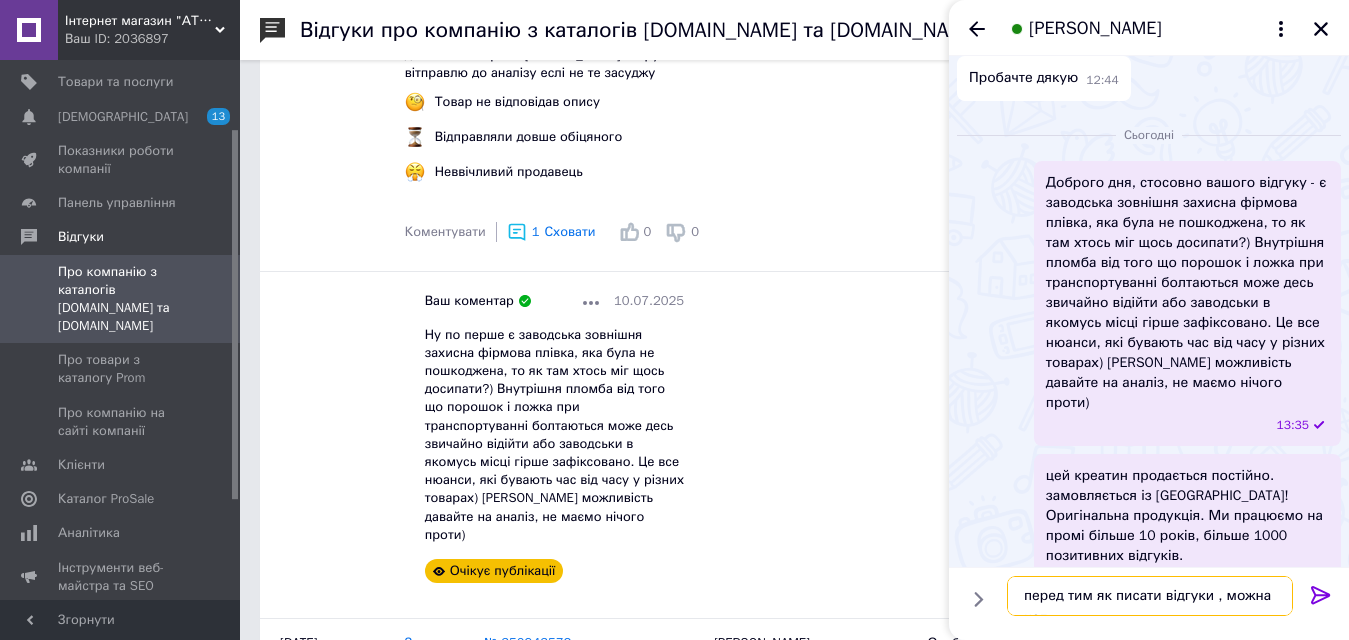 scroll, scrollTop: 833, scrollLeft: 0, axis: vertical 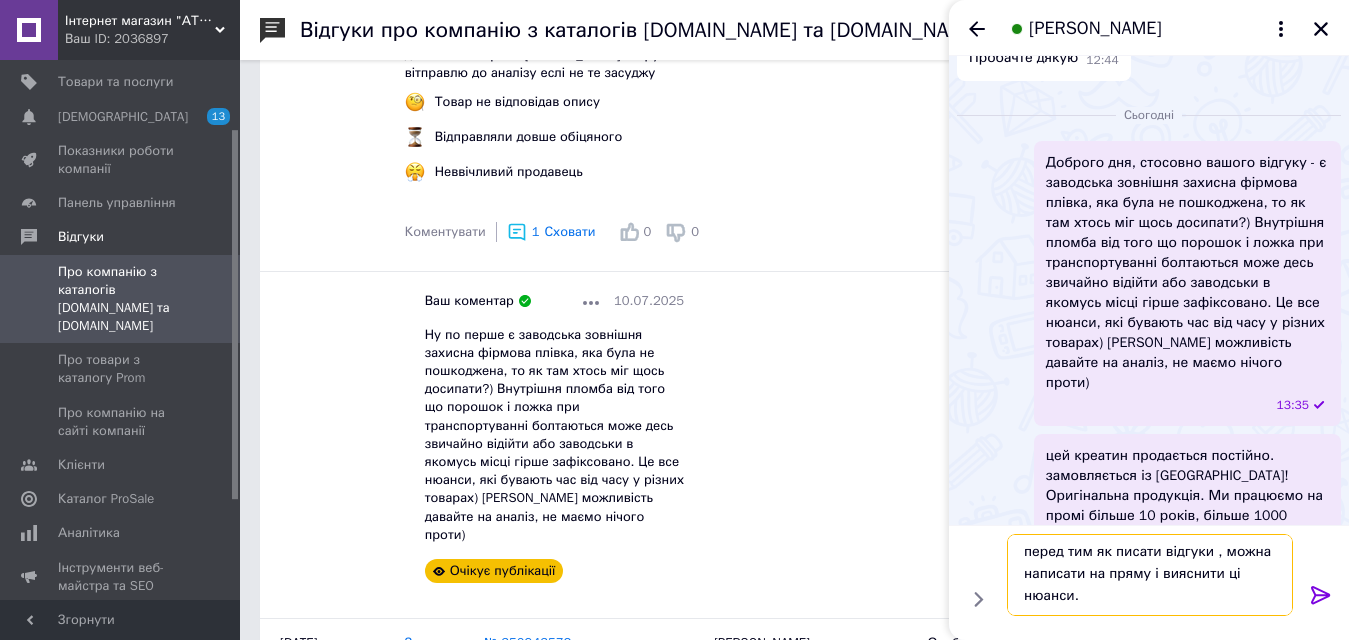 click on "перед тим як писати відгуки , можна написати на пряму і вияснити ці нюанси." at bounding box center (1150, 575) 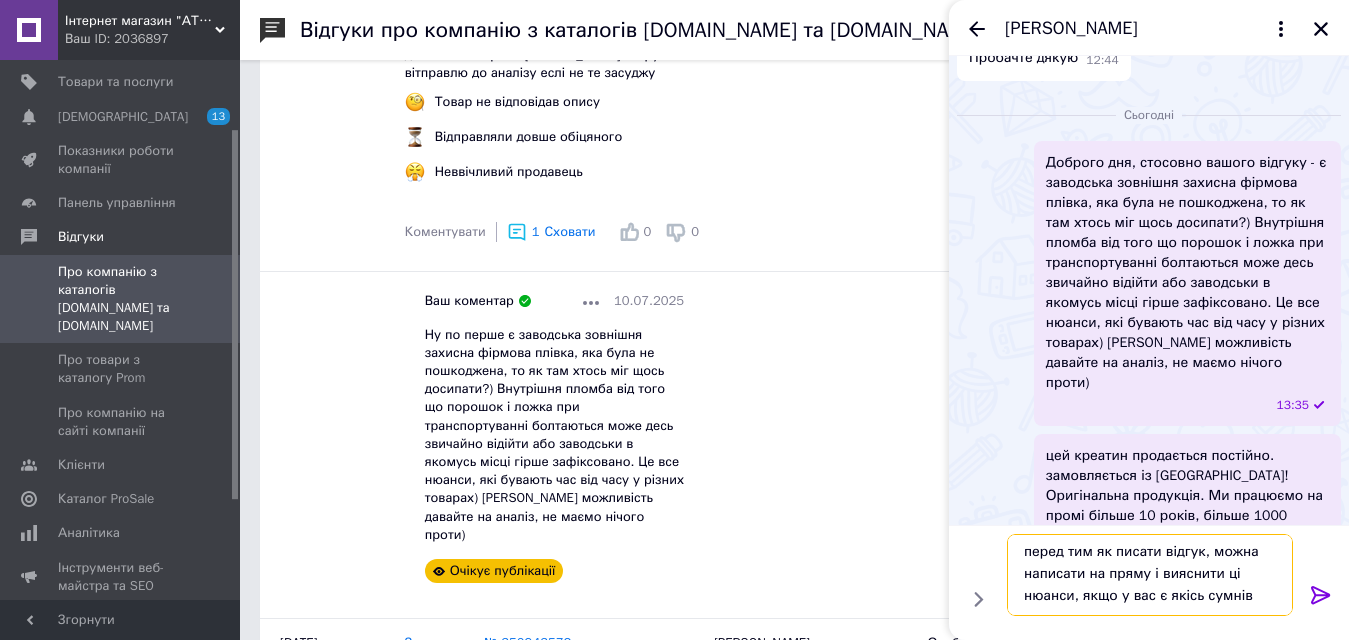 type on "перед тим як писати відгук, можна написати на пряму і вияснити ці нюанси, якщо у вас є якісь сумніви" 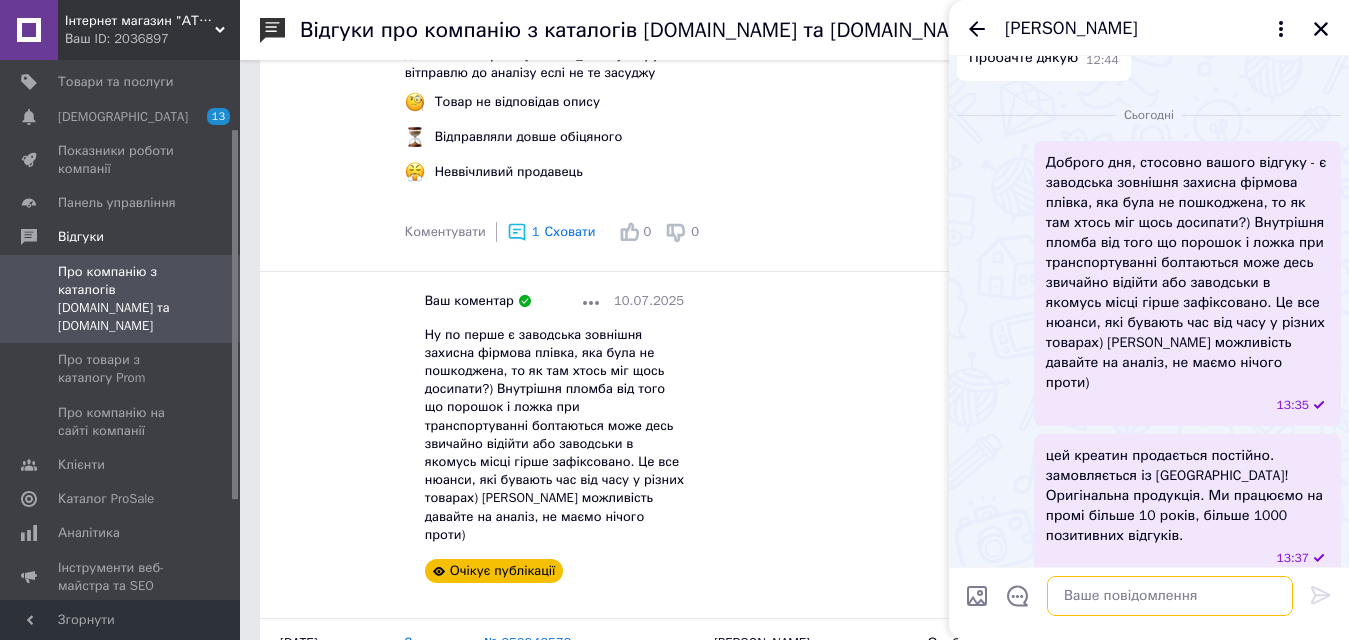 scroll, scrollTop: 0, scrollLeft: 0, axis: both 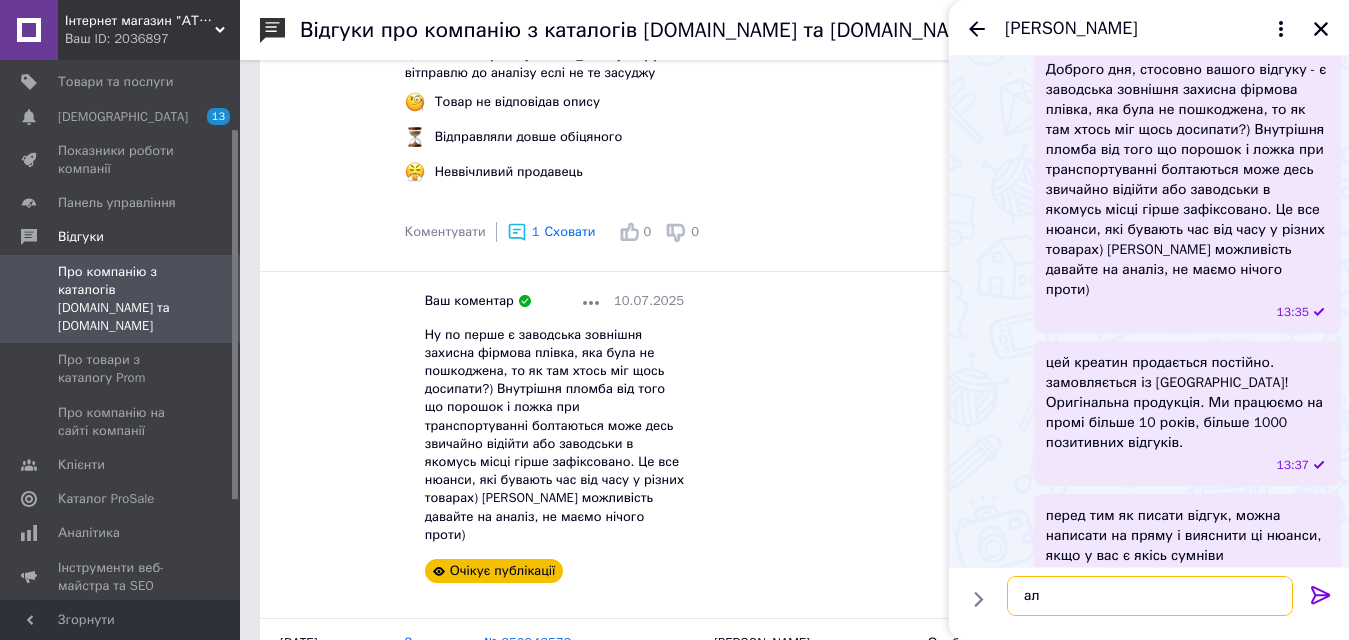 type on "а" 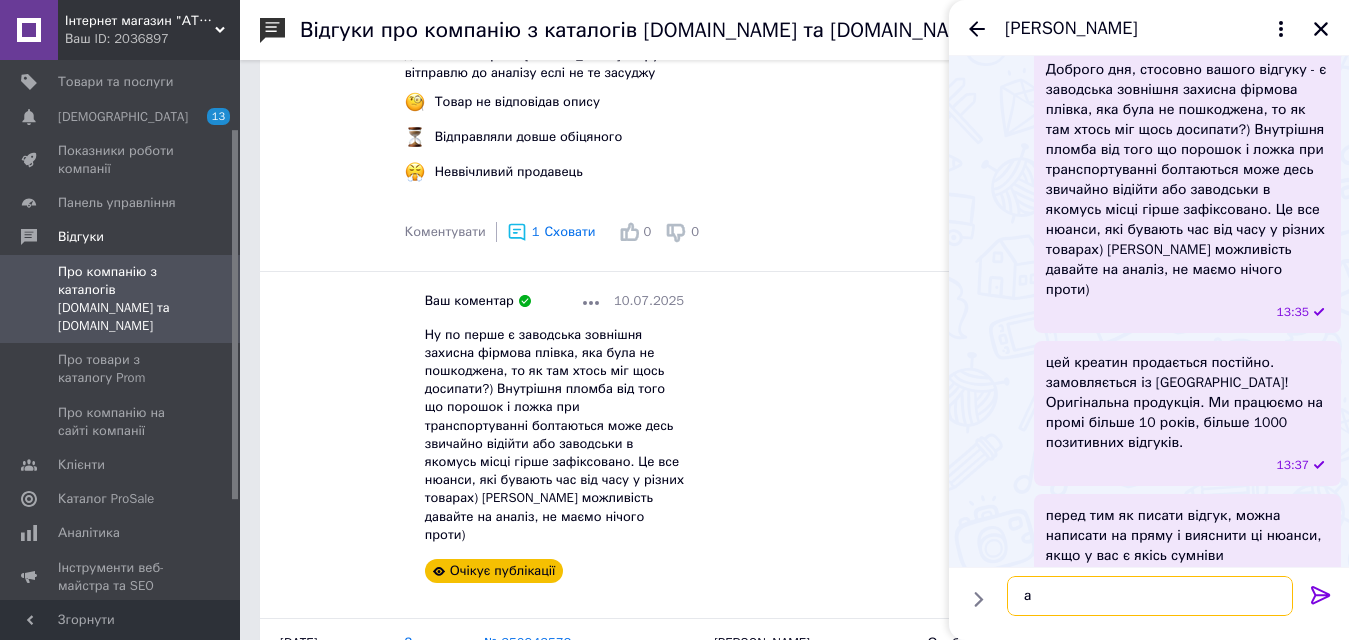 type 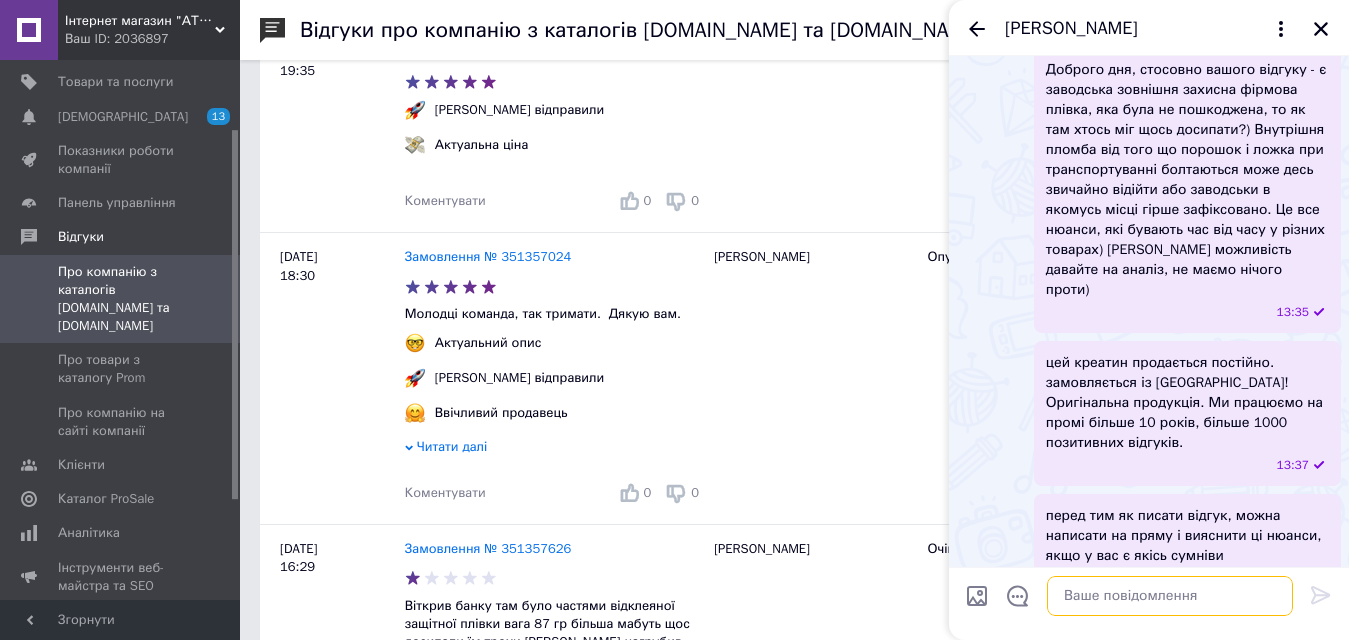 scroll, scrollTop: 700, scrollLeft: 0, axis: vertical 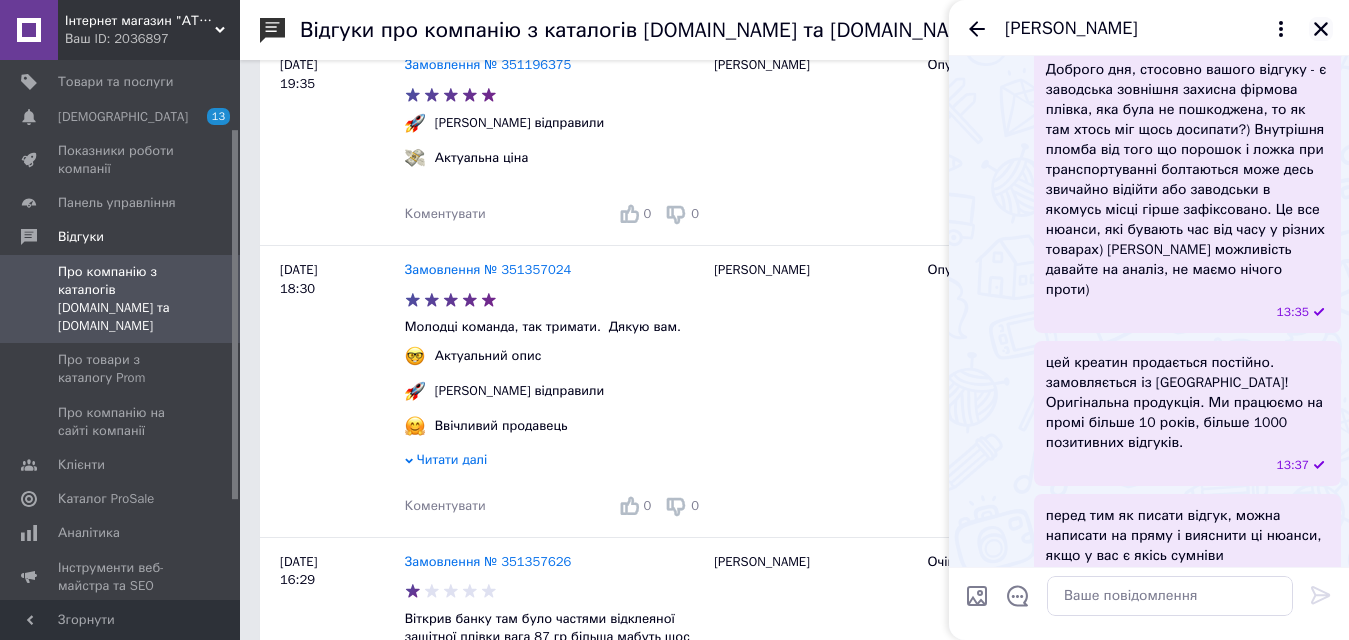 click 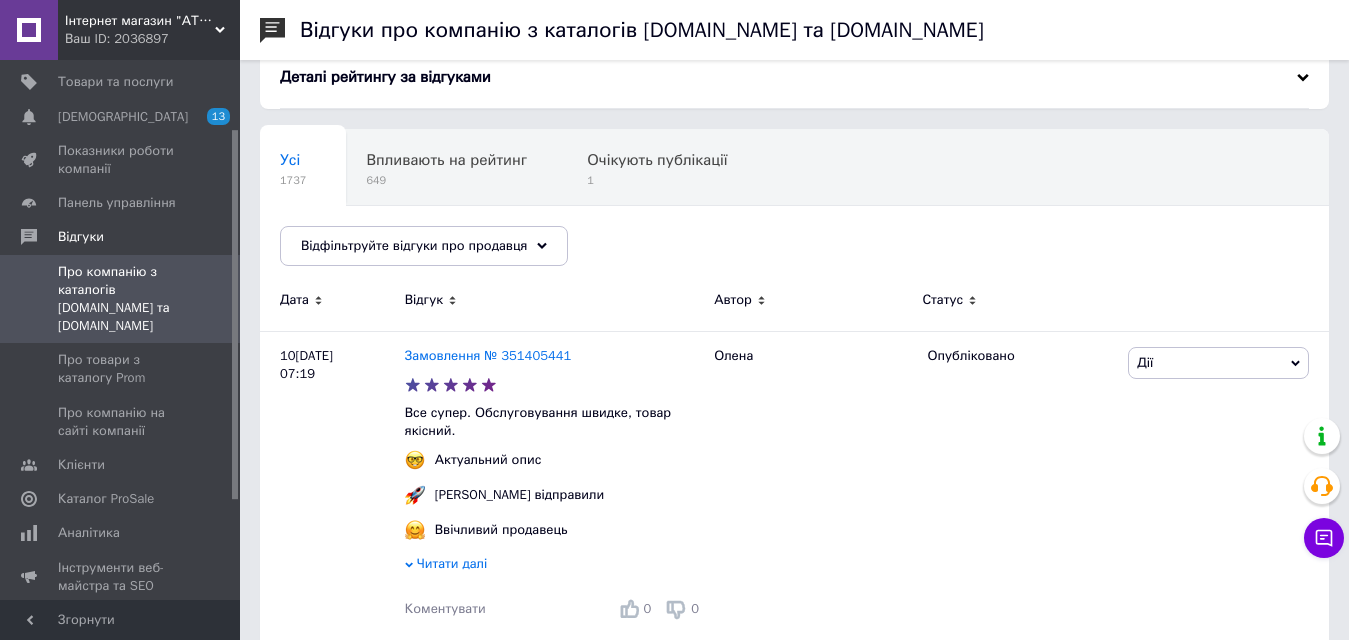 scroll, scrollTop: 0, scrollLeft: 0, axis: both 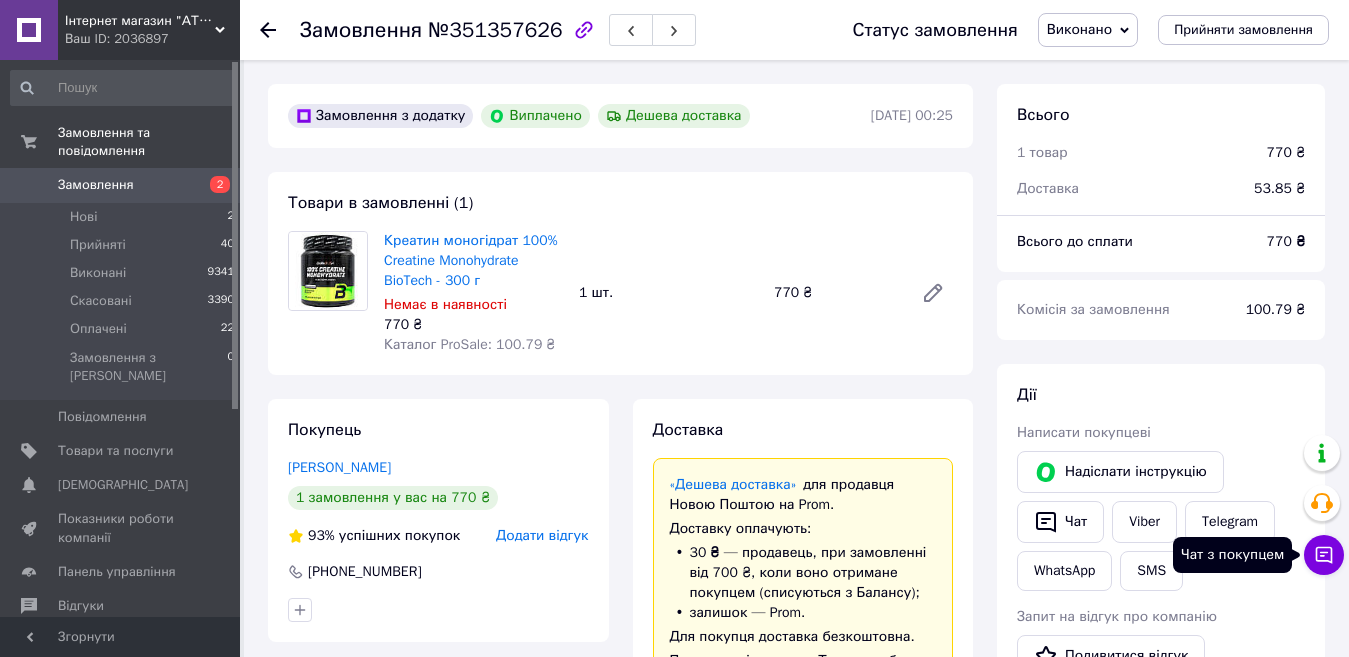click on "Чат з покупцем" at bounding box center [1324, 555] 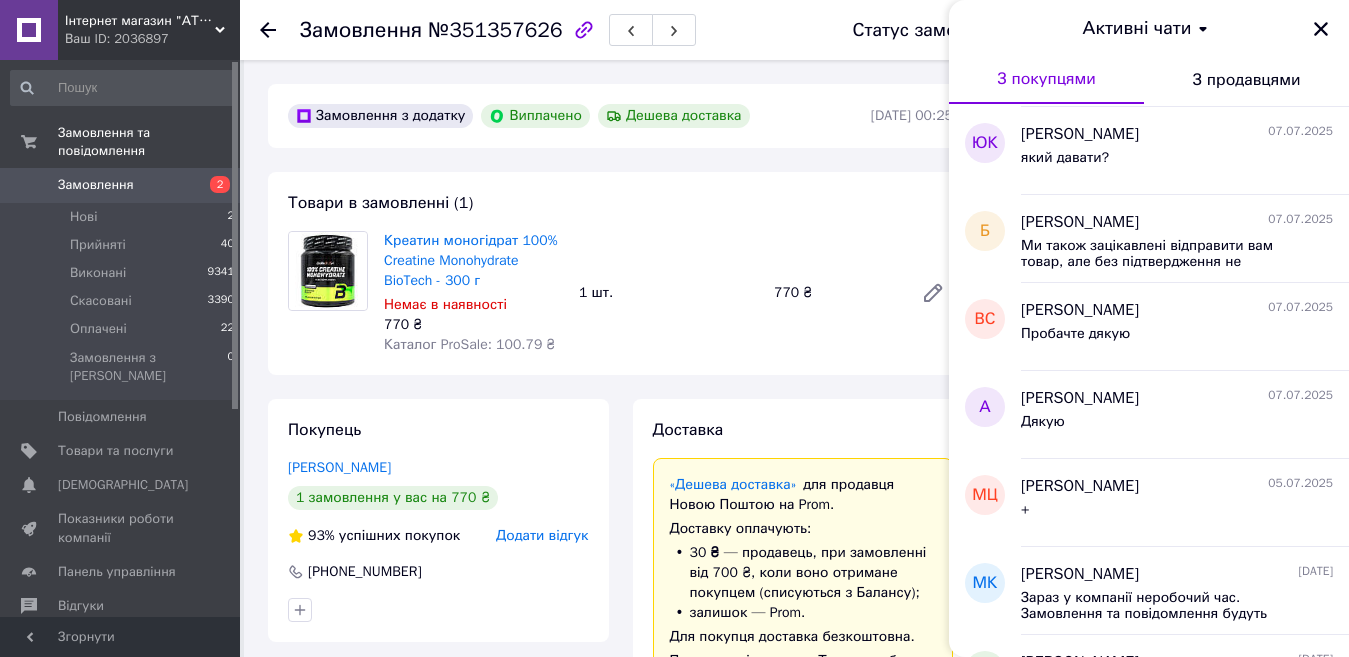 scroll, scrollTop: 800, scrollLeft: 0, axis: vertical 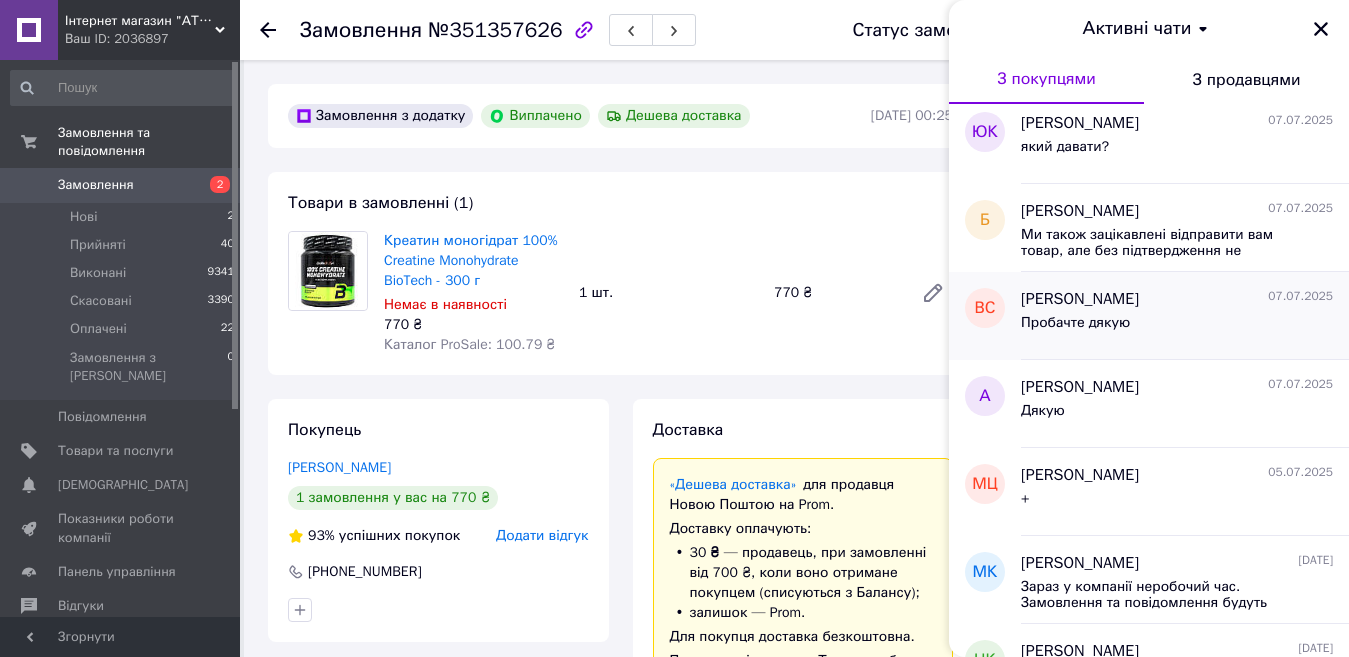 click on "Пробачте дякую" at bounding box center [1177, 327] 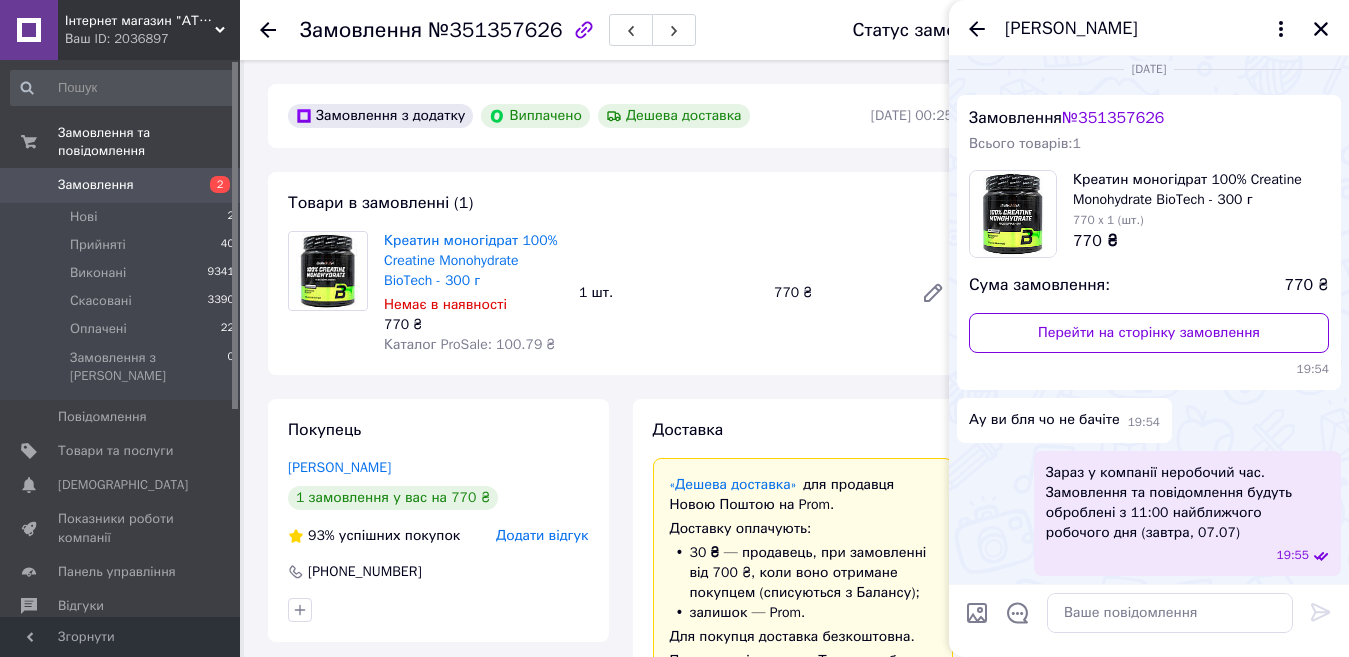scroll, scrollTop: 0, scrollLeft: 0, axis: both 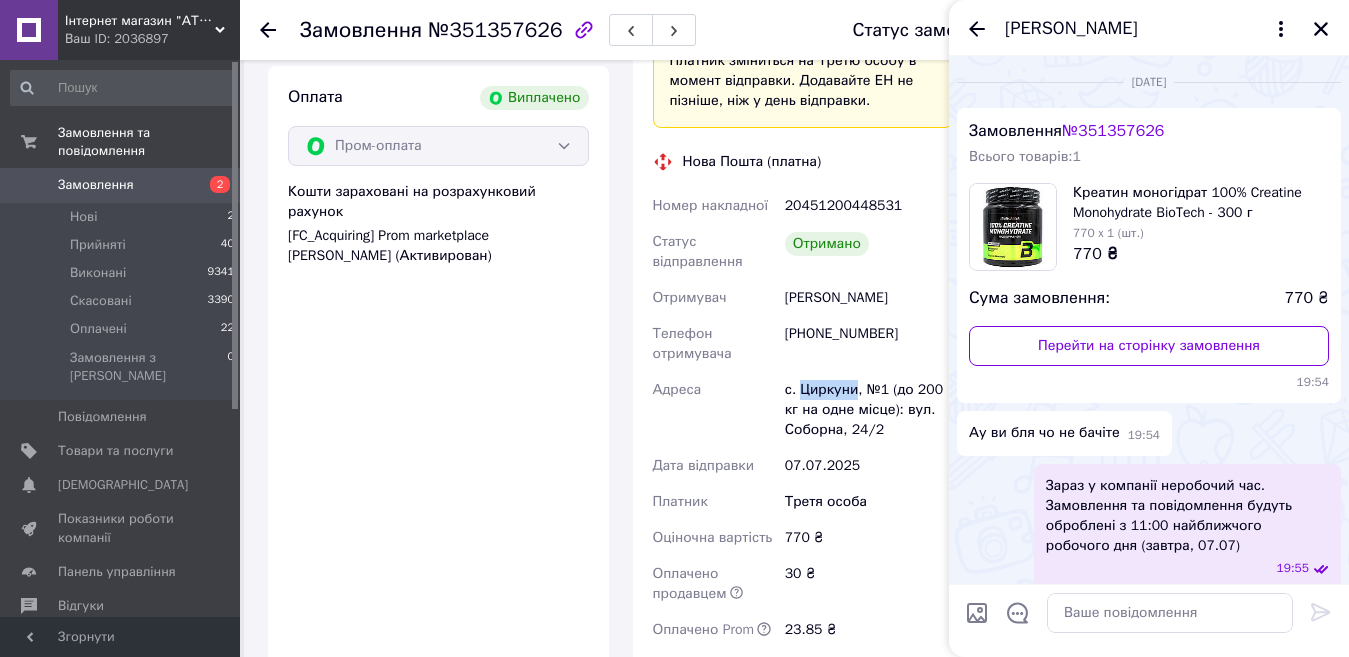 drag, startPoint x: 799, startPoint y: 387, endPoint x: 854, endPoint y: 387, distance: 55 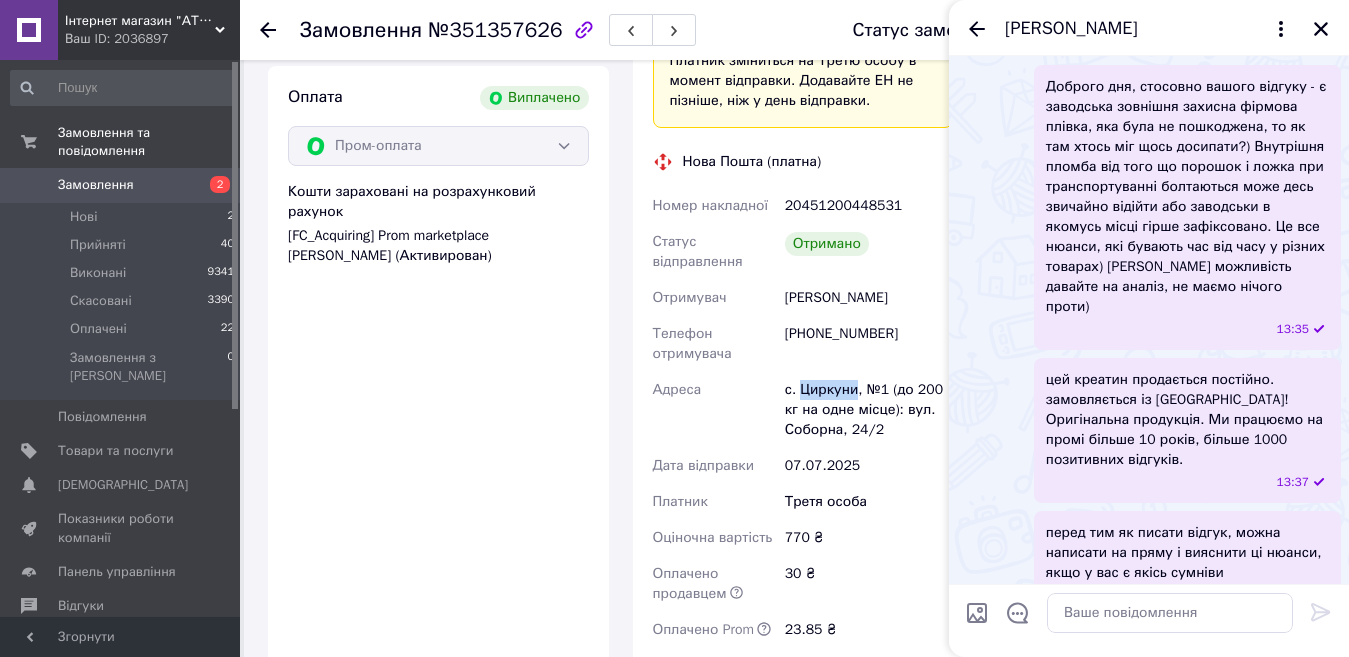 scroll, scrollTop: 809, scrollLeft: 0, axis: vertical 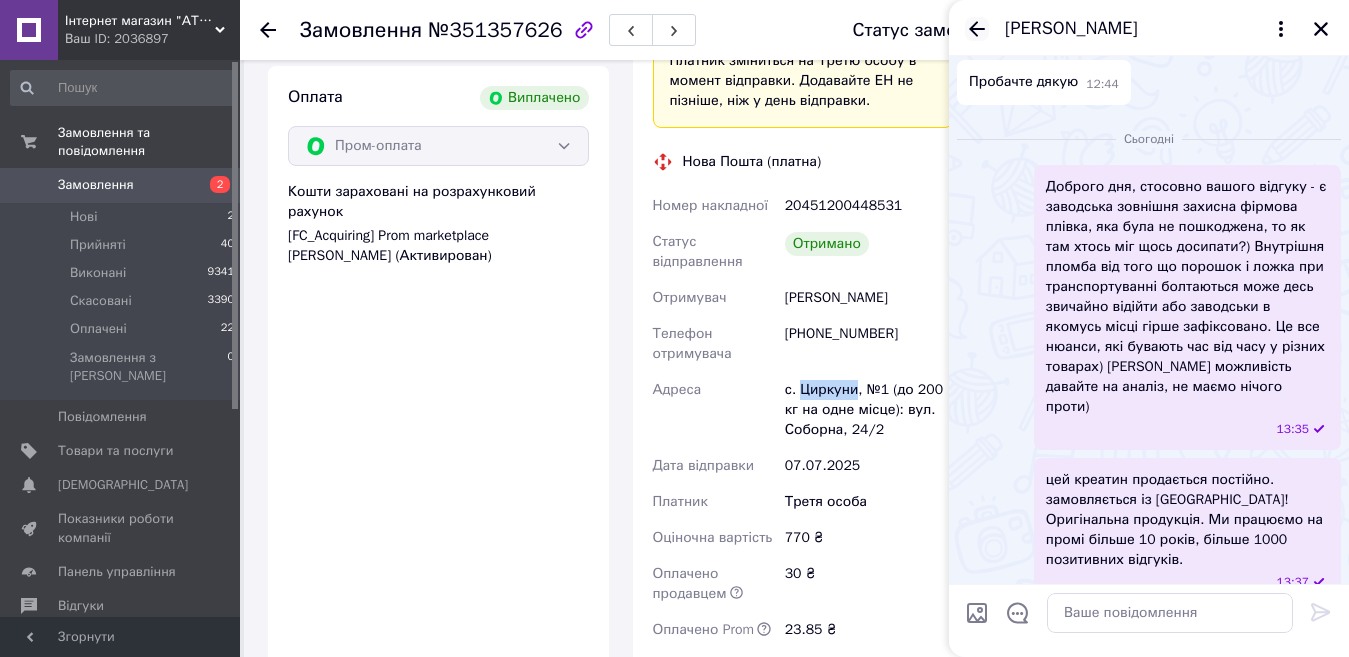 click 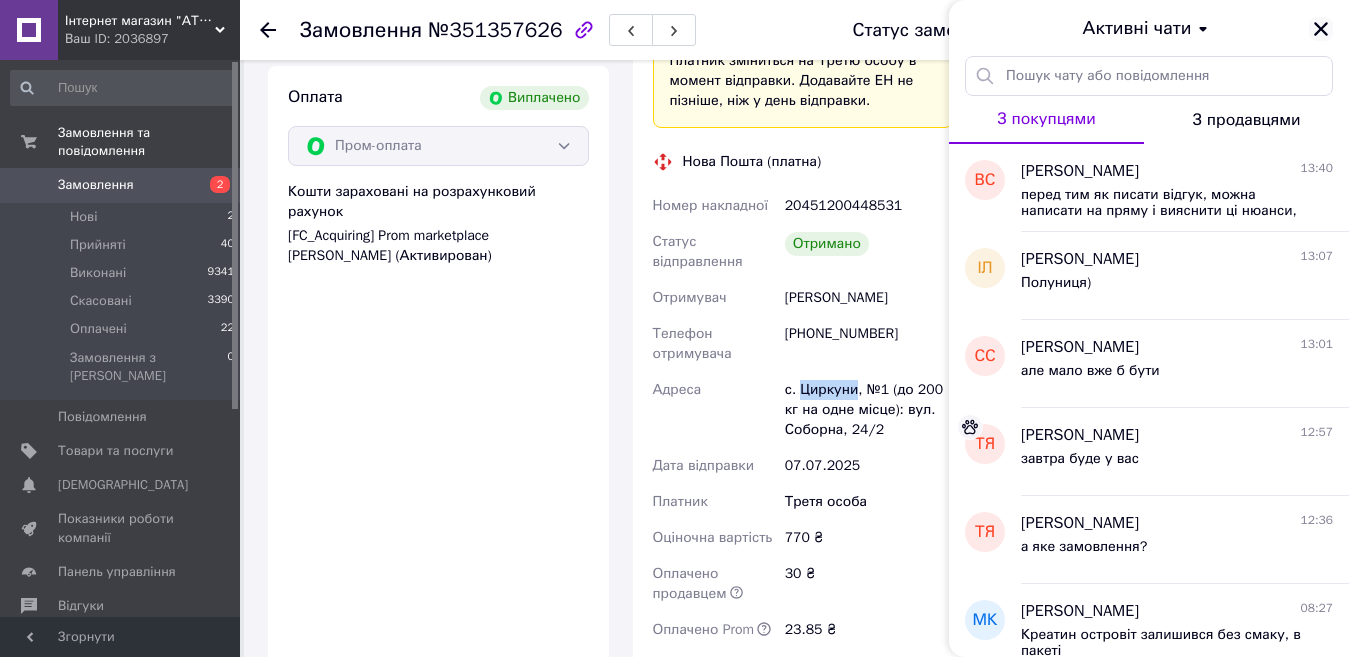 click 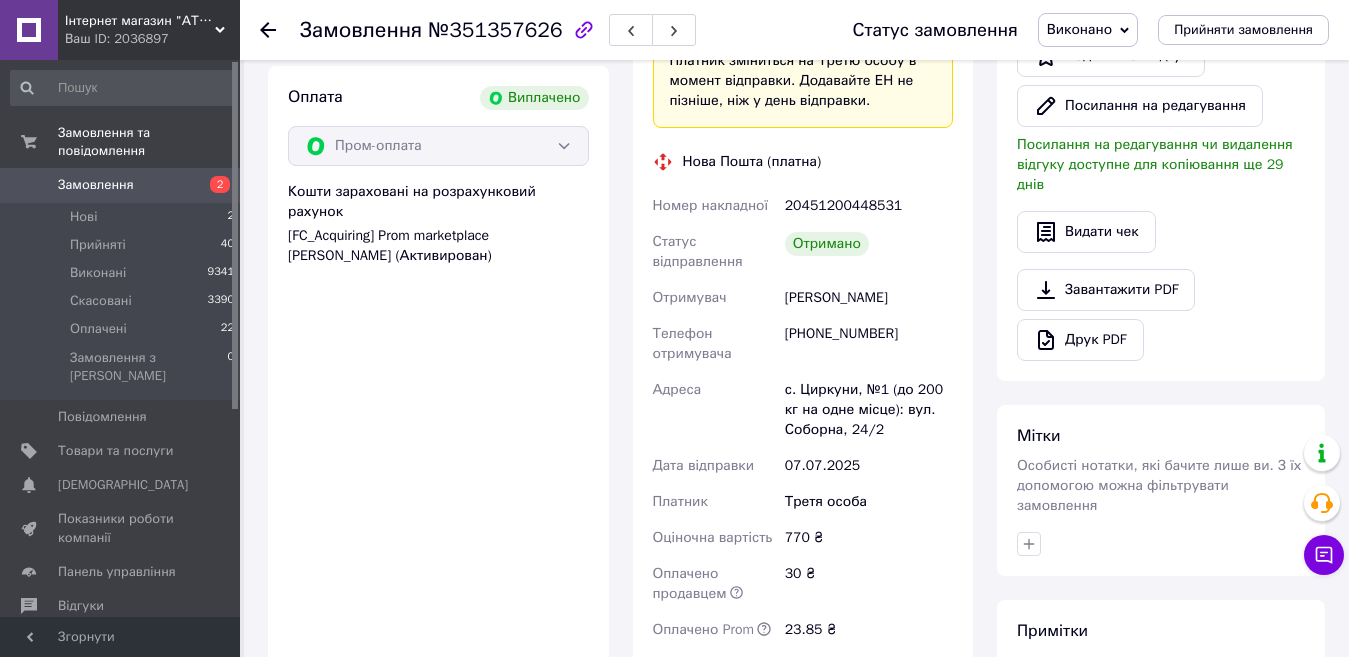 click on "Доставка «Дешева доставка»   для продавця [GEOGRAPHIC_DATA] на Prom. Доставку оплачують: 30 ₴   — продавець , при замовленні від 700 ₴, коли воно отримане покупцем (списуються з Балансу); залишок — Prom. Для покупця доставка безкоштовна. Платник зміниться на Третю особу в момент відправки. Додавайте ЕН не пізніше, ніж у день відправки. Нова Пошта (платна) Номер накладної 20451200448531 Статус відправлення Отримано Отримувач [PERSON_NAME] Телефон отримувача [PHONE_NUMBER] Адреса с. Циркуни, №1 (до 200 кг на одне місце): вул. Соборна, 24/2 Дата відправки [DATE] Платник Третя особа 770 ₴ <" at bounding box center (803, 279) 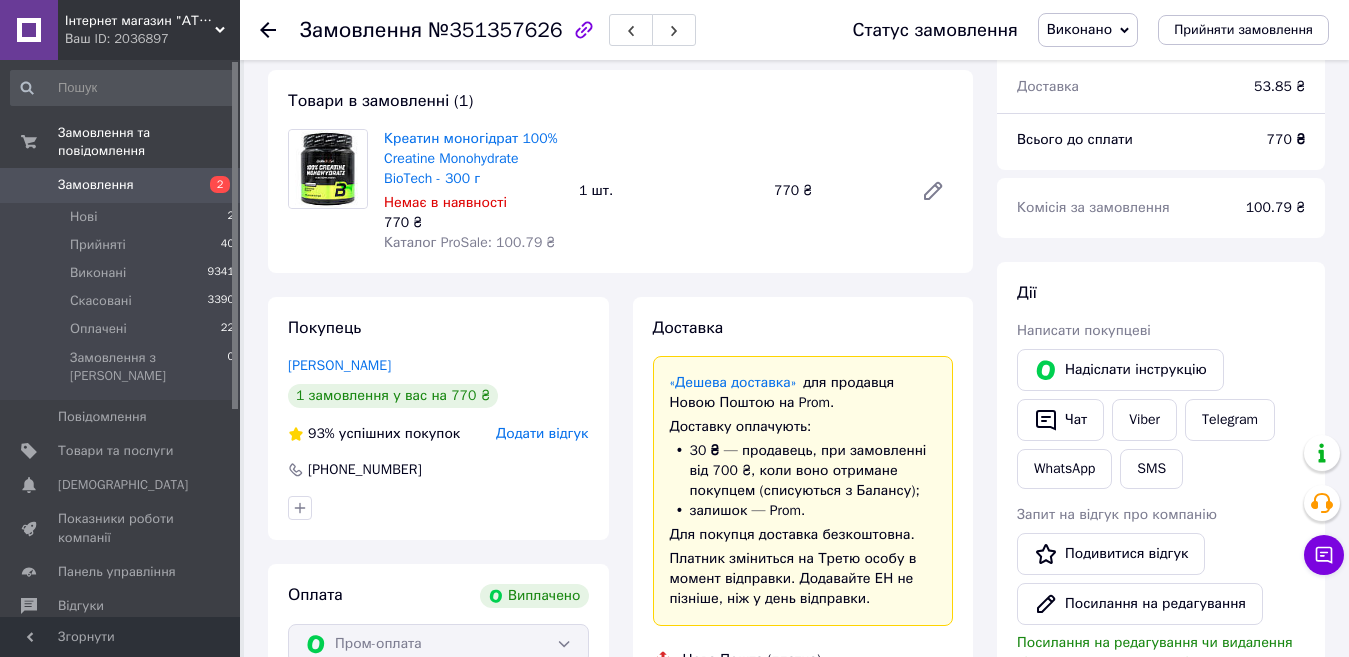 scroll, scrollTop: 0, scrollLeft: 0, axis: both 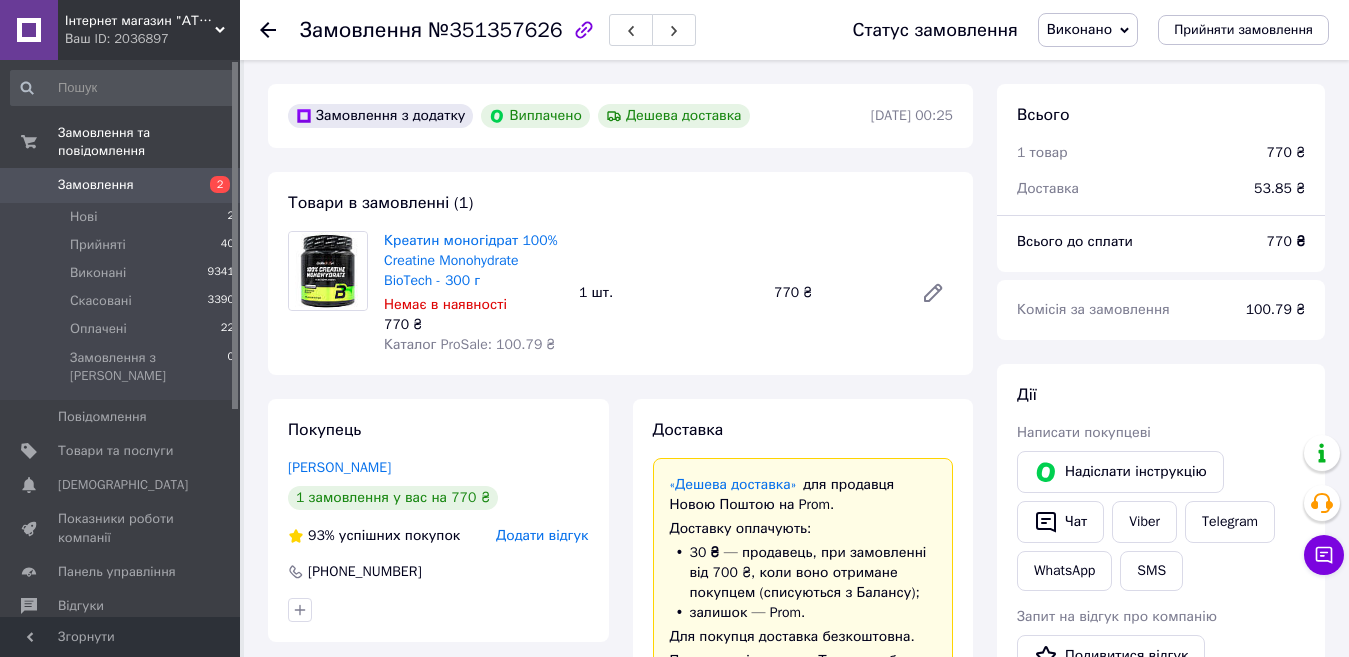 click on "Замовлення" at bounding box center [96, 185] 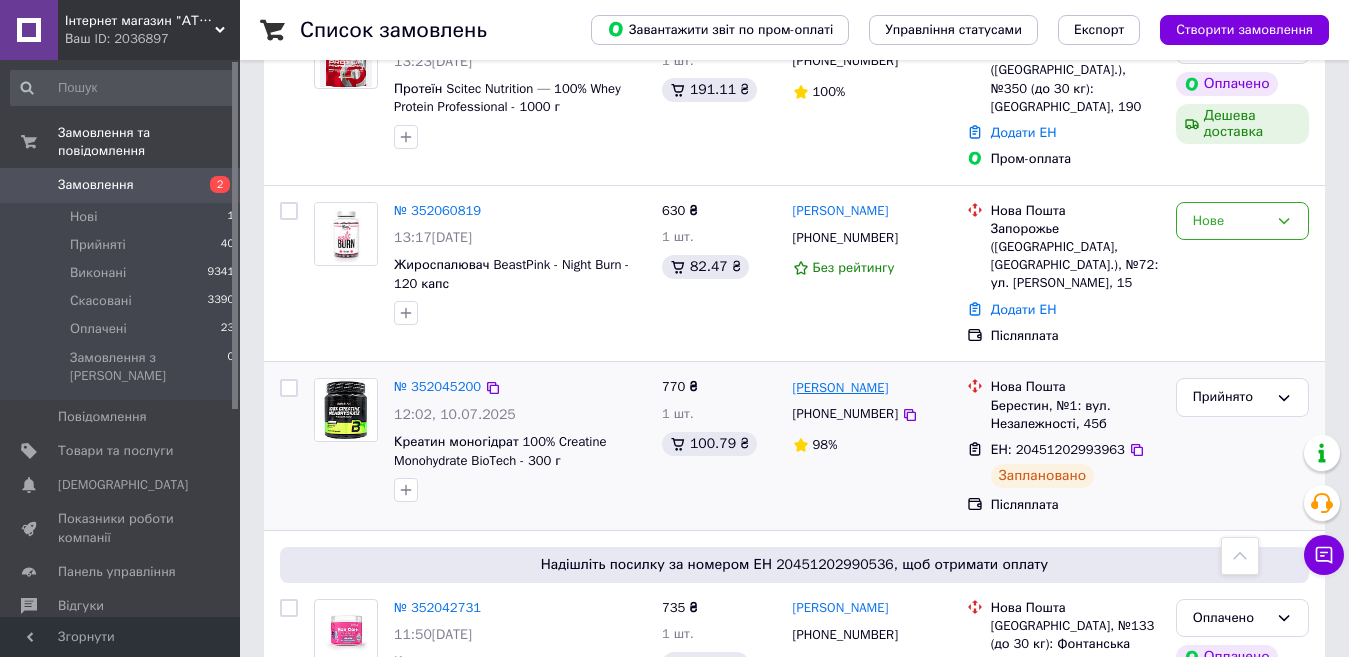 scroll, scrollTop: 400, scrollLeft: 0, axis: vertical 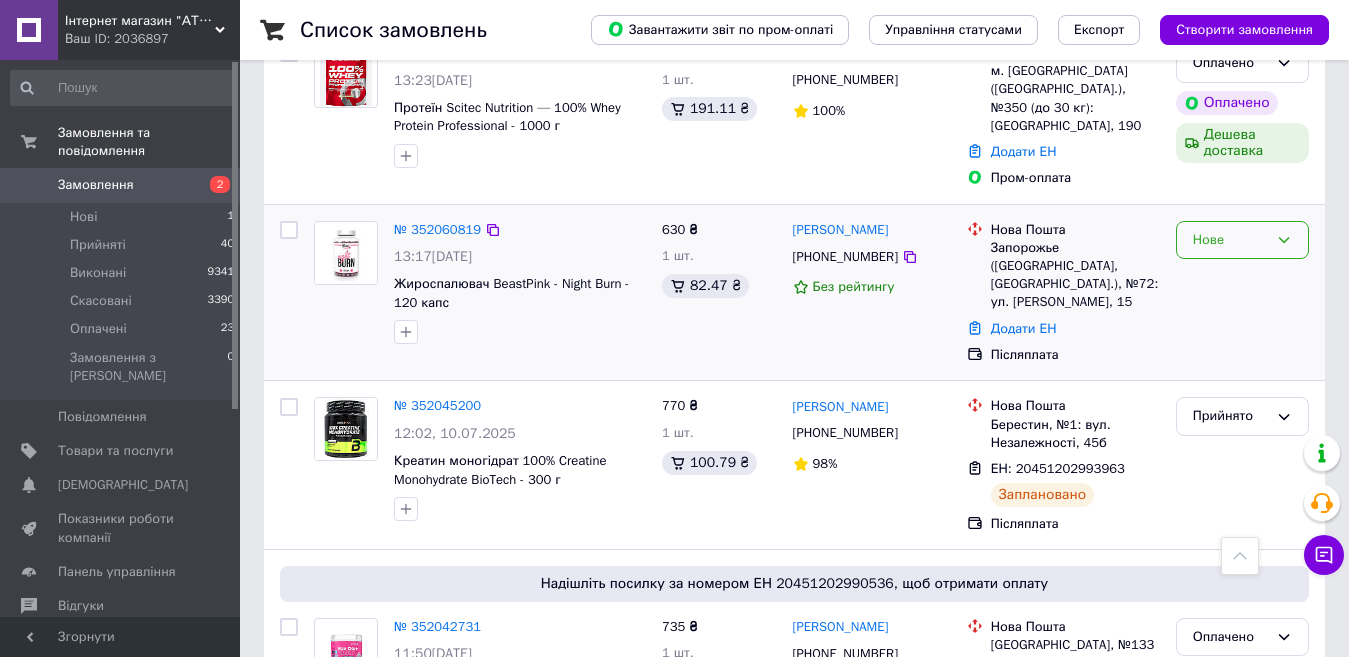 click on "Нове" at bounding box center [1230, 240] 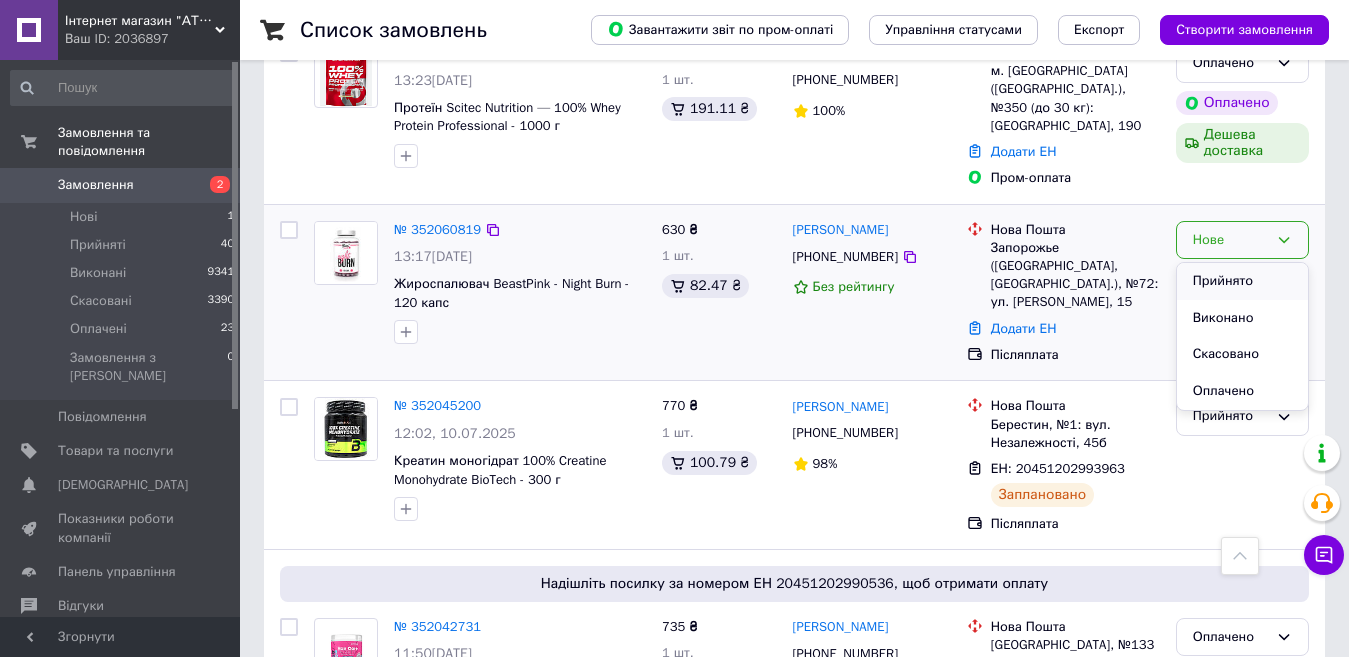 click on "Прийнято" at bounding box center [1242, 281] 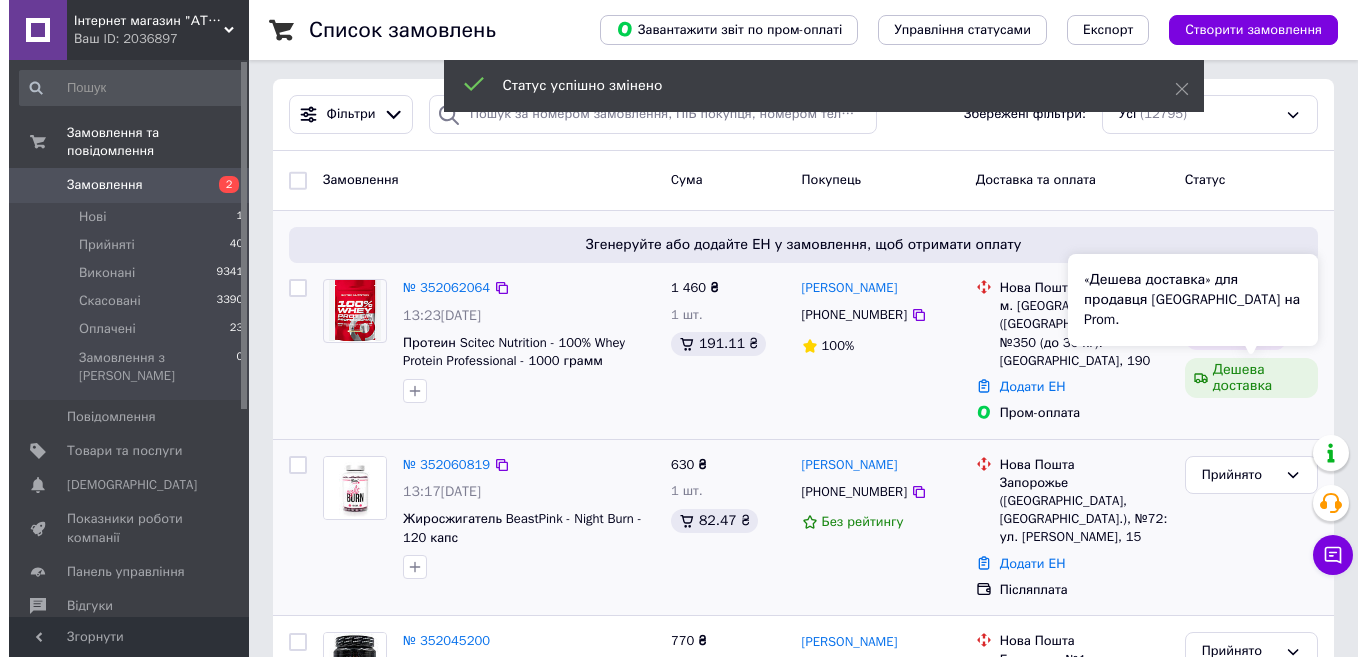 scroll, scrollTop: 200, scrollLeft: 0, axis: vertical 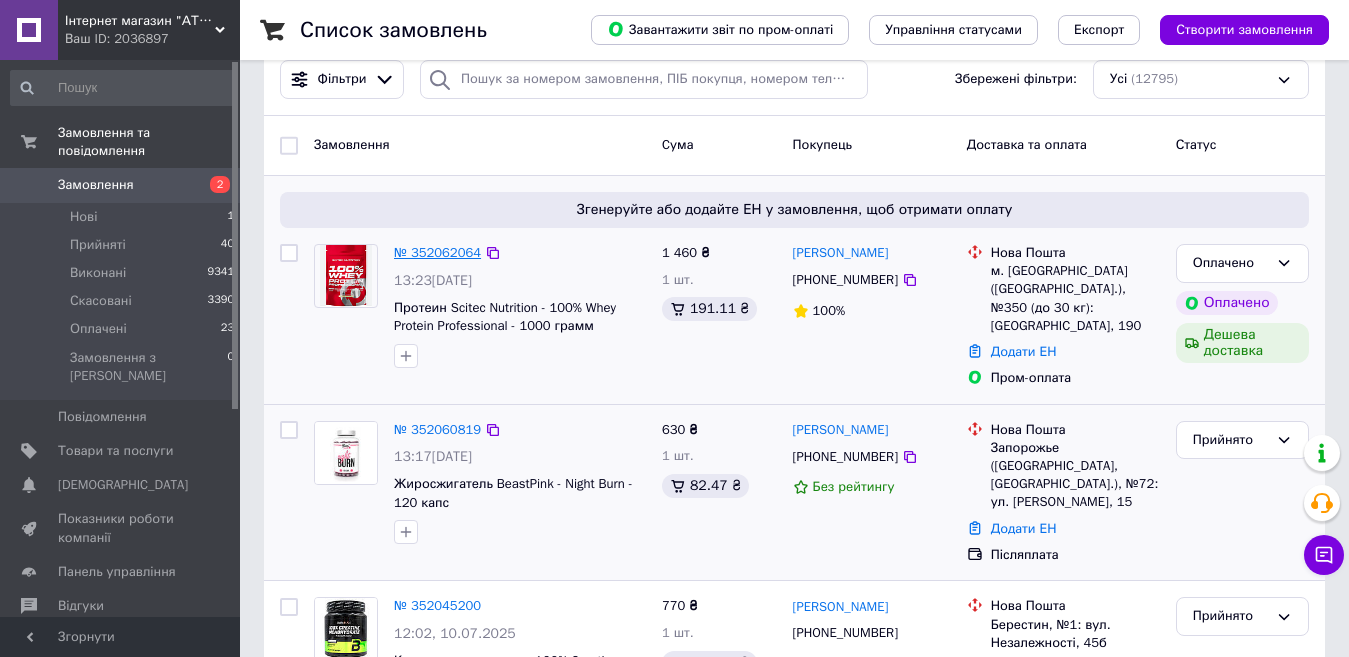 click on "№ 352062064" at bounding box center [437, 252] 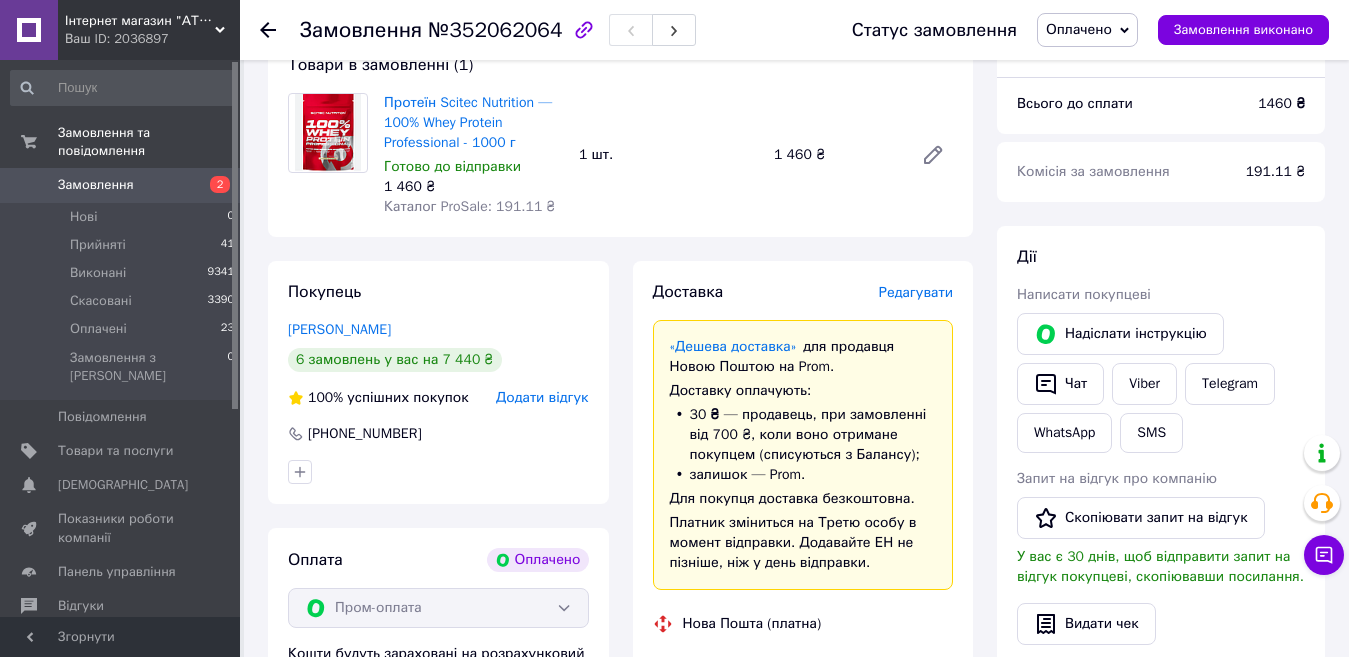 click on "Редагувати" at bounding box center [916, 292] 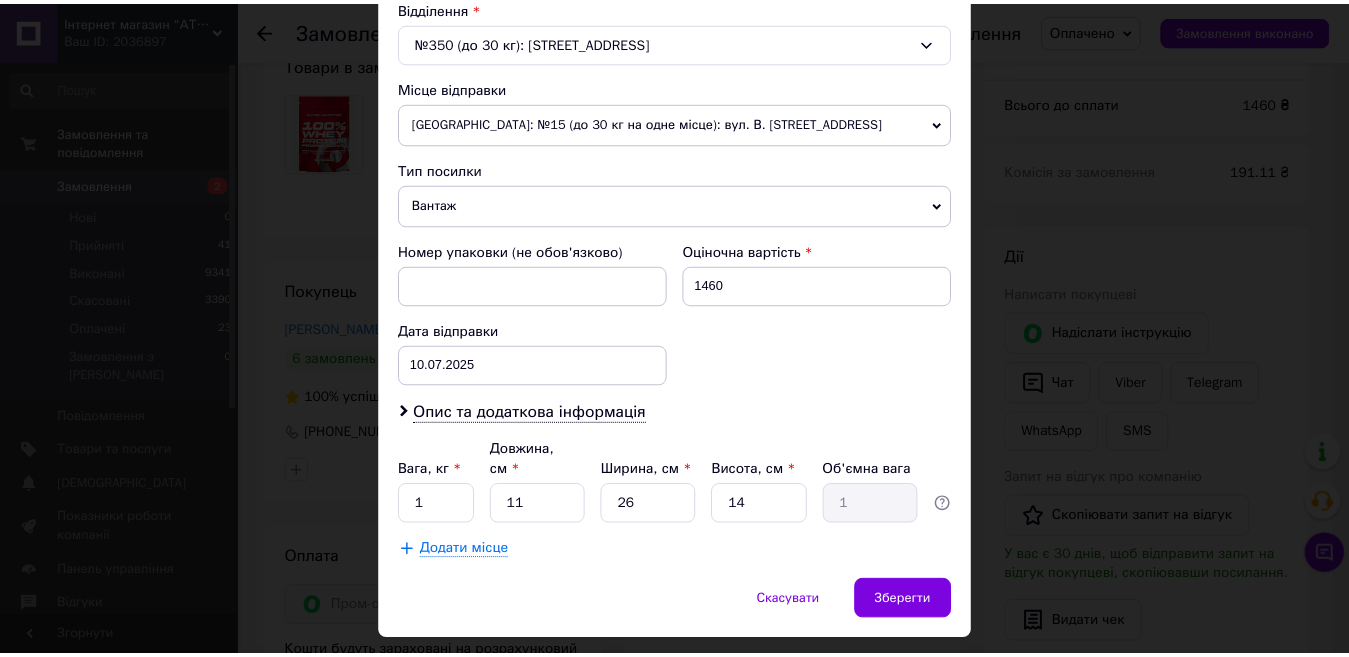 scroll, scrollTop: 671, scrollLeft: 0, axis: vertical 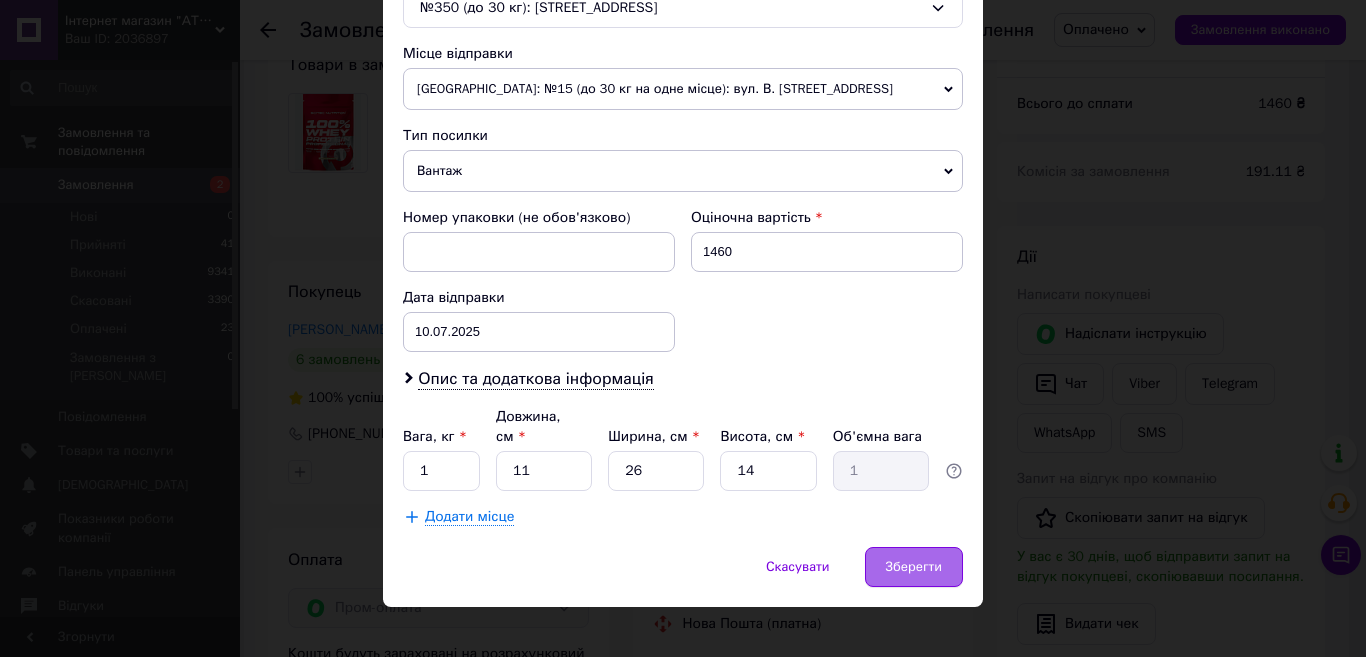 click on "Зберегти" at bounding box center [914, 567] 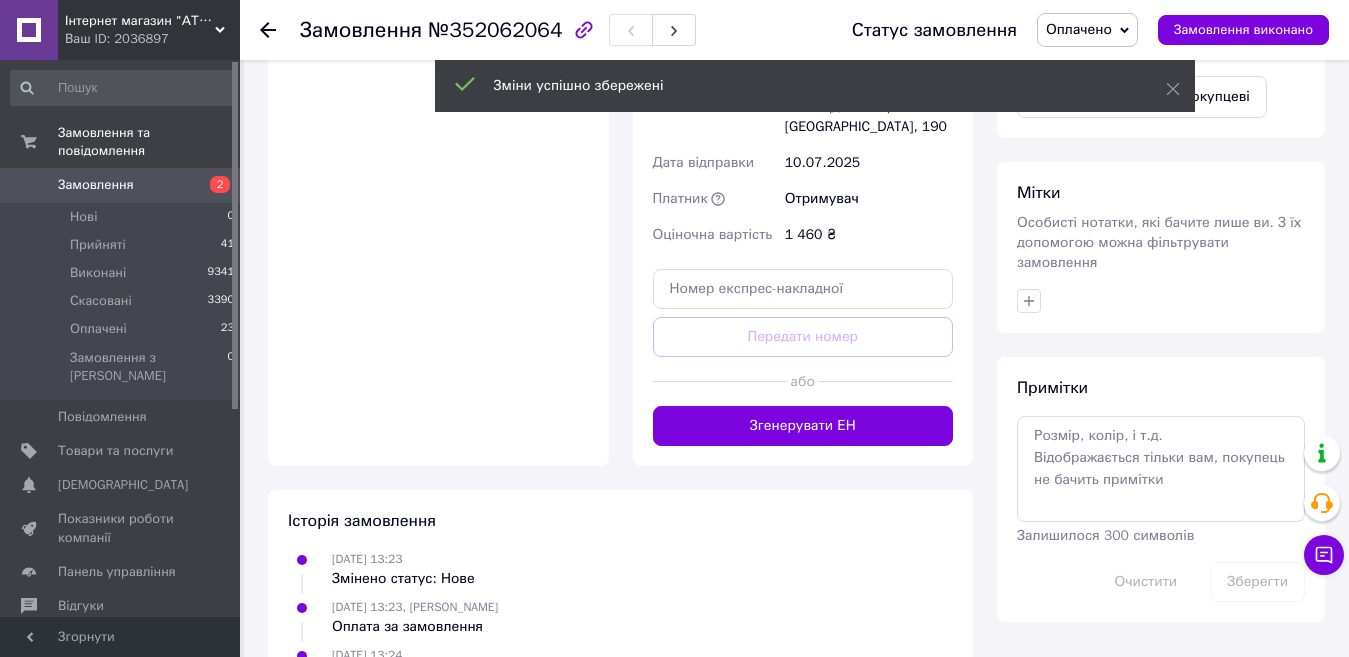 scroll, scrollTop: 900, scrollLeft: 0, axis: vertical 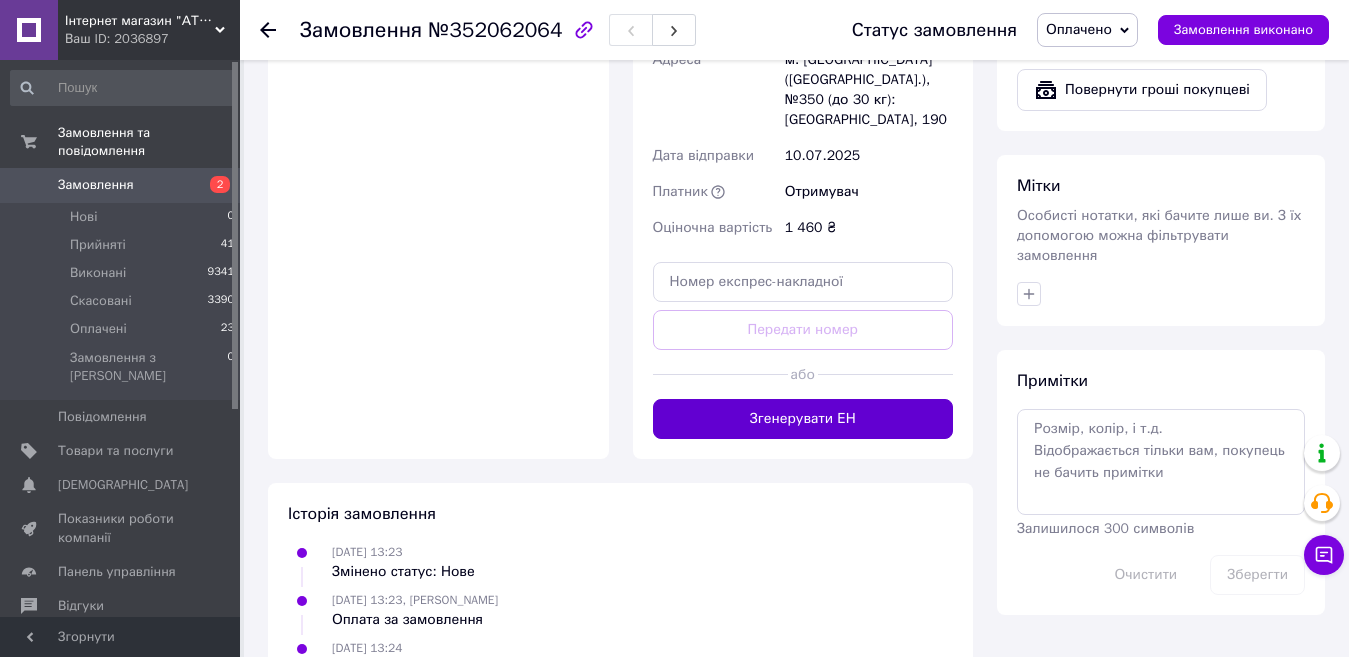 click on "Згенерувати ЕН" at bounding box center [803, 419] 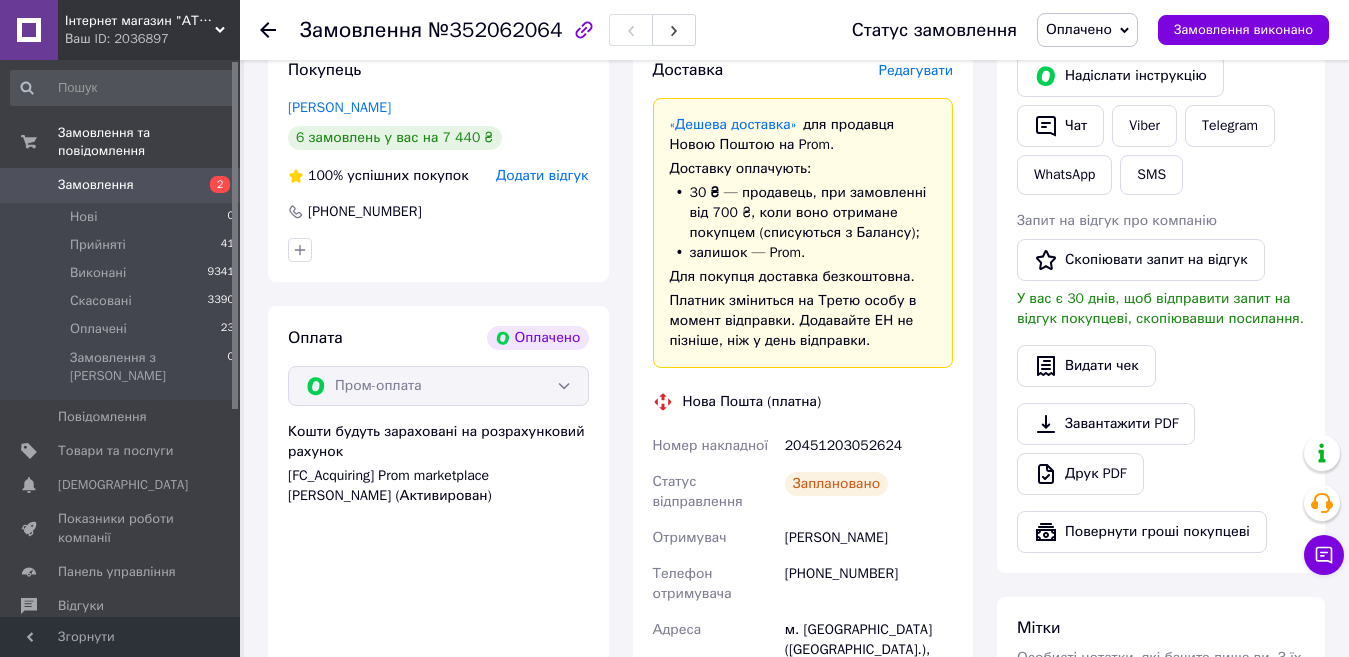 scroll, scrollTop: 100, scrollLeft: 0, axis: vertical 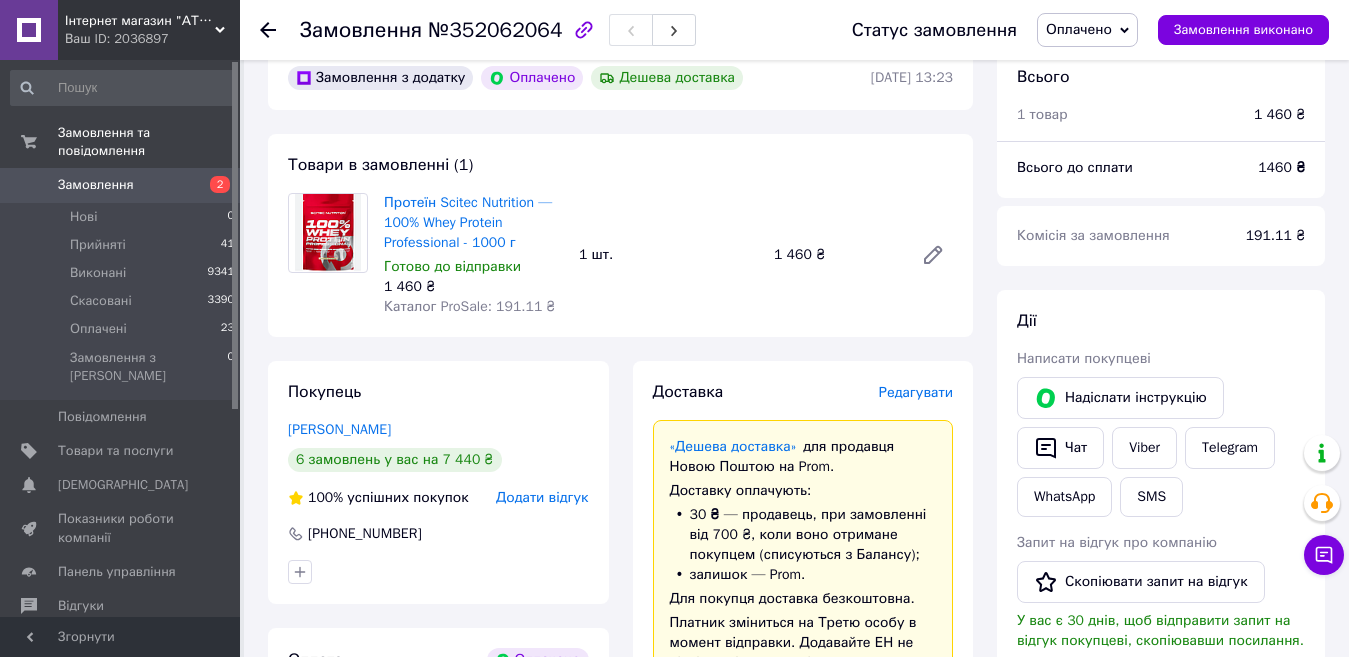 click on "Замовлення 2" at bounding box center (123, 185) 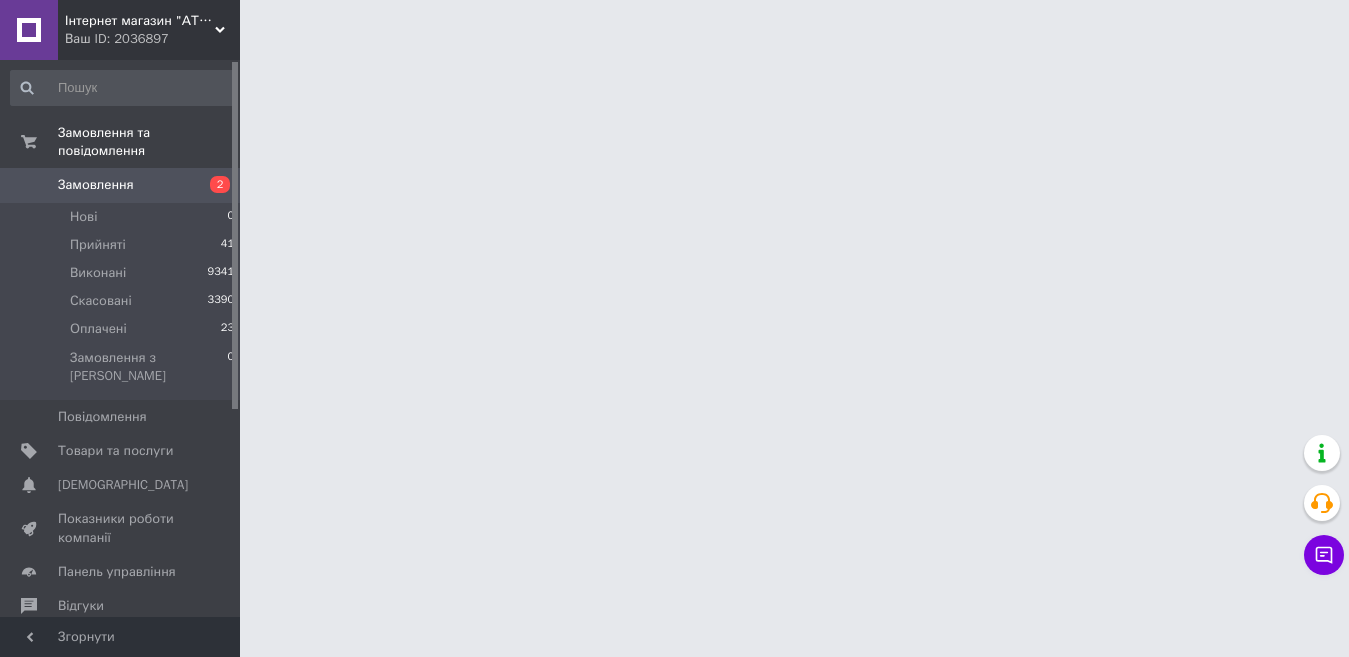 scroll, scrollTop: 0, scrollLeft: 0, axis: both 